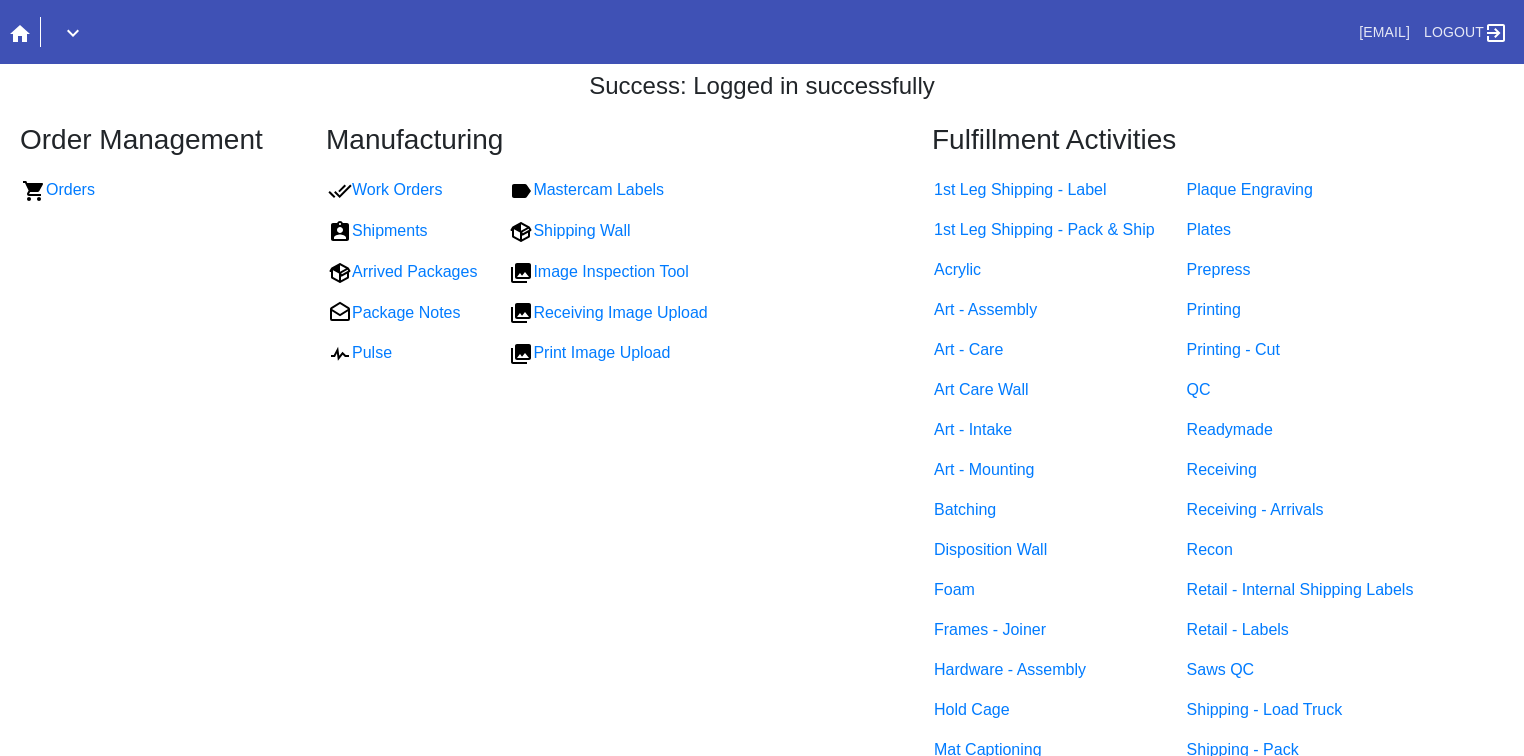 scroll, scrollTop: 0, scrollLeft: 0, axis: both 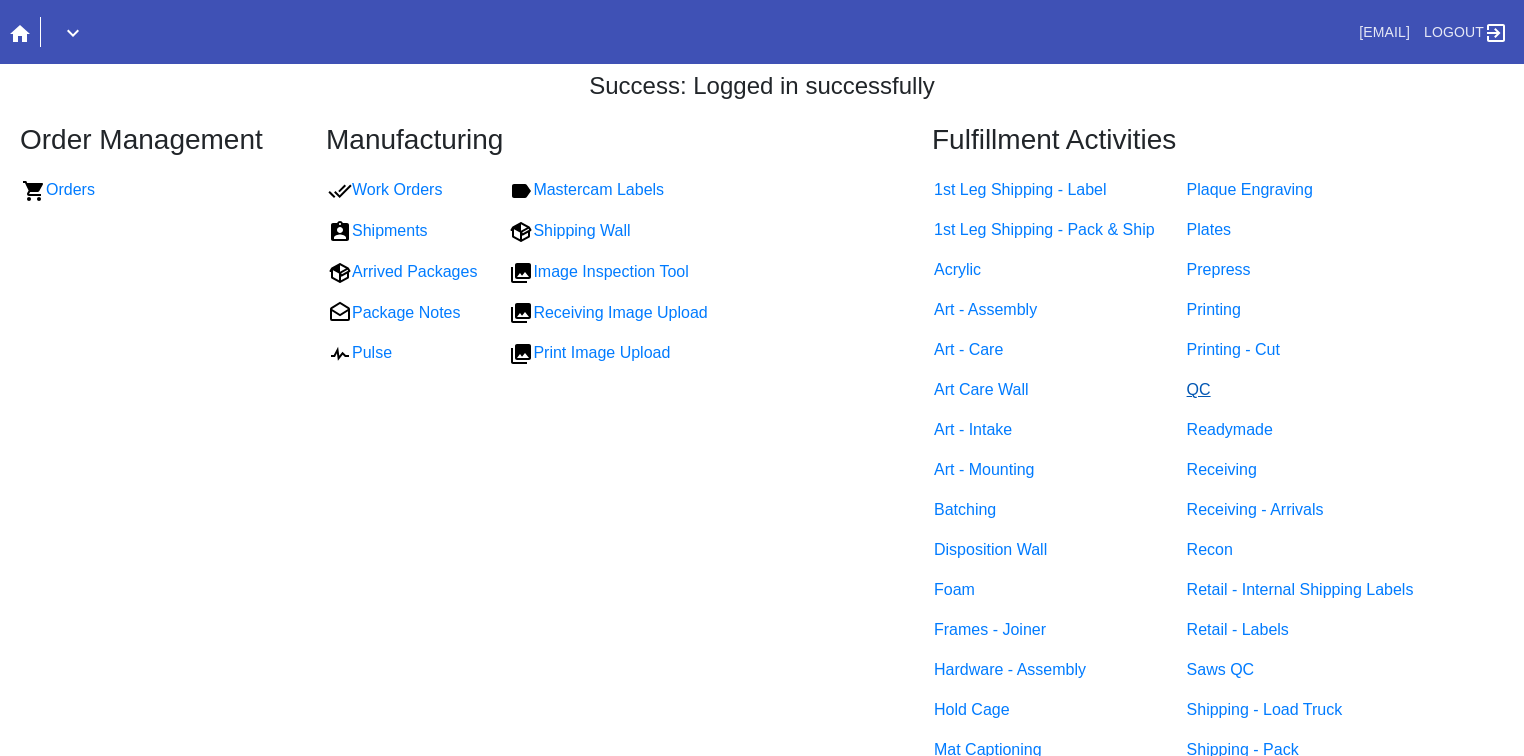 click on "QC" at bounding box center [1199, 389] 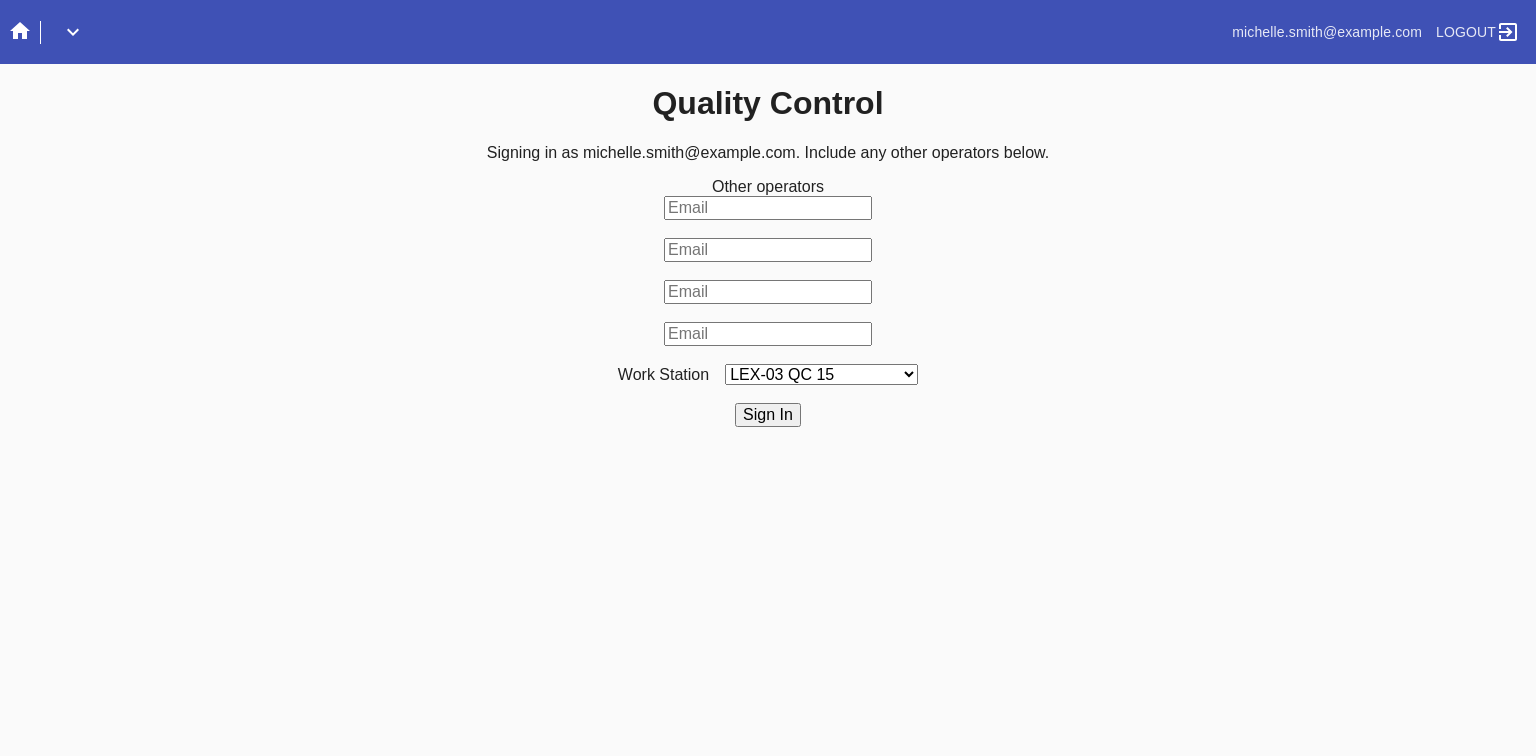 scroll, scrollTop: 0, scrollLeft: 0, axis: both 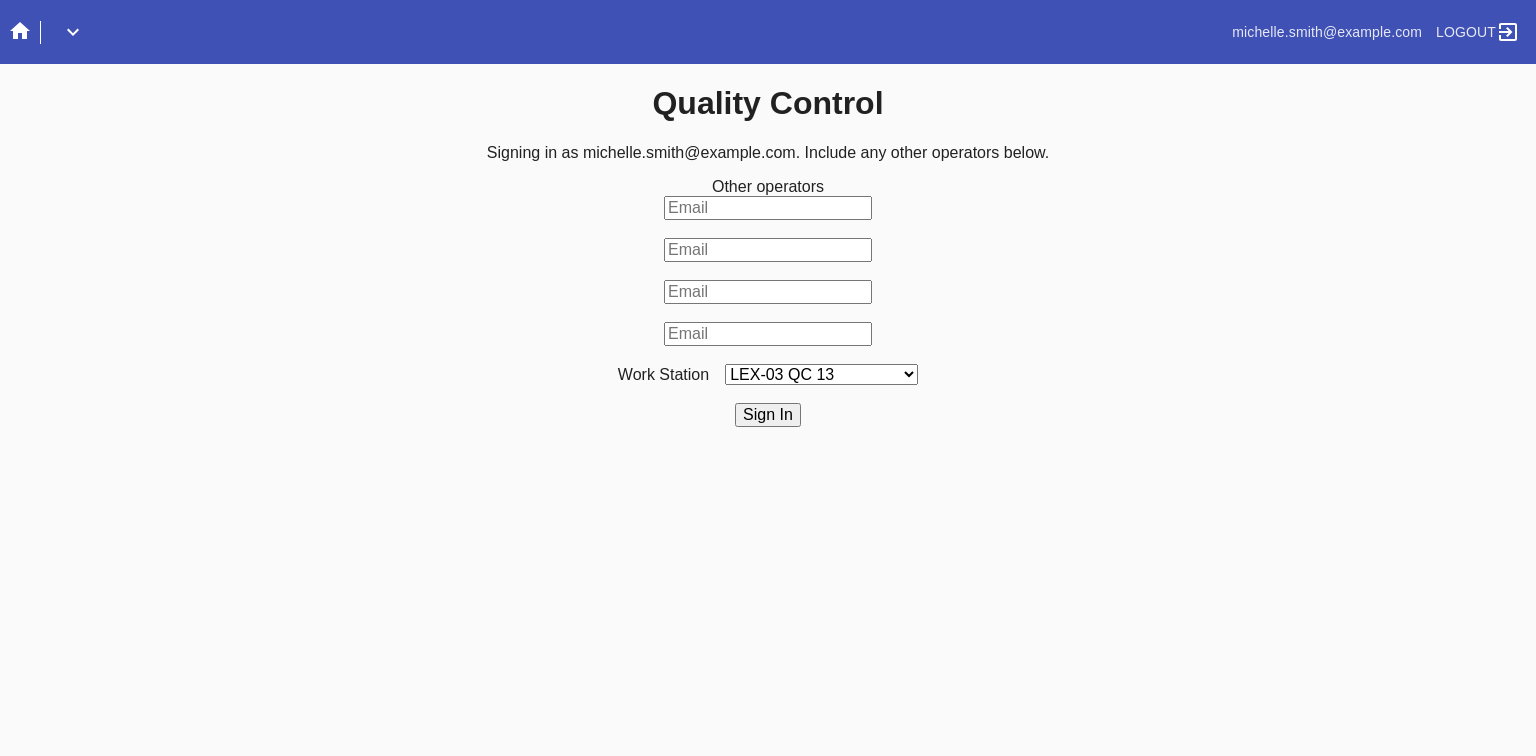 click on "LEX-03 QC 15
LEX-01 AC1-Q1
LEX-01 QC A-2
LEX-01 QC B-2
LAS-01 Art Cell 3 - QC1
LEX-01 AC2-Q1
LEX-01 AC3-Q1
LAS-01 Art Cell 7 - QC1
LEX-01 AL2-Q1
LEX-01 AL5-Q1
LEX-01 AC4-Q1
DCA-05 QC O
LEX-01 AL5-Q2
LAS-01 Art Cell 4 - QC1
LAS-01 Art Cell 8 - QC1
LAS-01 Art Cell 1 - QC1
LEX-03 QC 9
LEX-01 QC C-2
LEX-01 QC D-2
LEX-01 QC E-2
LEX-01 QC F-2
LAS-01 Art Cell 5 - QC1
LEX-03 QC 10
LEX-01 AL1-Q1
LEX-03 QC 1
LEX-03 QC 11
LAS-01 Art Cell 2 - QC1
LEX-01 AL1-Q2
ELP-01 QC A-2
ELP-01 QC C-2
ELP-01 QC D-2
ELP-01 QC E-2
ELP-01 QC F-2
ELP-01 QC G-2
ELP-01 QC H-2
LEX-03 Ornament QC
LEX-03 QC 12
LEX-03 QC 2
LEX-03 QC 3
LEX-03 QC 4
LEX-03 QC 5
LEX-03 QC 6
LEX-03 QC 7
LEX-03 QC 8
LEX-03 QC 13
DCA-05 QC A
LEX-03 QC 16
DCA-05 QC B
DCA-05 QC C
DCA-05 QC D
LEX-01 AL4-Q1
LAS-01 Art Cell 6 - QC1
DCA-05 QC E
DCA-05 QC F
DCA-05 QC G
DCA-05 QC H
ELP-01 QC B-2
LEX-03 QC 14
LEX-01 AL3-Q1
LEX-01 AL3-Q2" at bounding box center [821, 374] 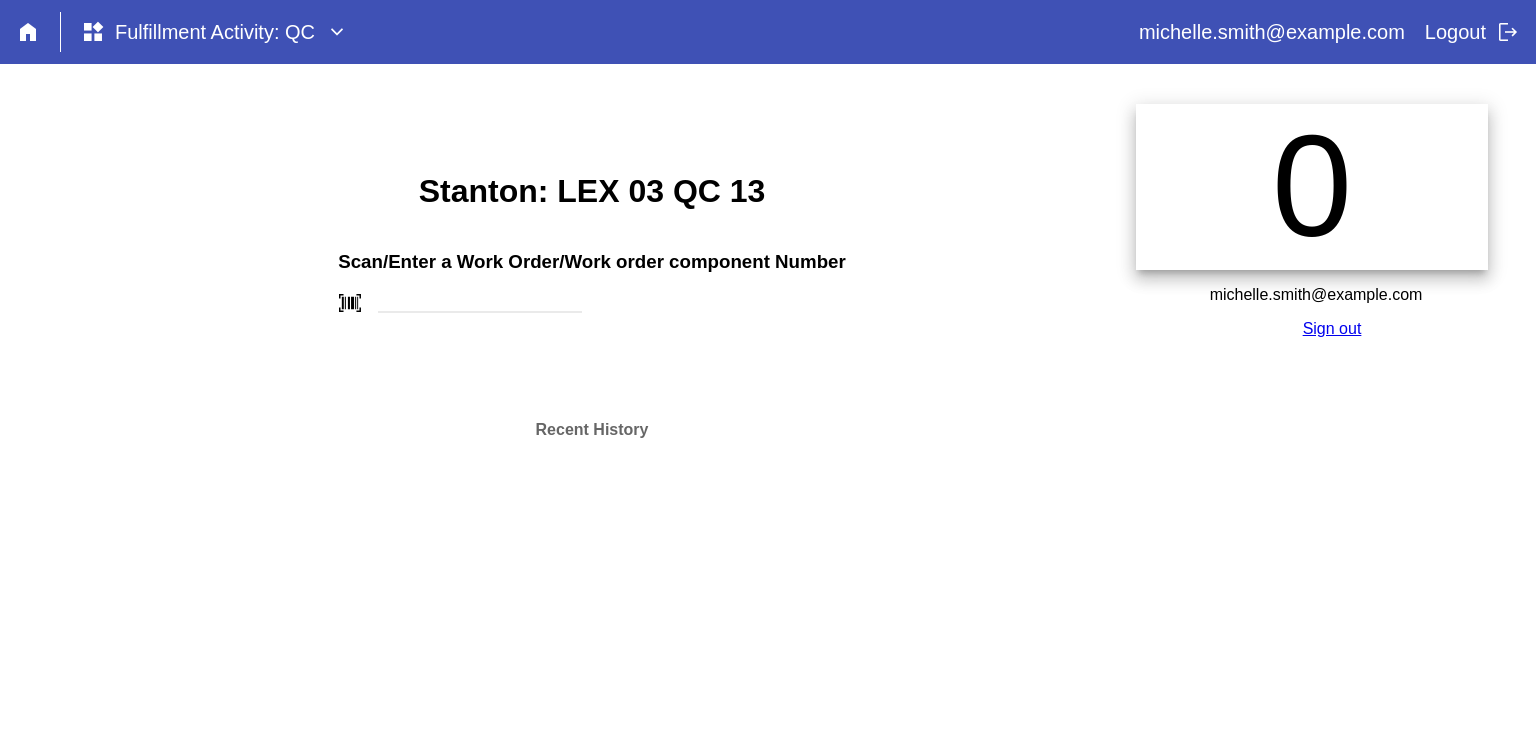 scroll, scrollTop: 0, scrollLeft: 0, axis: both 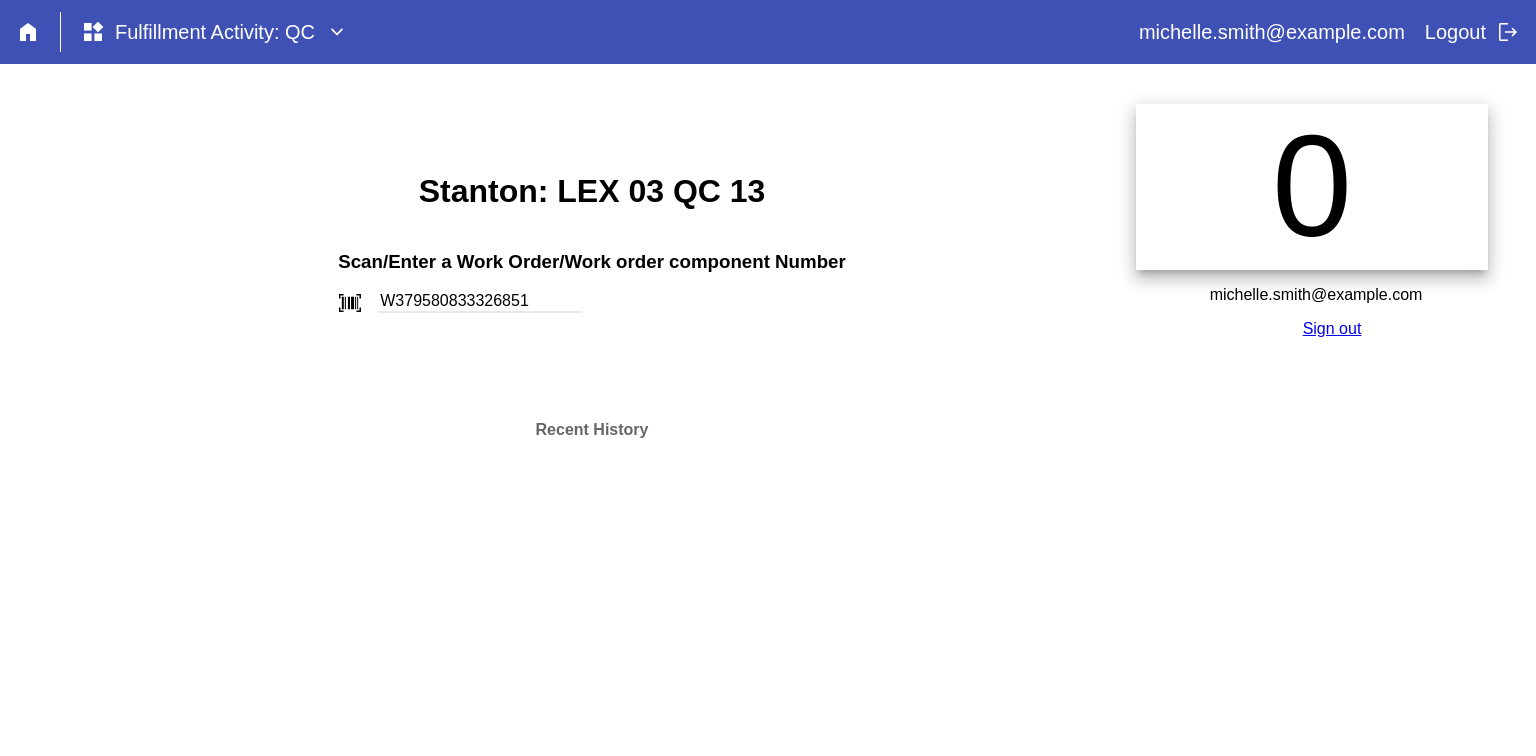 type on "W379580833326851" 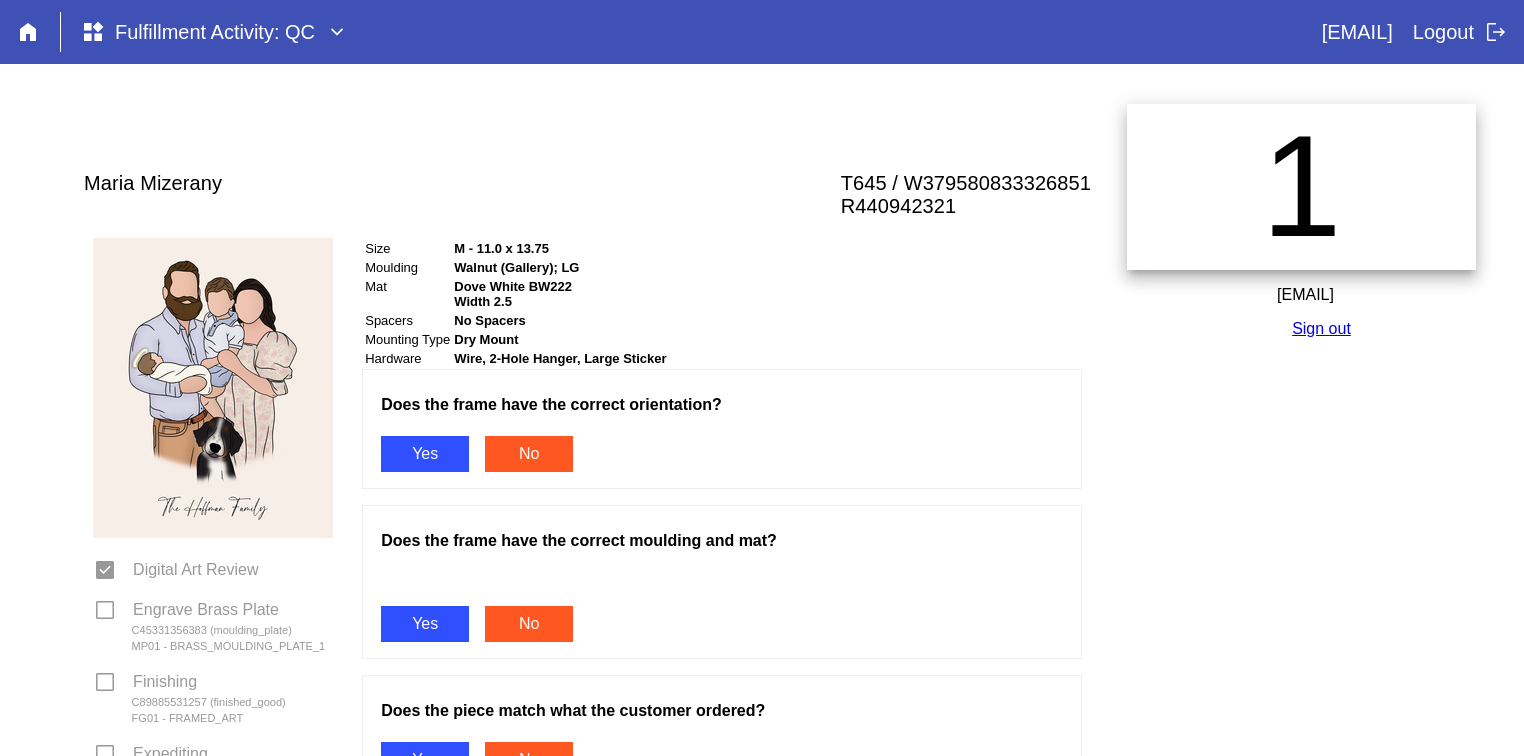 scroll, scrollTop: 0, scrollLeft: 0, axis: both 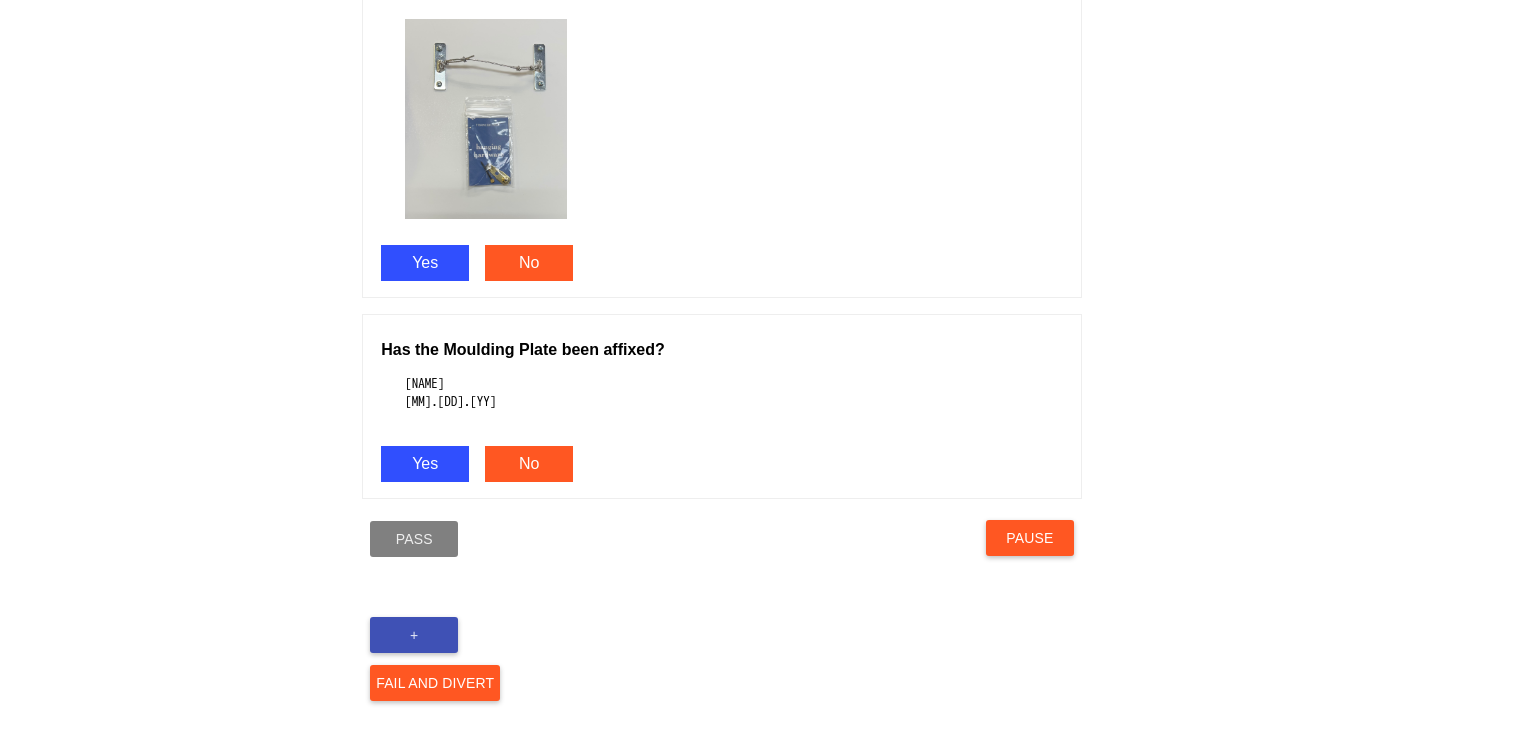 click on "+" at bounding box center (414, 635) 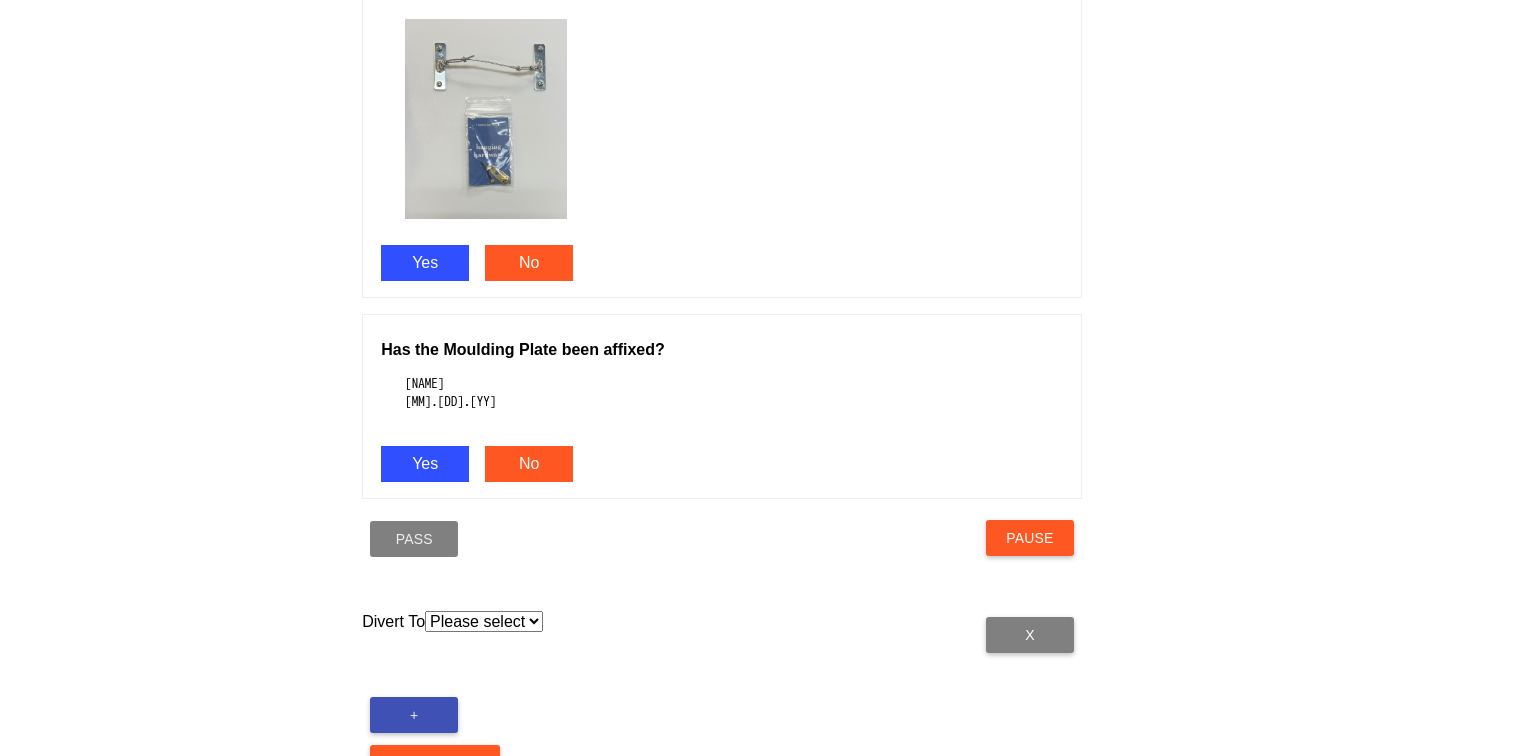 click on "Please select
Acrylic
Art Care
Foam
Hold
Mats
Saws
Receiving
Print Room
Mounting
Hardware
Assembly" at bounding box center (484, 621) 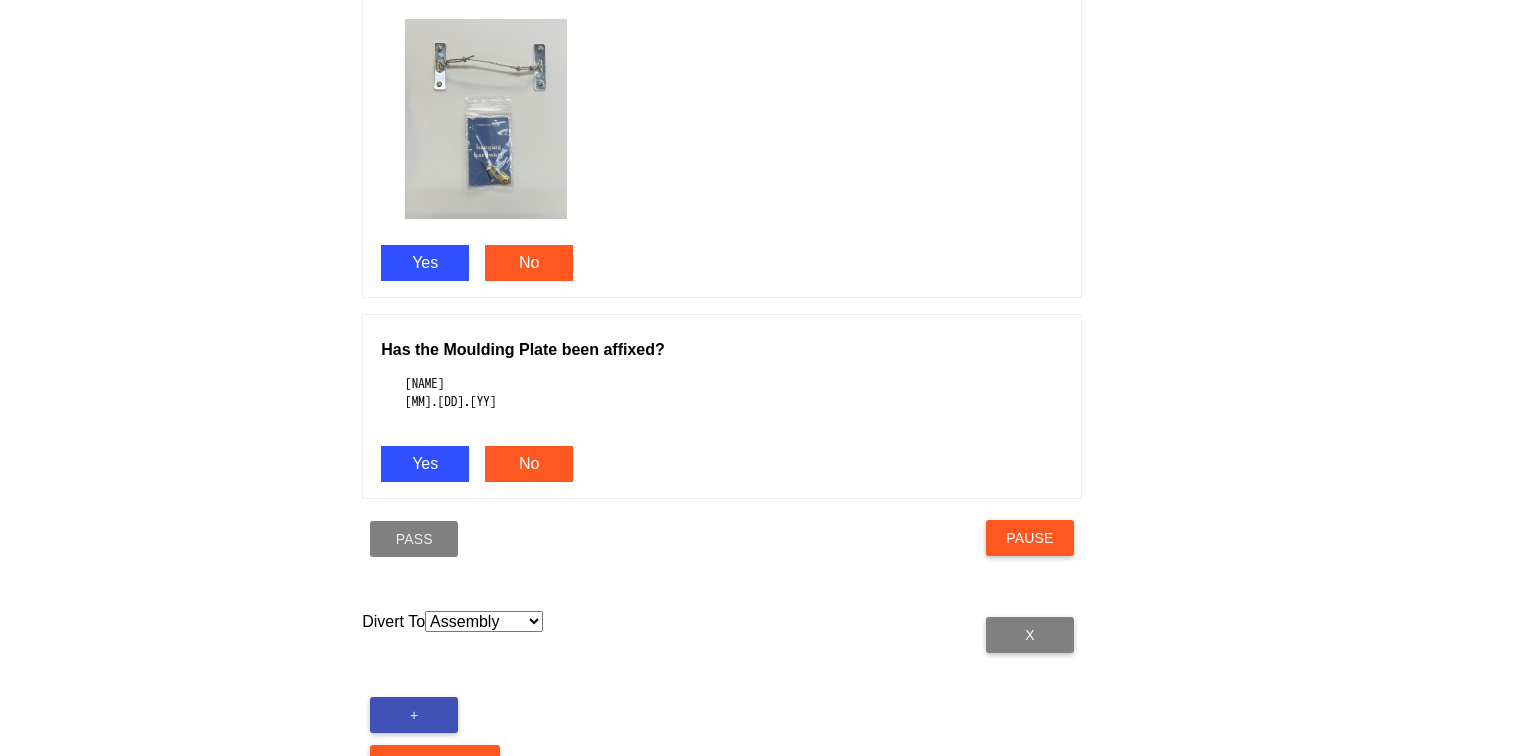 click on "Please select
Acrylic
Art Care
Foam
Hold
Mats
Saws
Receiving
Print Room
Mounting
Hardware
Assembly" at bounding box center (484, 621) 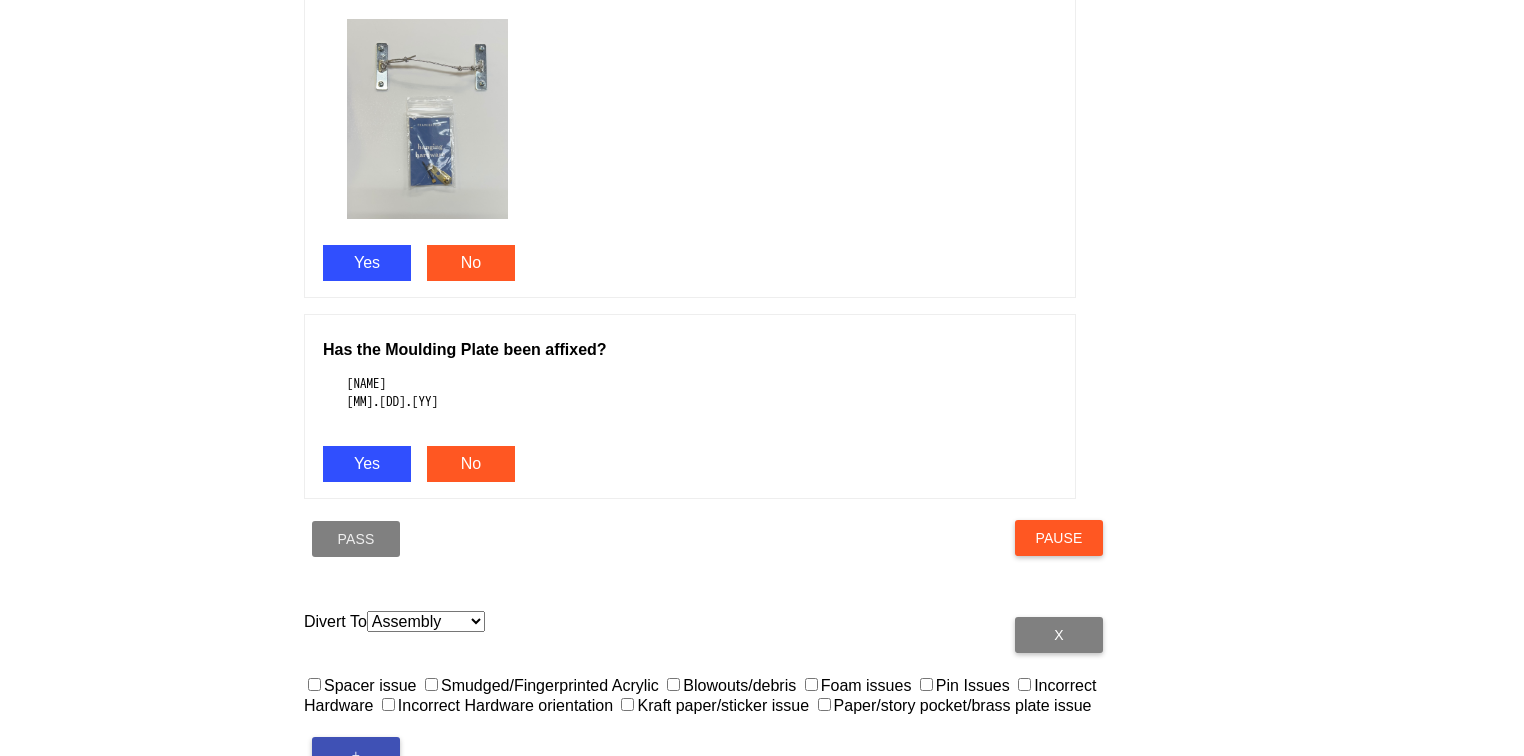click on "Blowouts/debris" at bounding box center [673, 684] 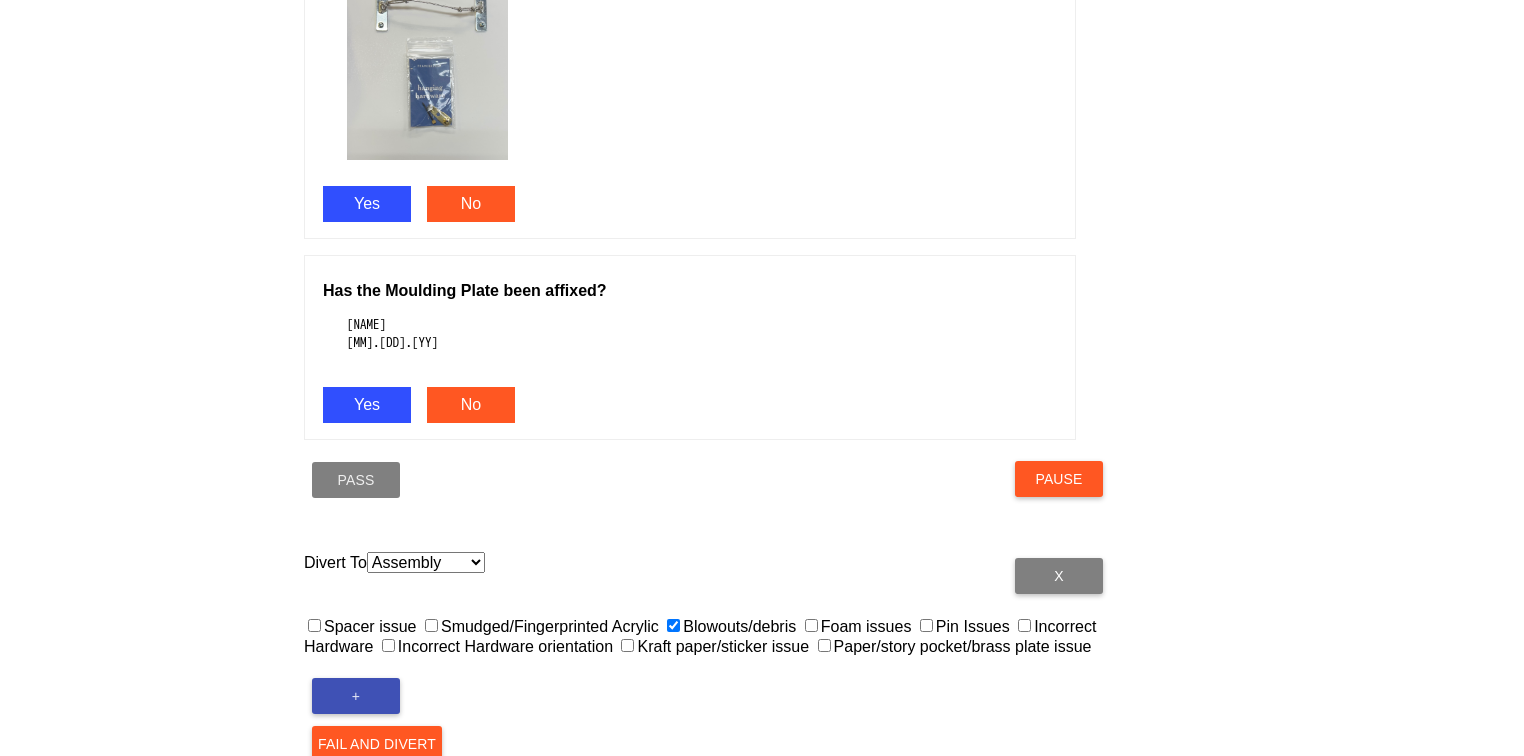 scroll, scrollTop: 1401, scrollLeft: 0, axis: vertical 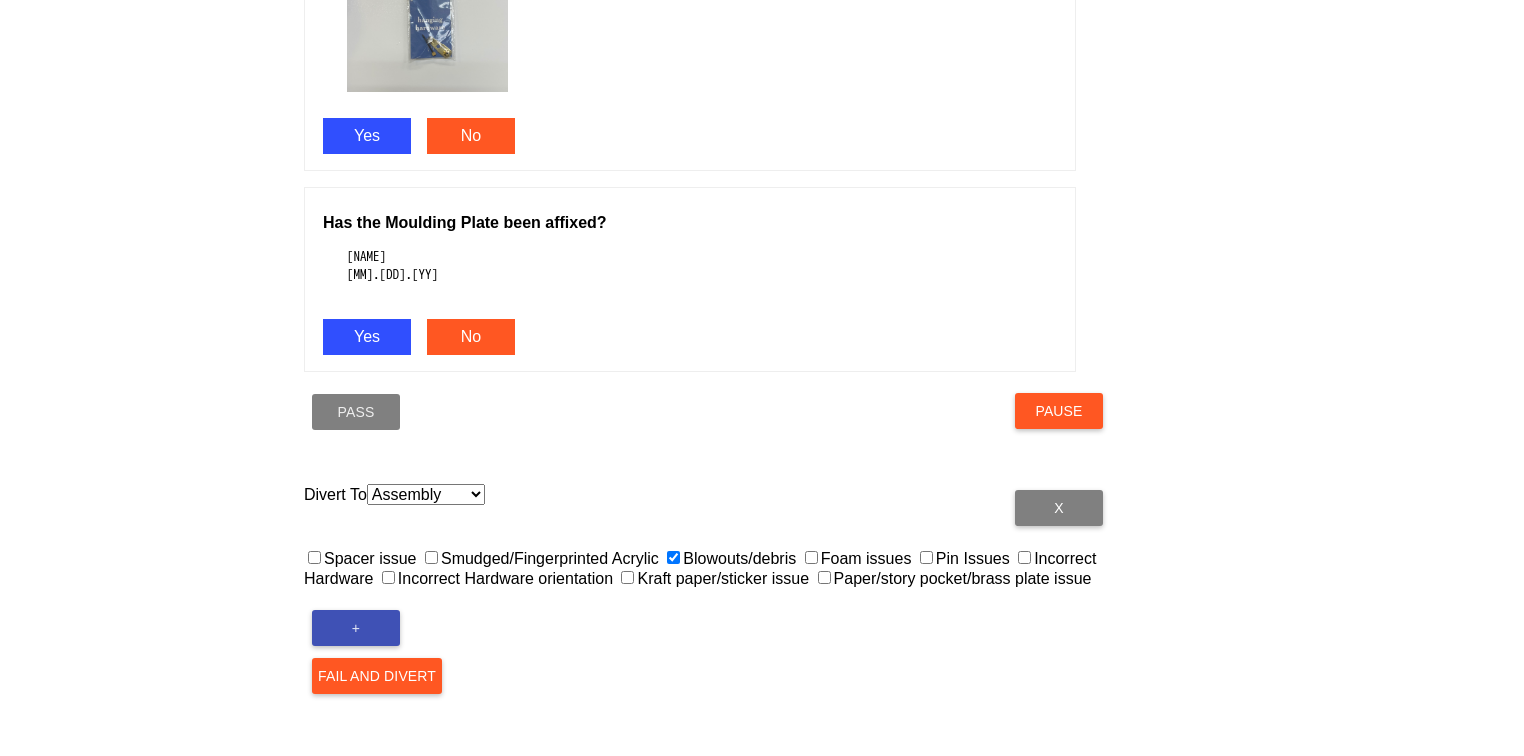 click on "Fail and Divert" at bounding box center [377, 676] 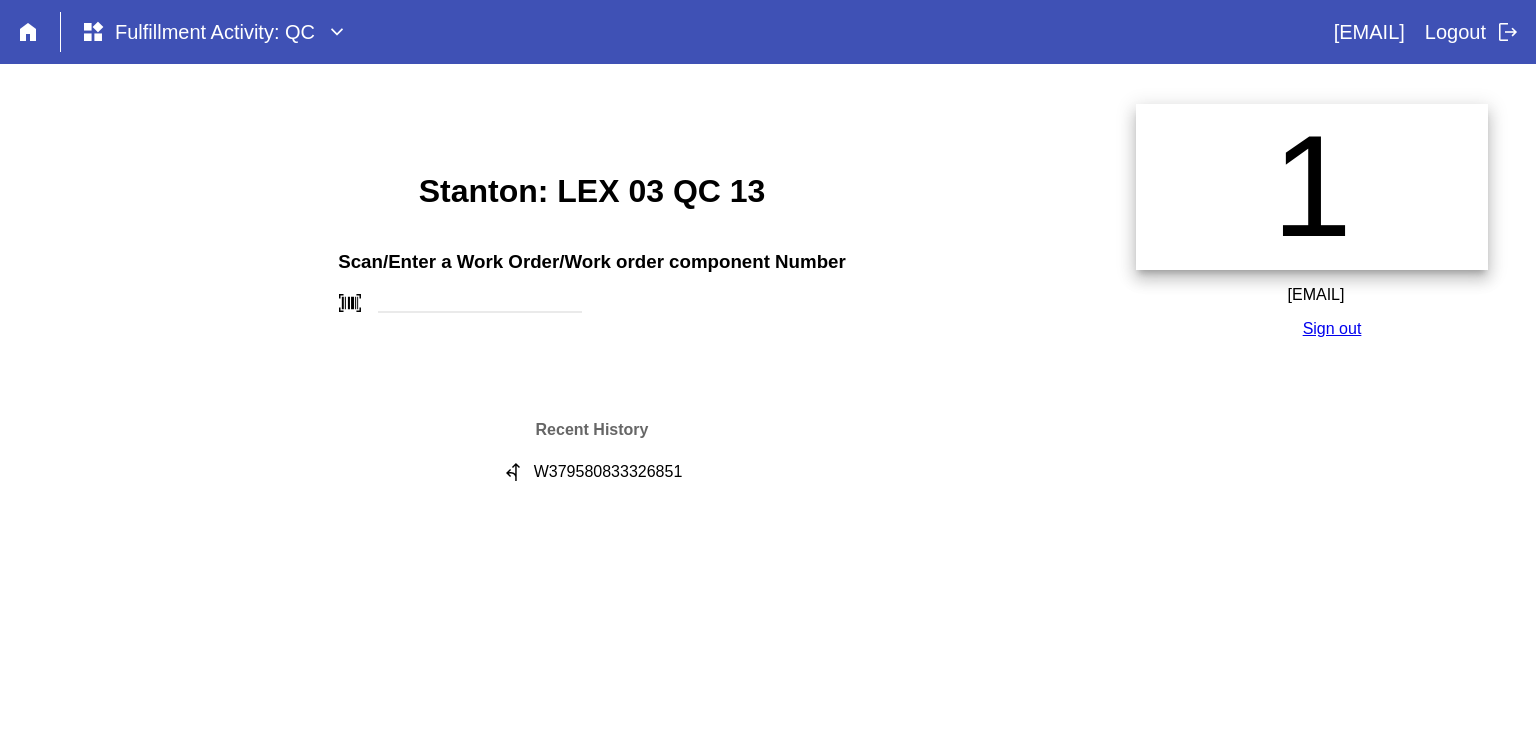 scroll, scrollTop: 0, scrollLeft: 0, axis: both 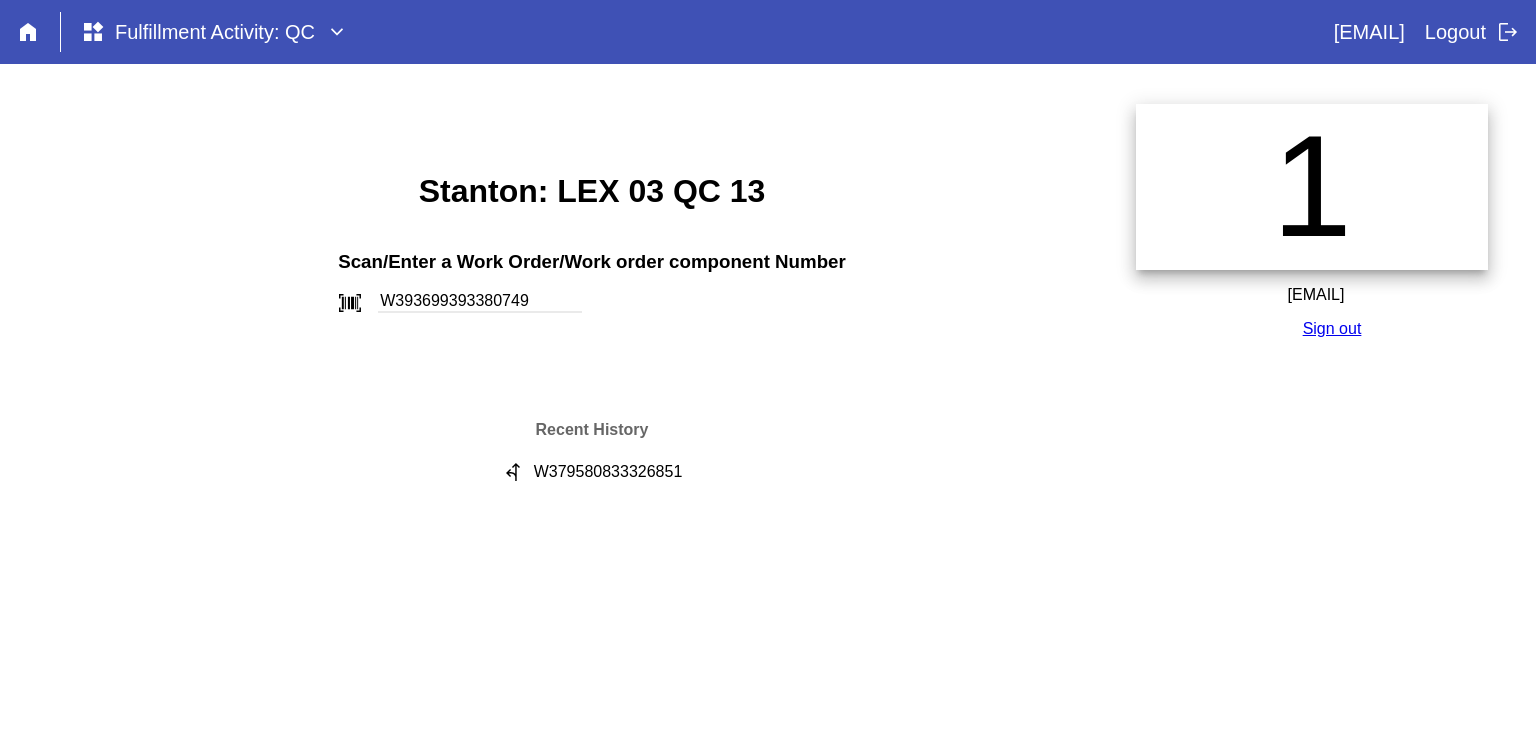 type on "W393699393380749" 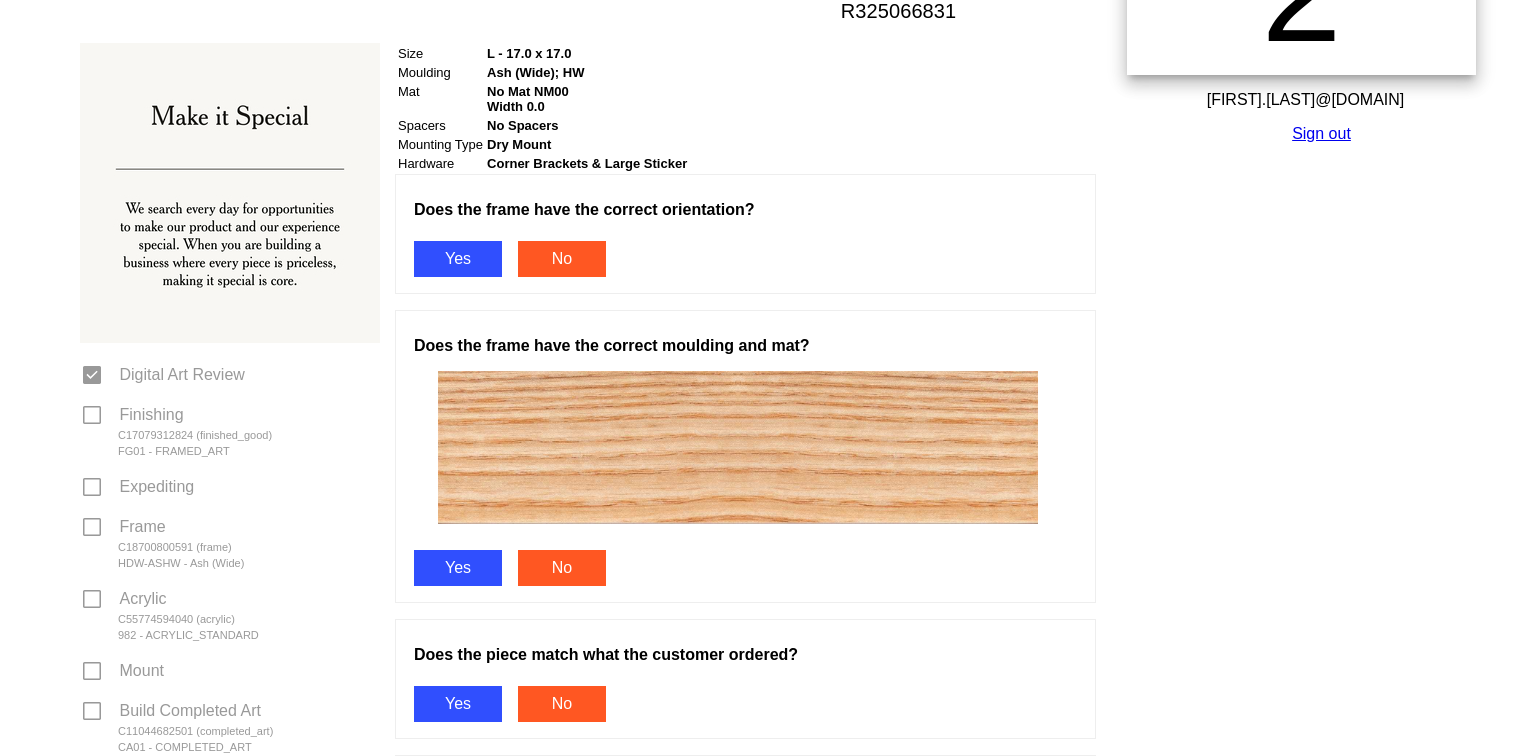 scroll, scrollTop: 201, scrollLeft: 0, axis: vertical 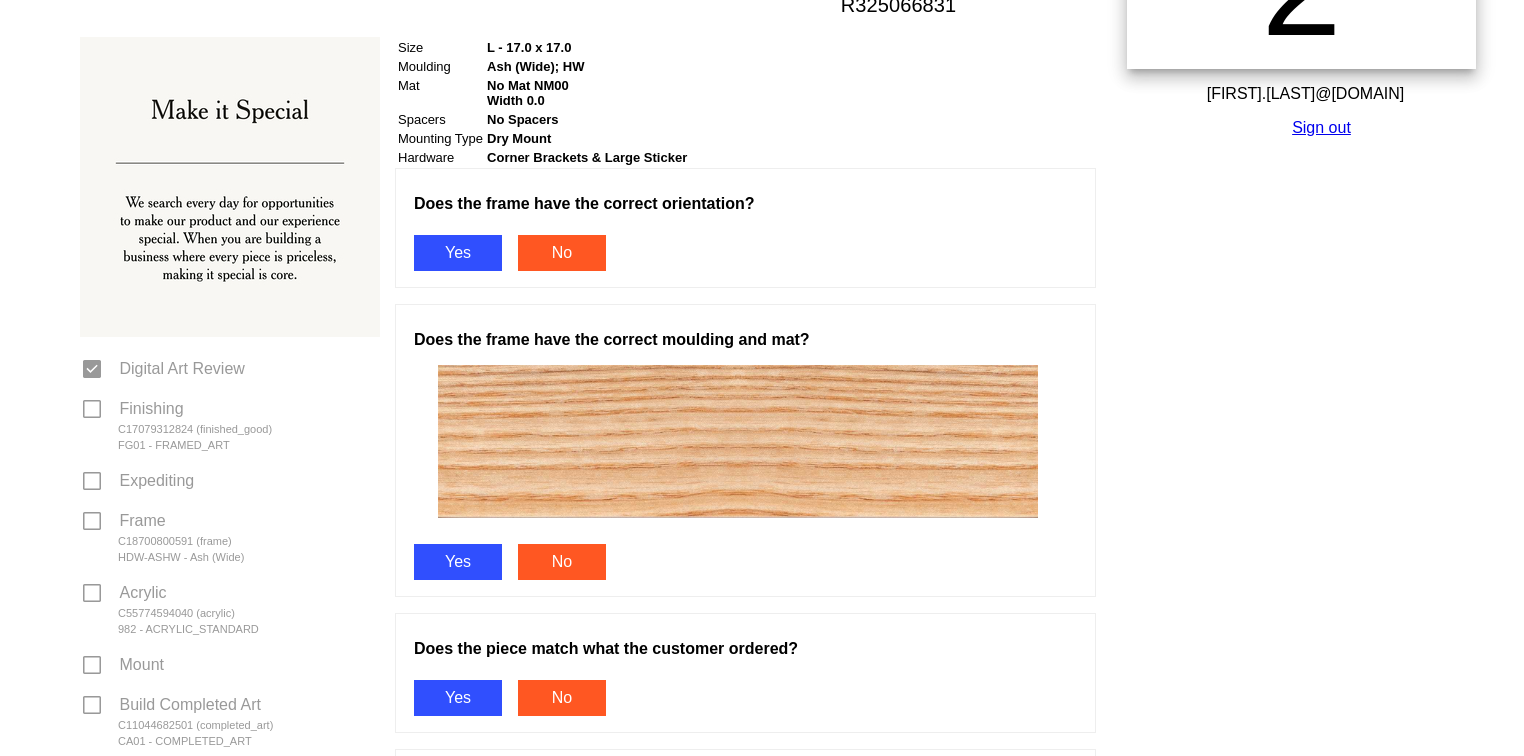 click on "Yes" at bounding box center [458, 253] 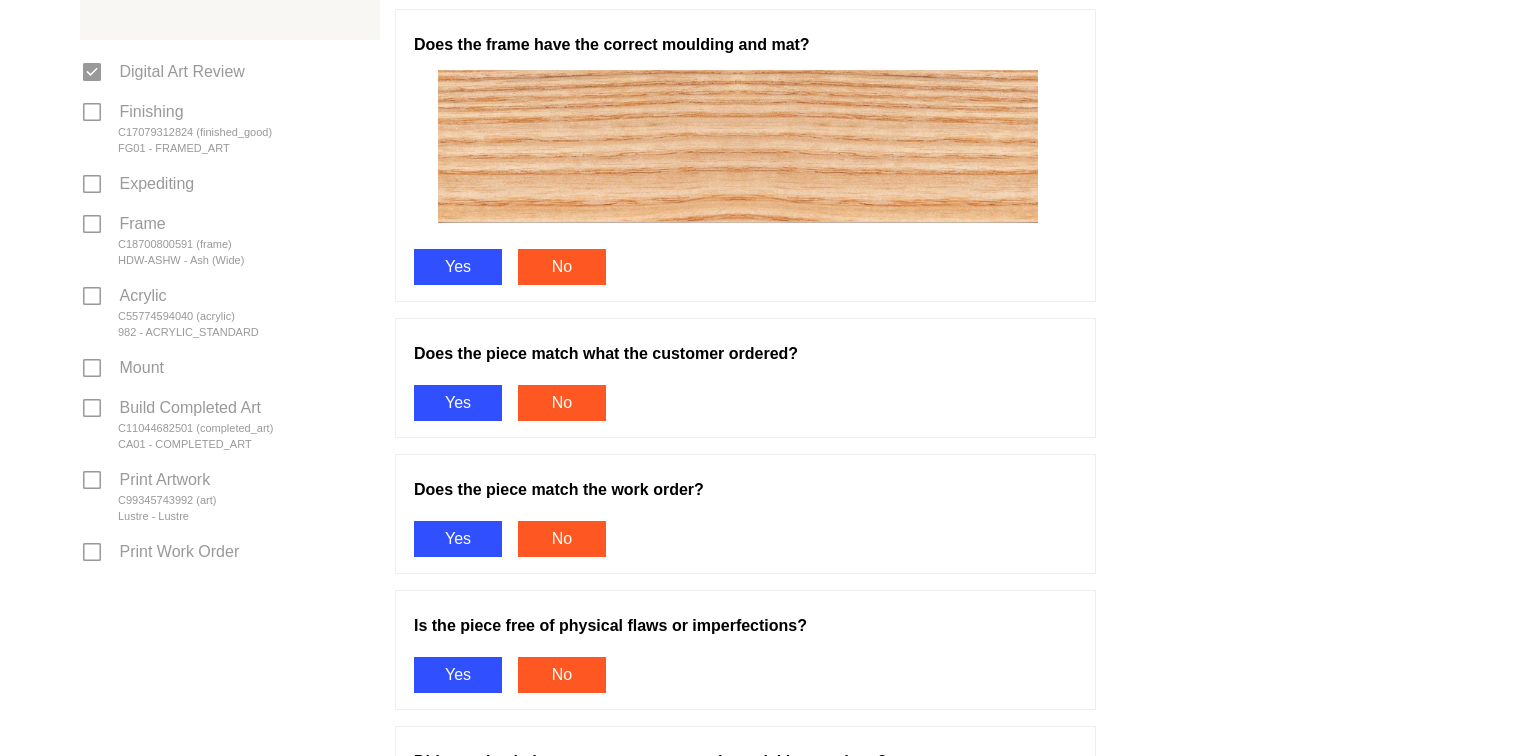 scroll, scrollTop: 515, scrollLeft: 0, axis: vertical 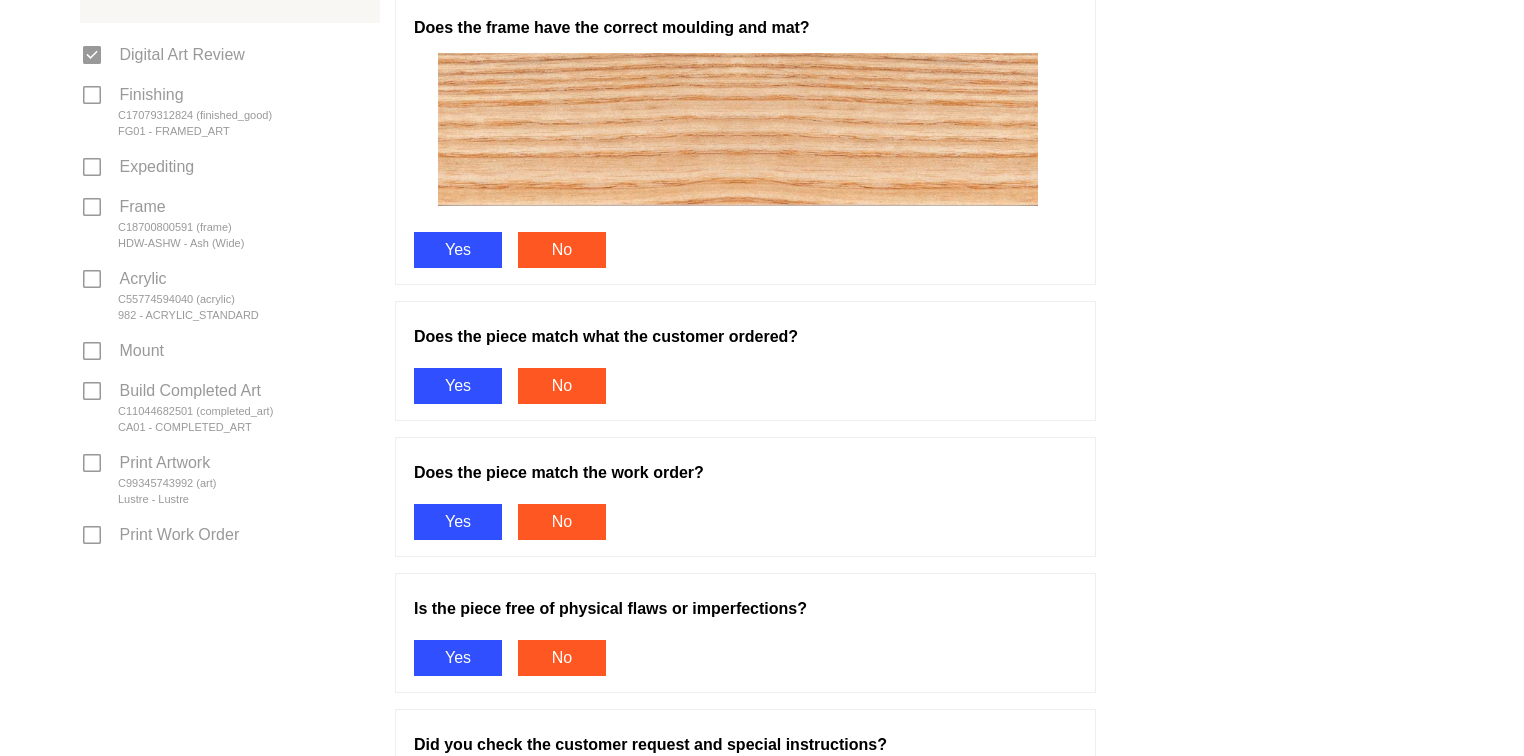 click on "Yes" at bounding box center (458, 250) 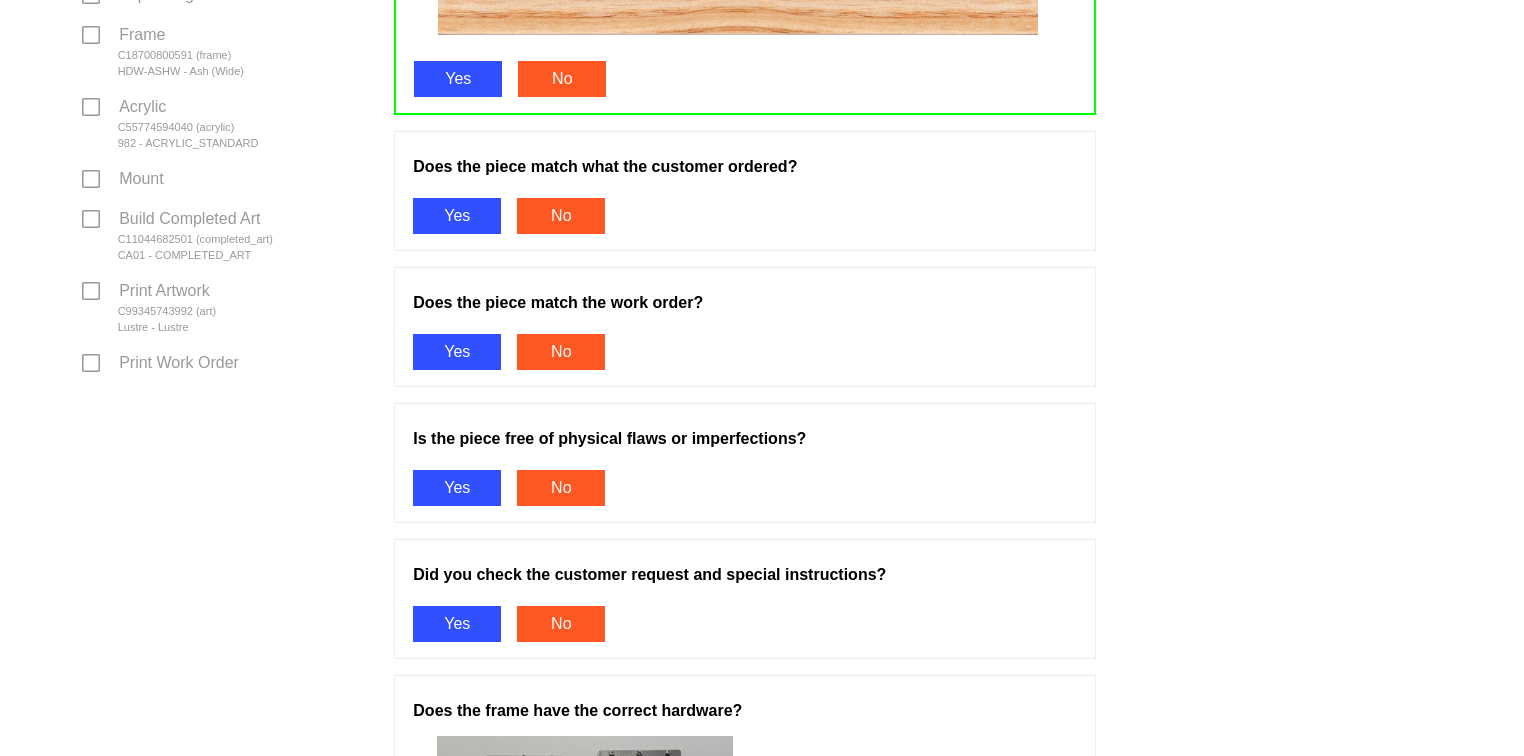 scroll, scrollTop: 686, scrollLeft: 0, axis: vertical 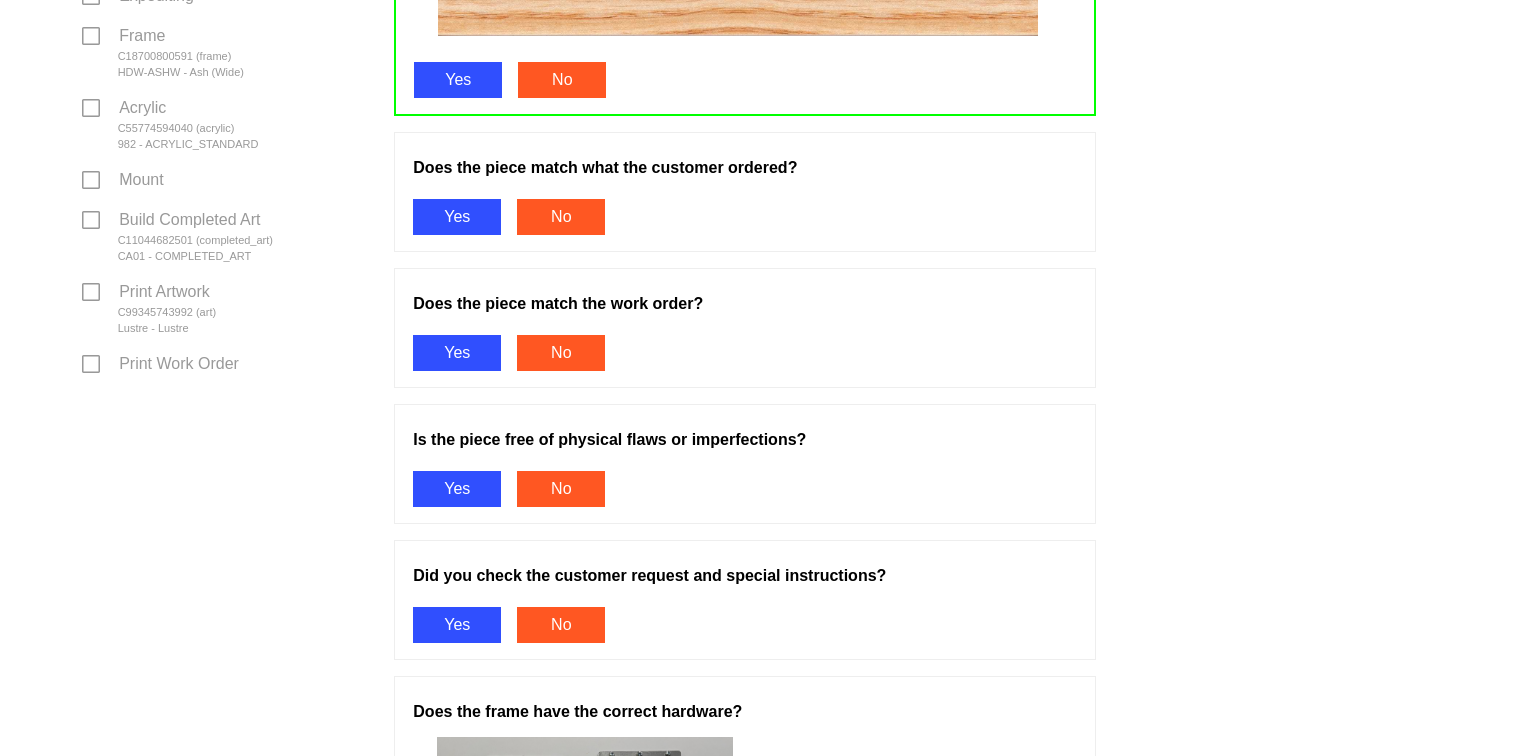click on "Yes" at bounding box center (457, 217) 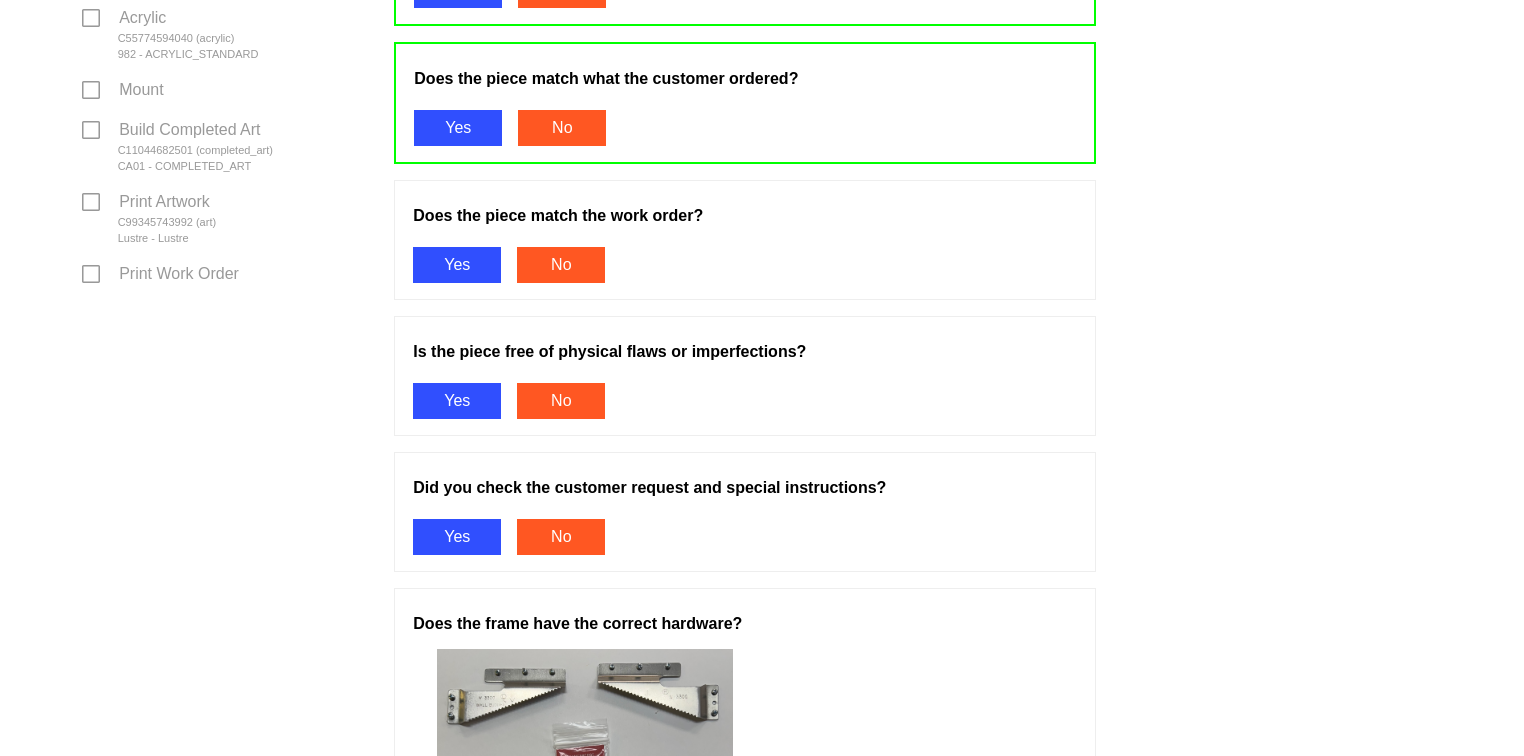 scroll, scrollTop: 777, scrollLeft: 0, axis: vertical 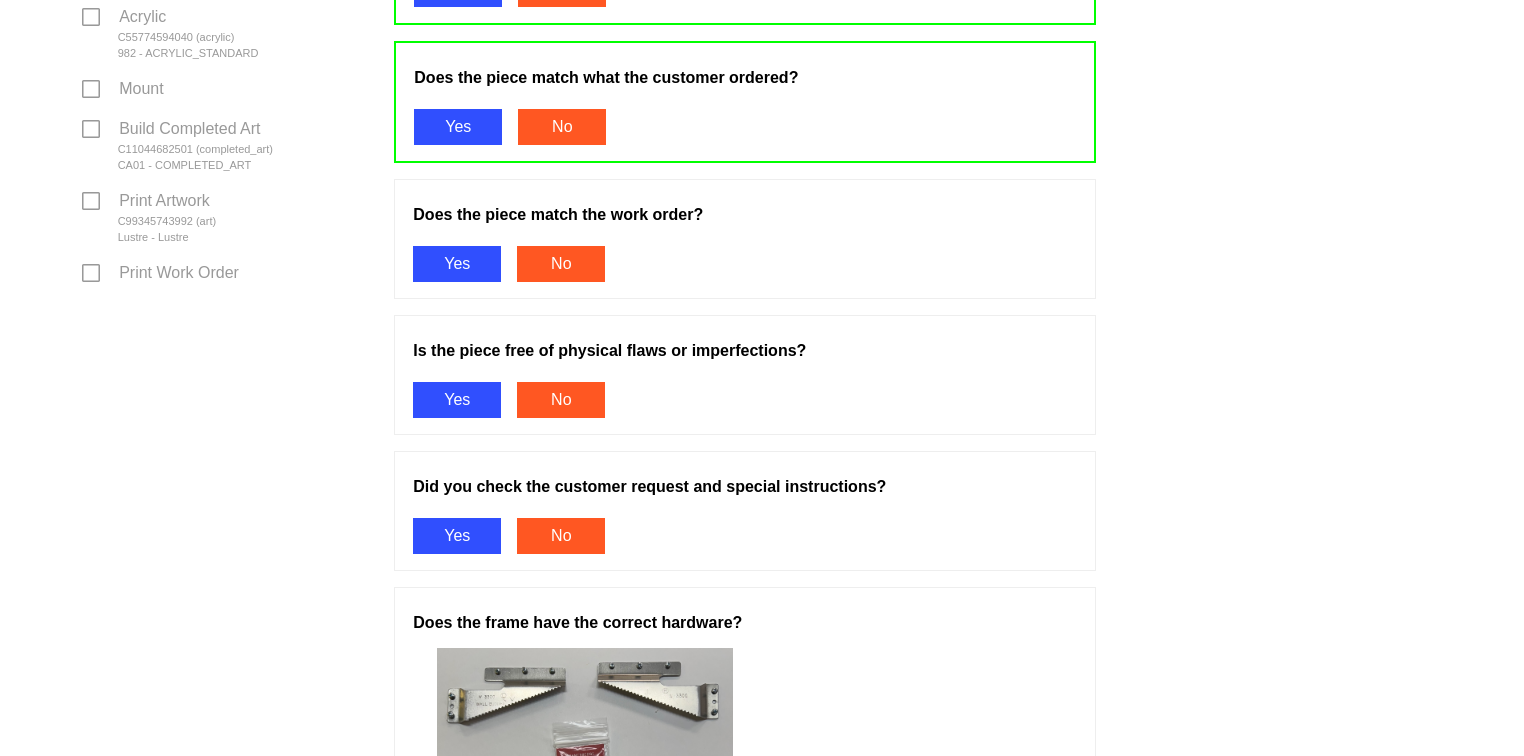 click on "Yes" at bounding box center (457, 264) 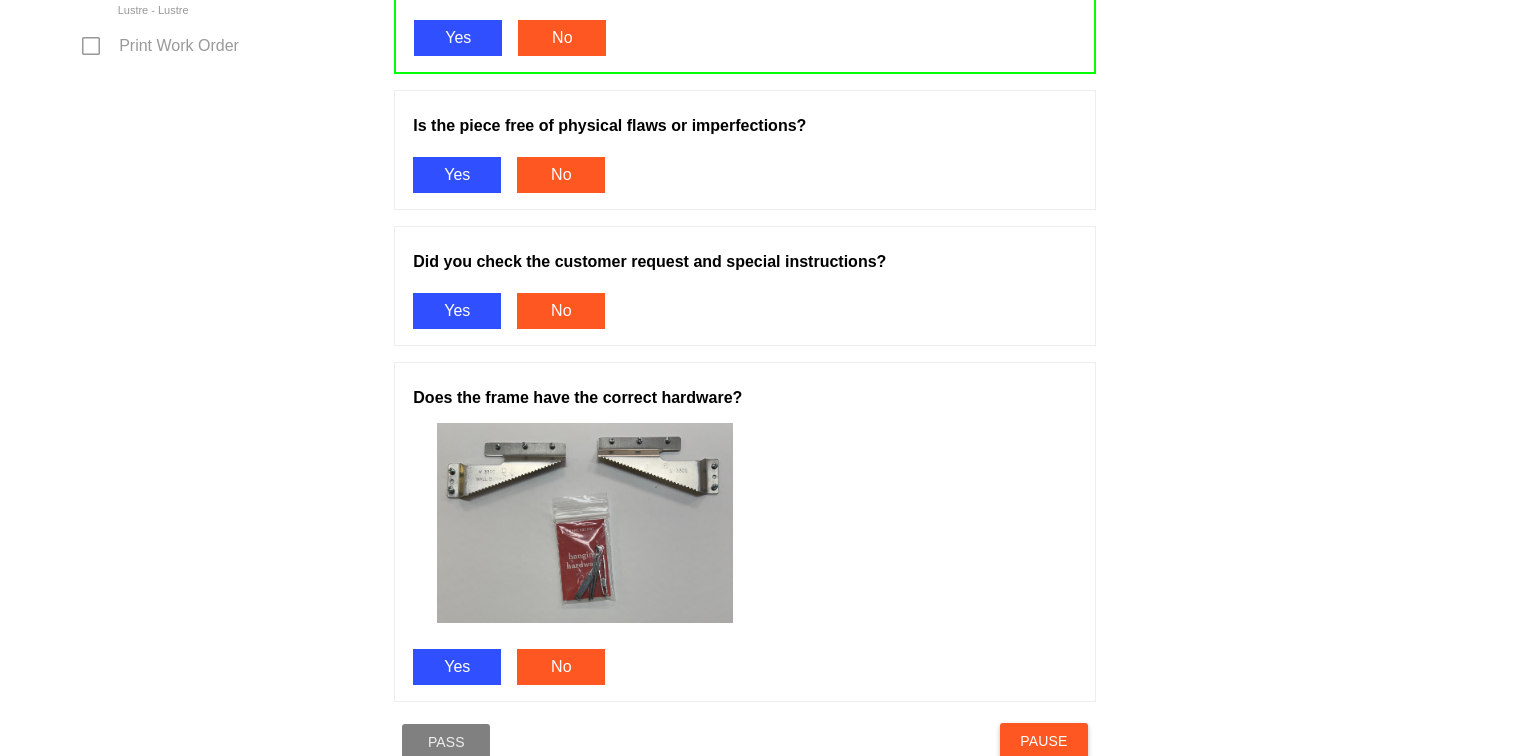 scroll, scrollTop: 1012, scrollLeft: 0, axis: vertical 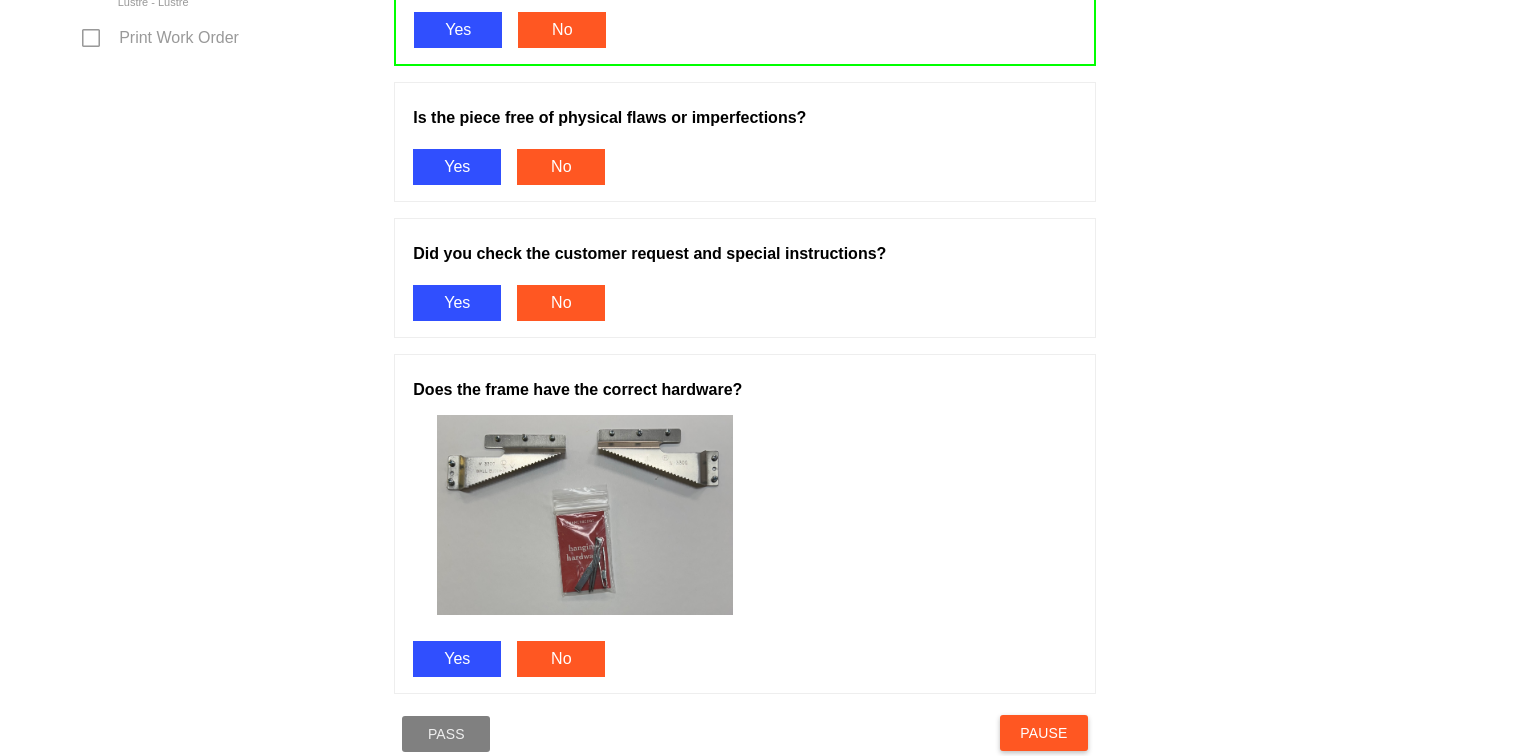 click on "Yes" at bounding box center (457, 167) 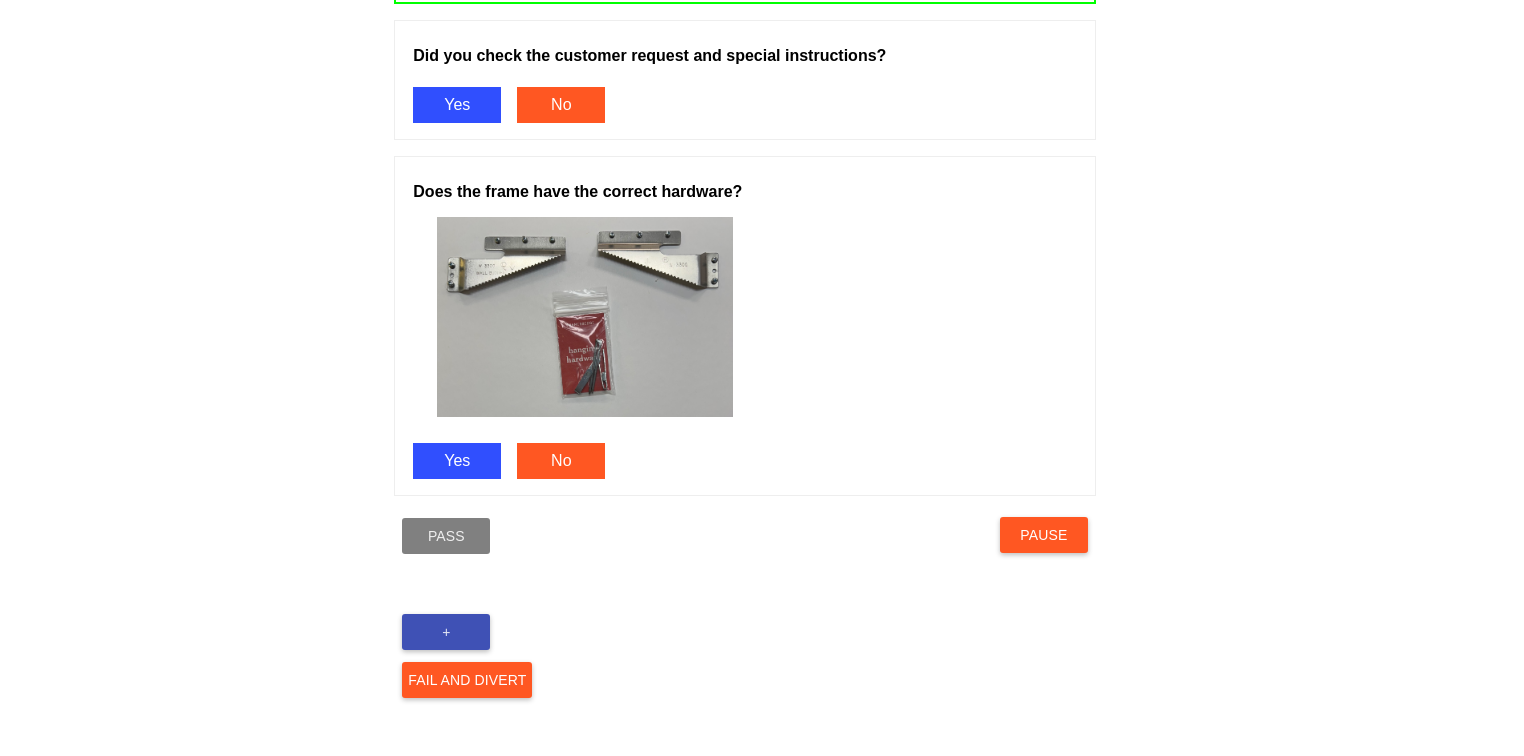 scroll, scrollTop: 1212, scrollLeft: 0, axis: vertical 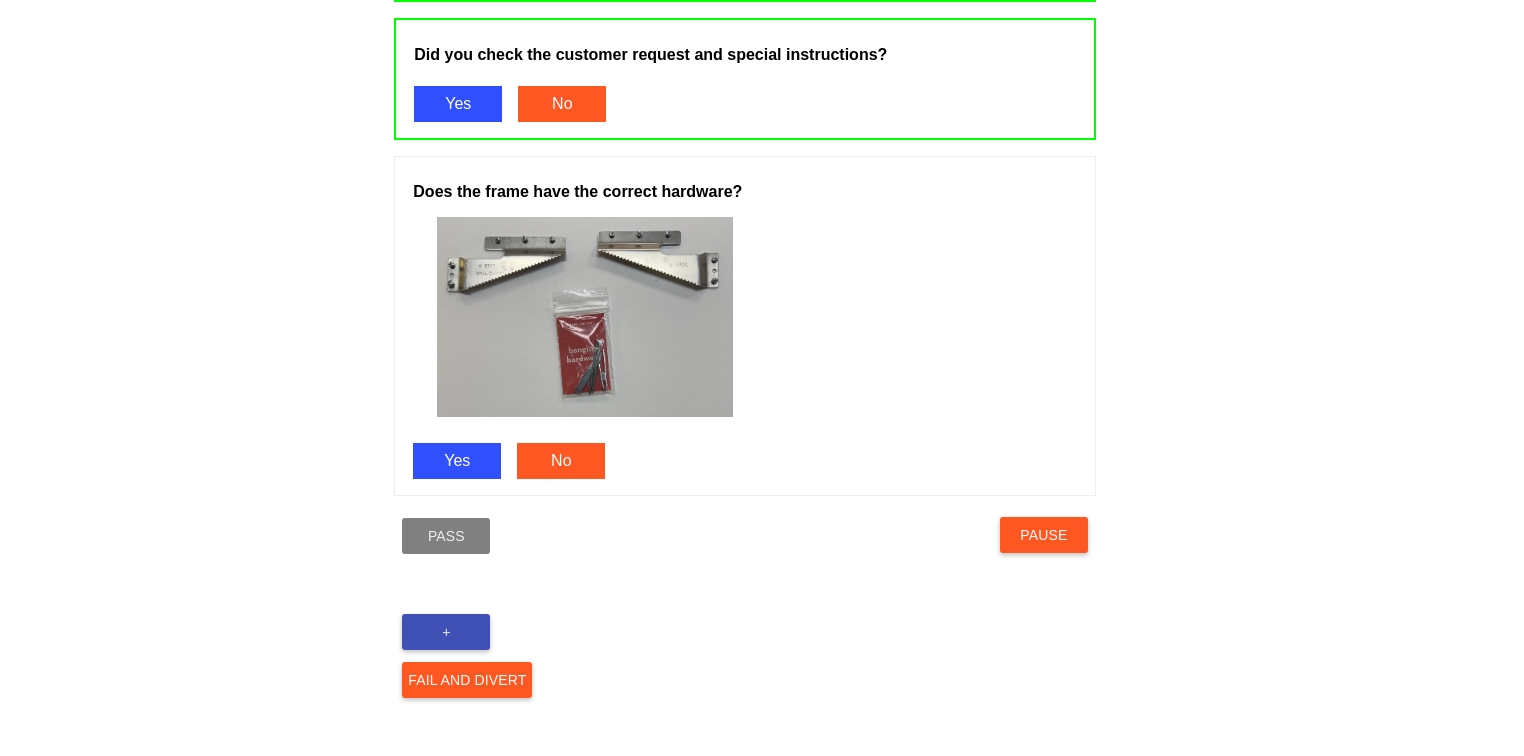 click on "Yes" at bounding box center (457, 461) 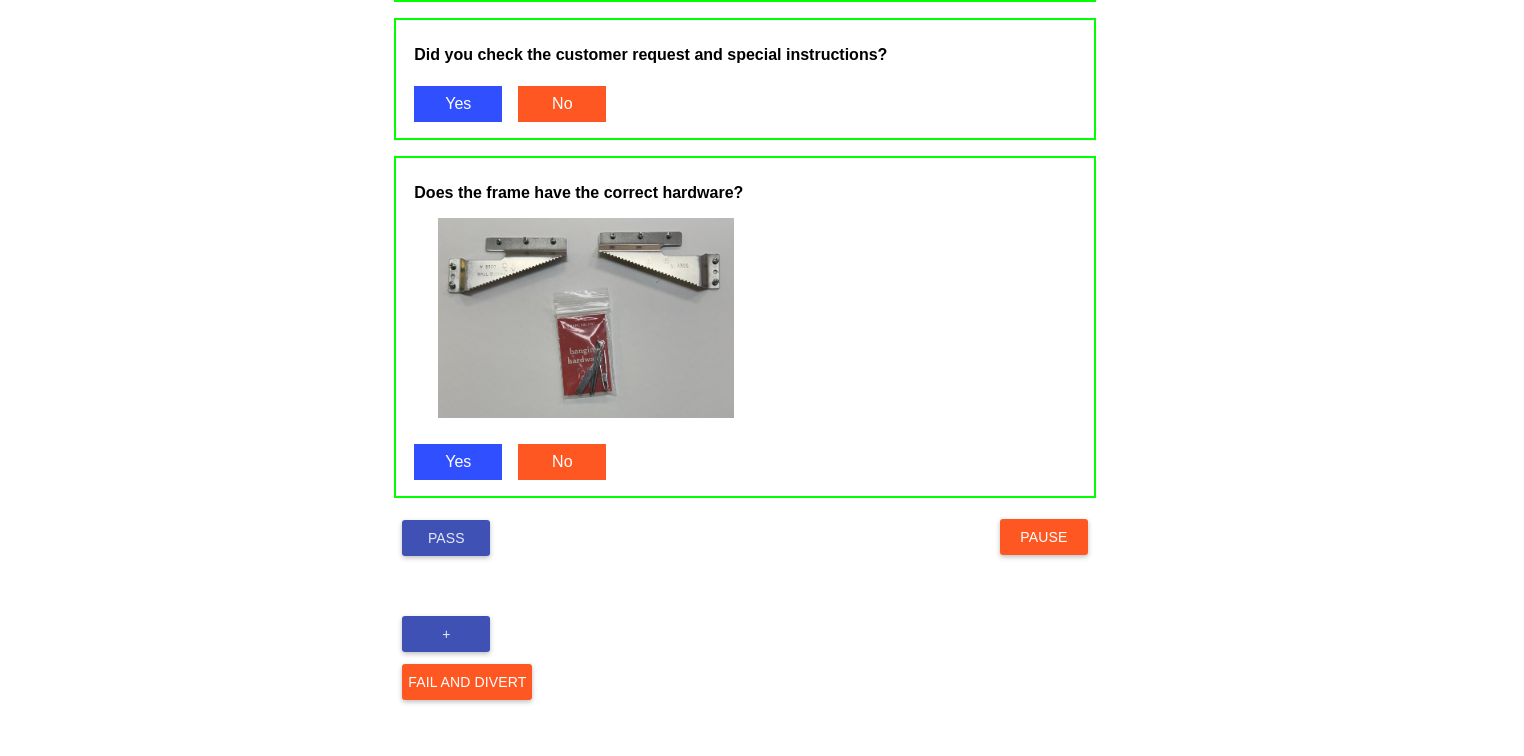 click on "Pass" at bounding box center (446, 538) 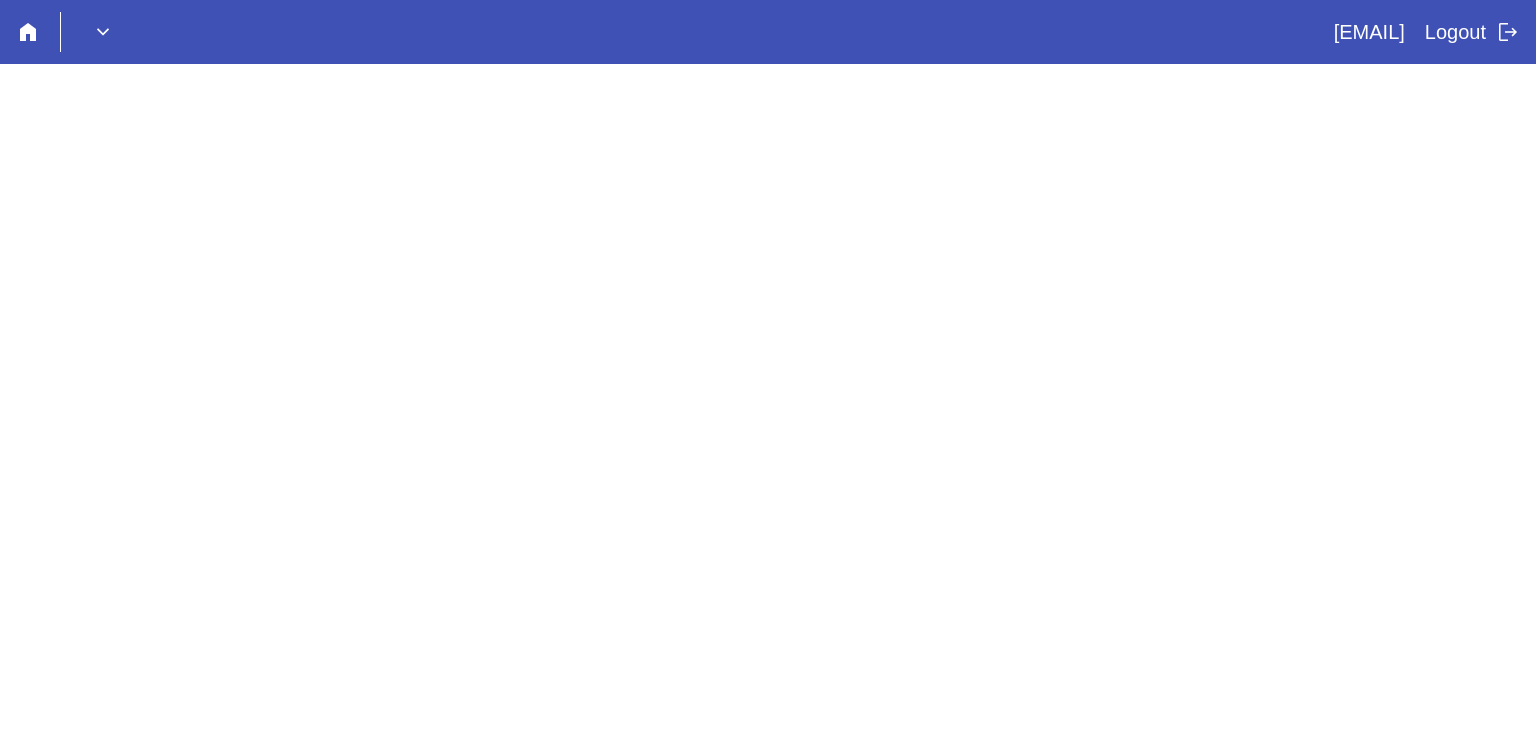 scroll, scrollTop: 0, scrollLeft: 0, axis: both 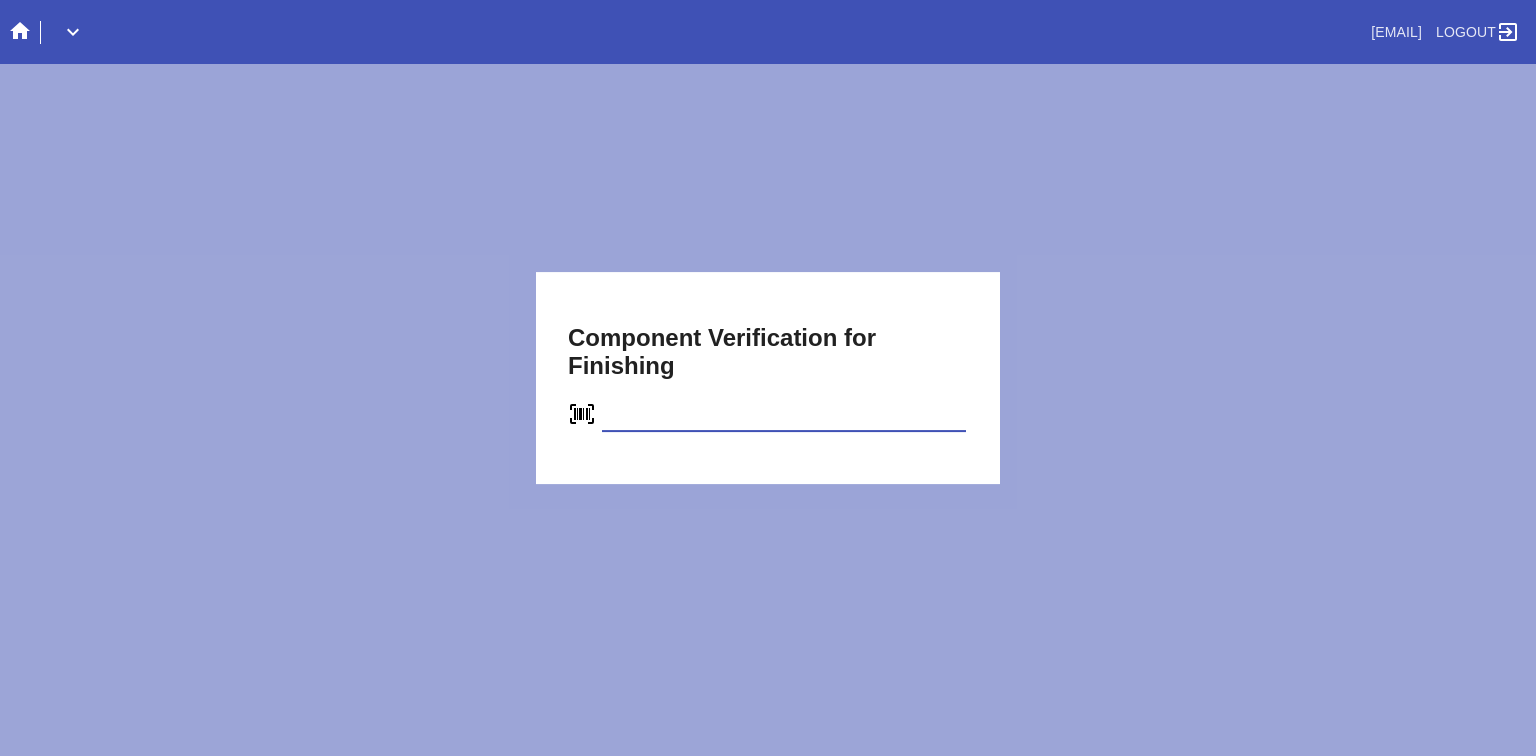 type on "C17079312824" 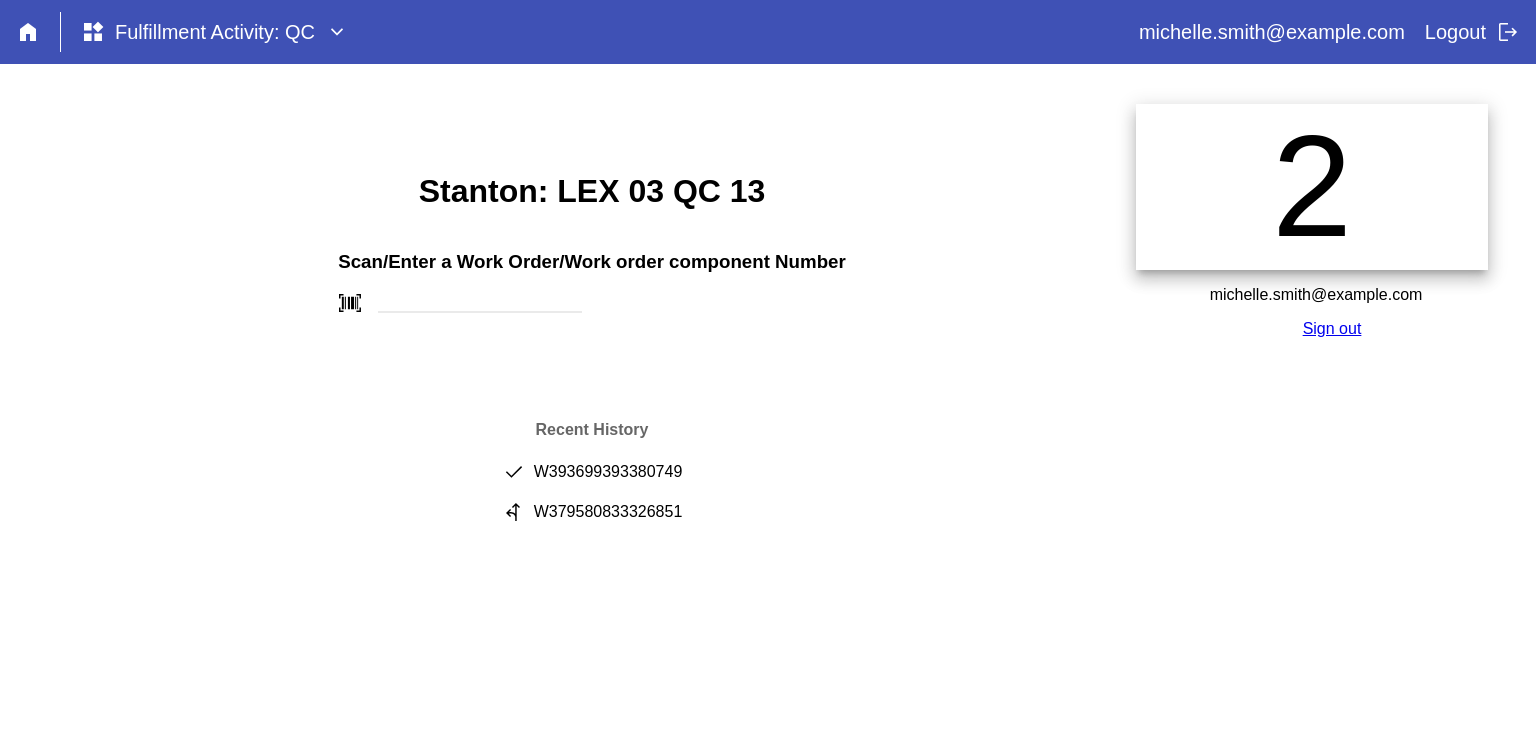 scroll, scrollTop: 0, scrollLeft: 0, axis: both 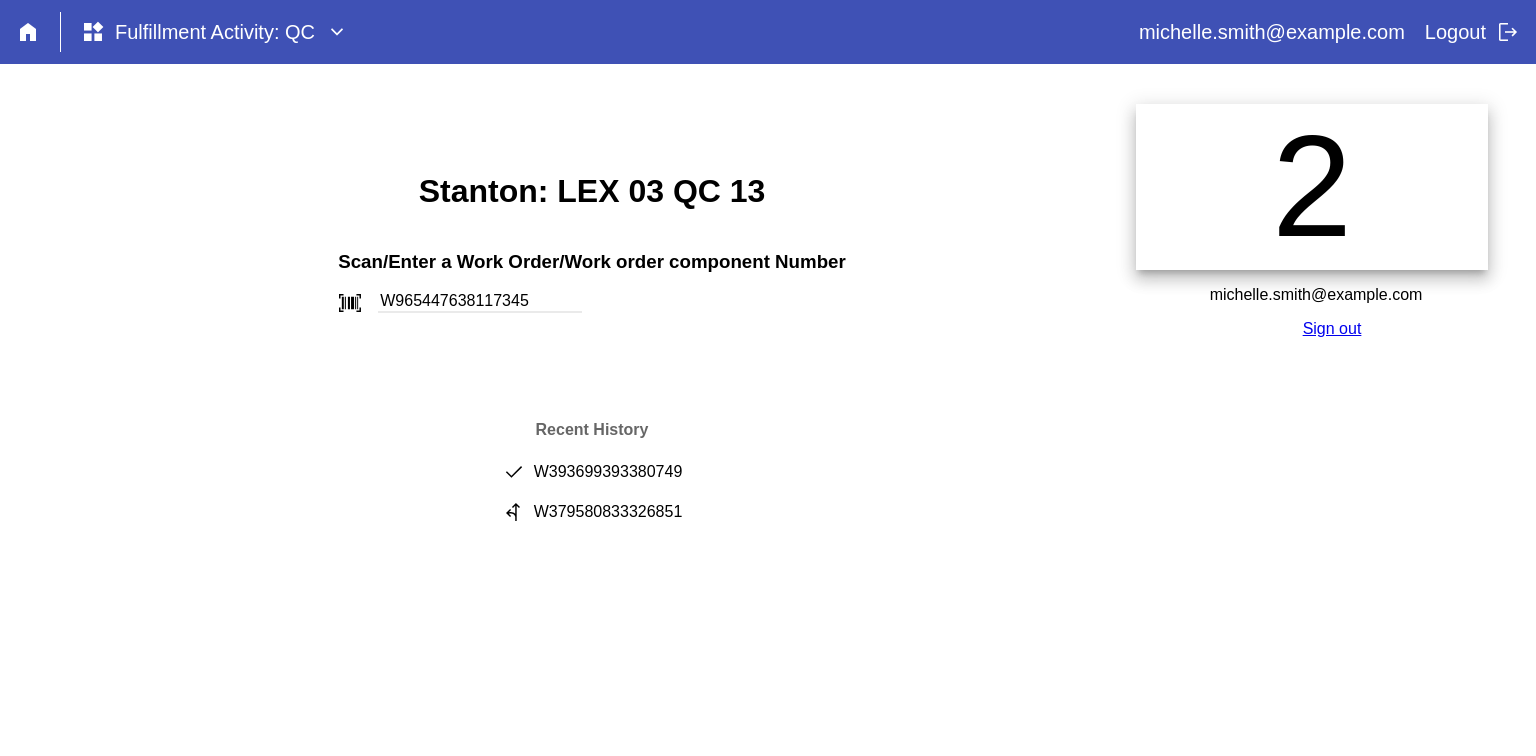 type on "W965447638117345" 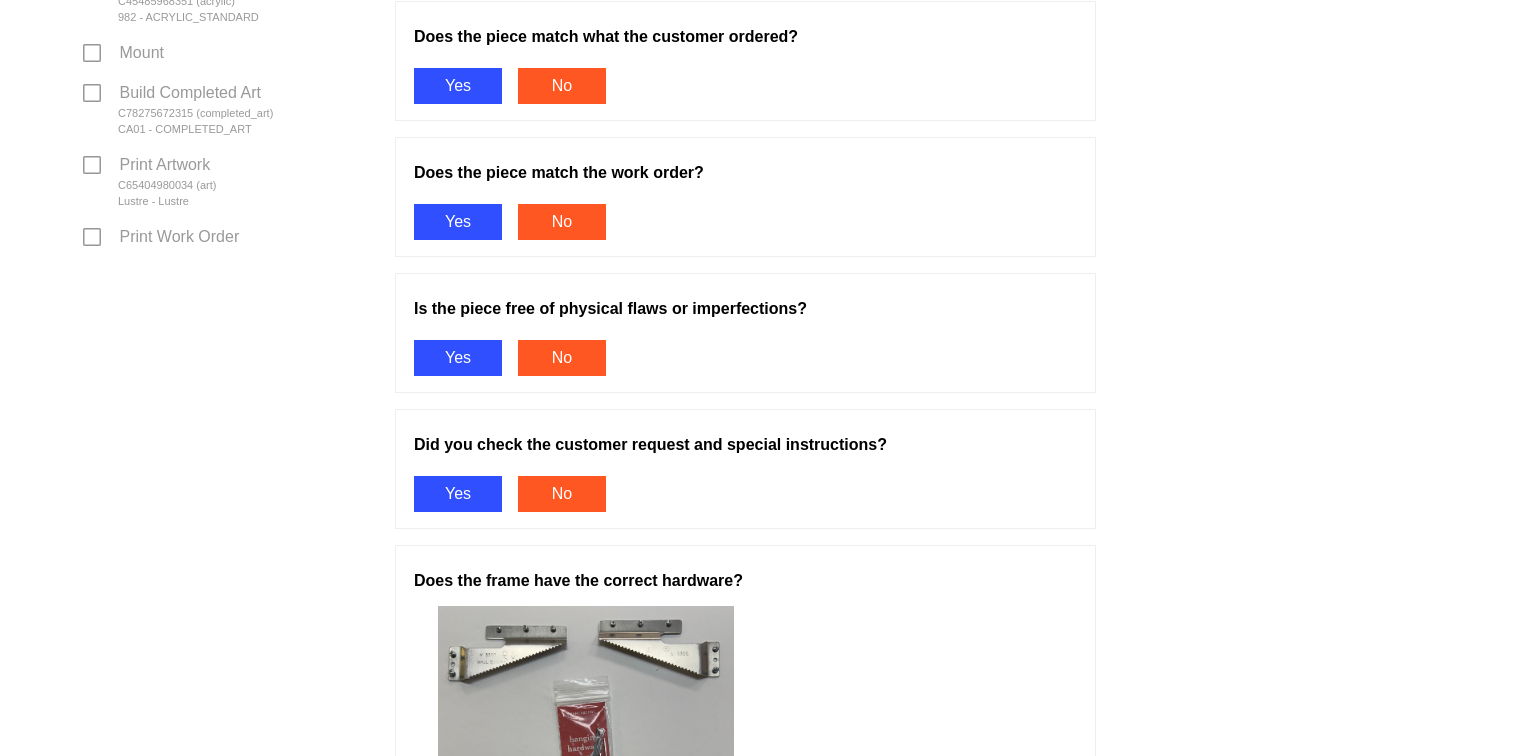 scroll, scrollTop: 1204, scrollLeft: 0, axis: vertical 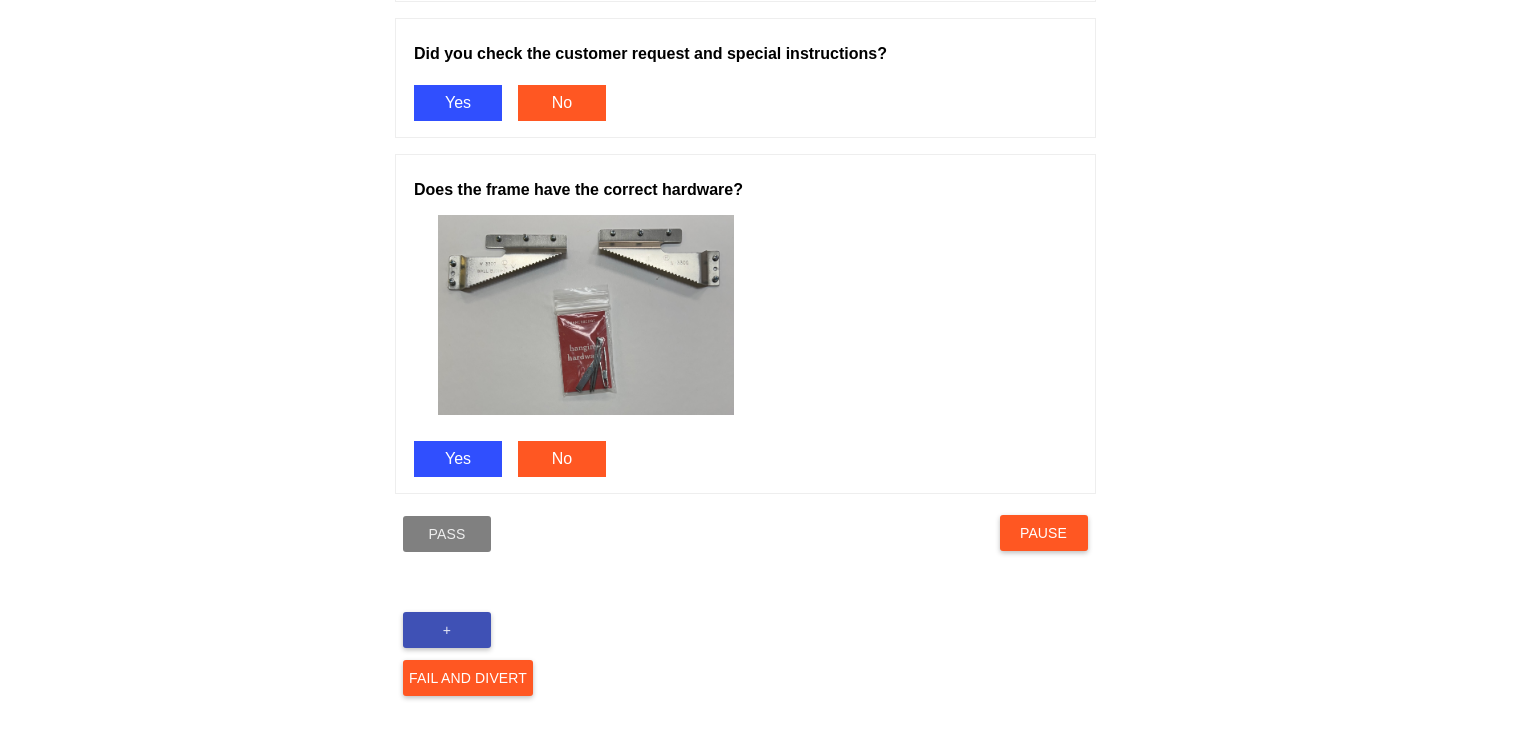 click on "+" at bounding box center (447, 630) 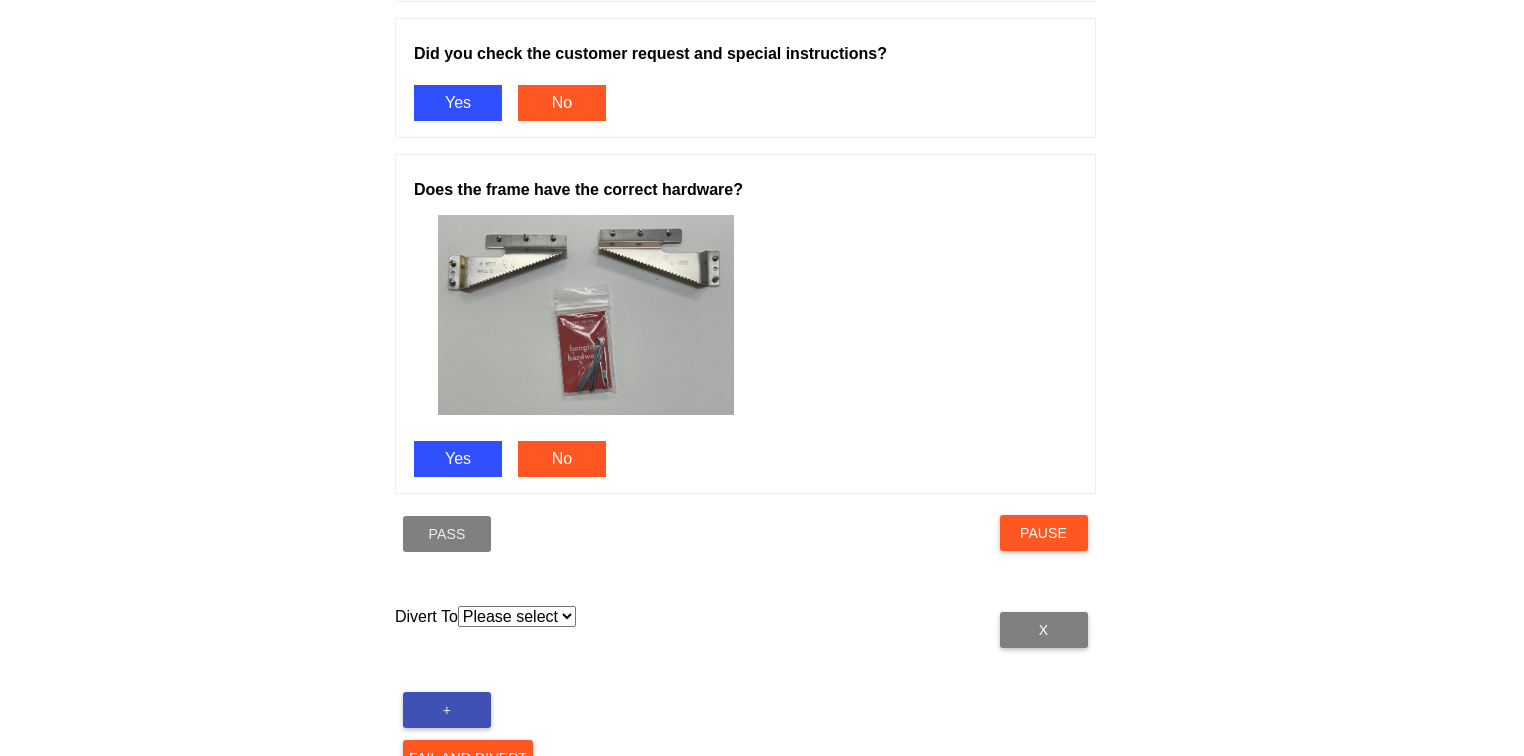click on "Please select
Acrylic
Art Care
Foam
Hold
Mats
Saws
Receiving
Print Room
Mounting
Hardware
Assembly" at bounding box center [517, 616] 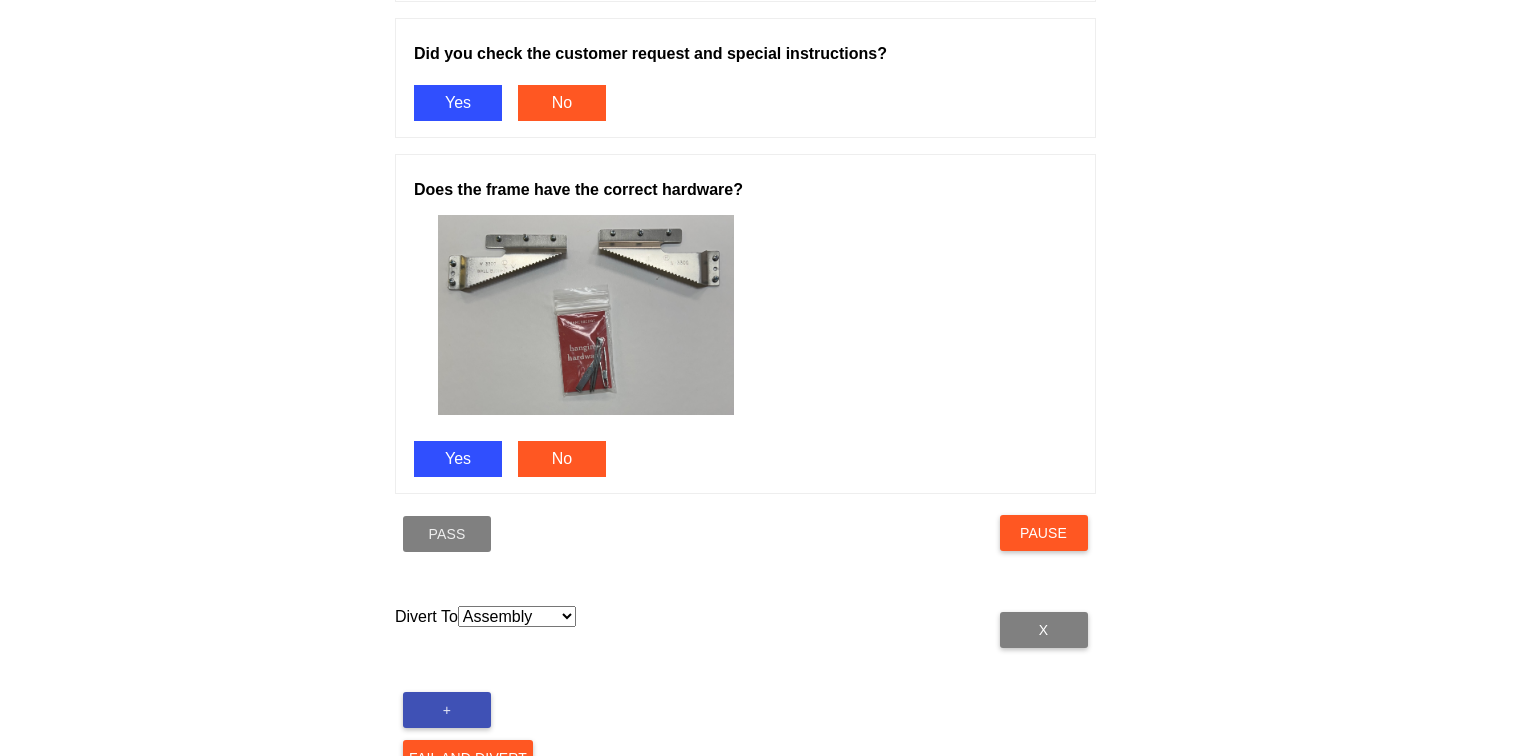 click on "Please select
Acrylic
Art Care
Foam
Hold
Mats
Saws
Receiving
Print Room
Mounting
Hardware
Assembly" at bounding box center [517, 616] 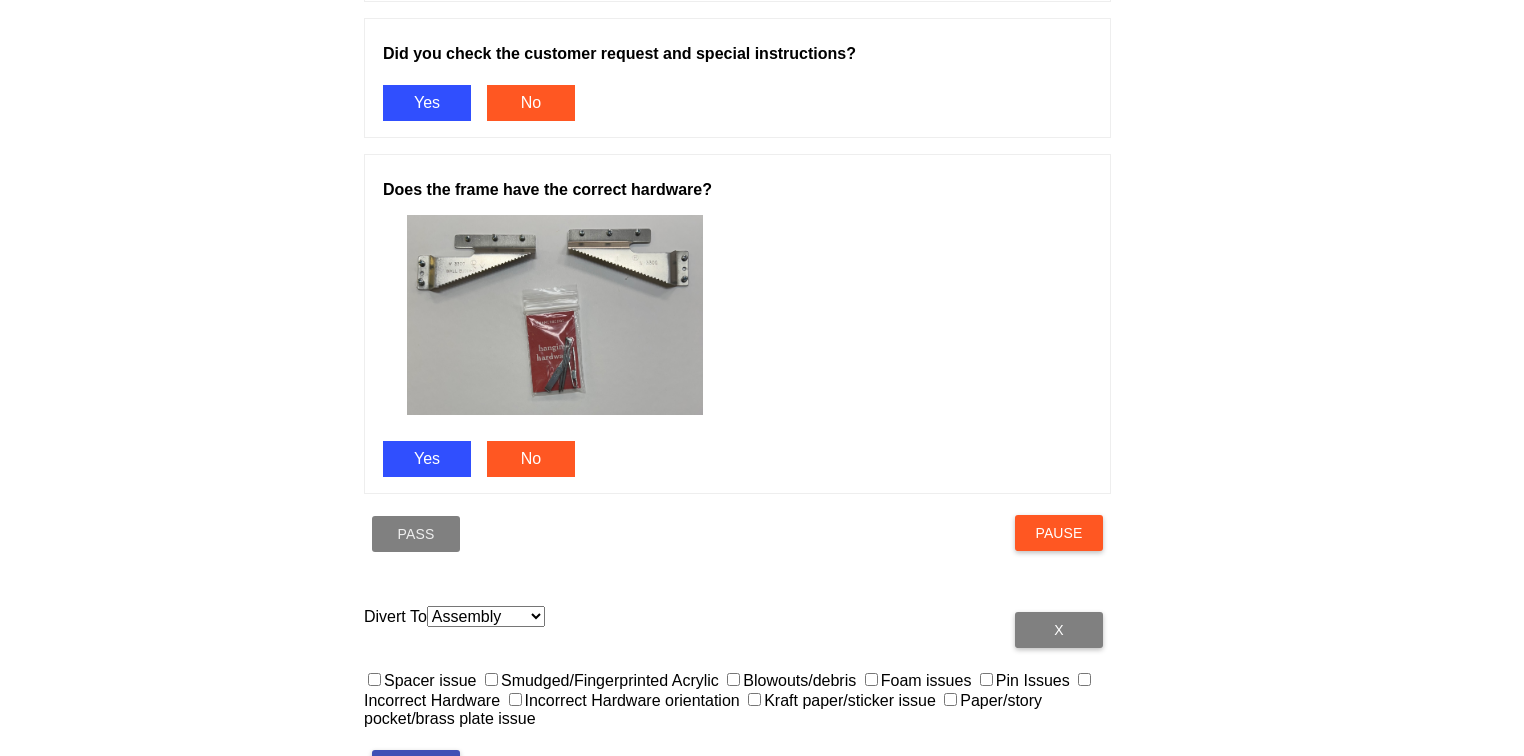 click on "Blowouts/debris" at bounding box center (733, 679) 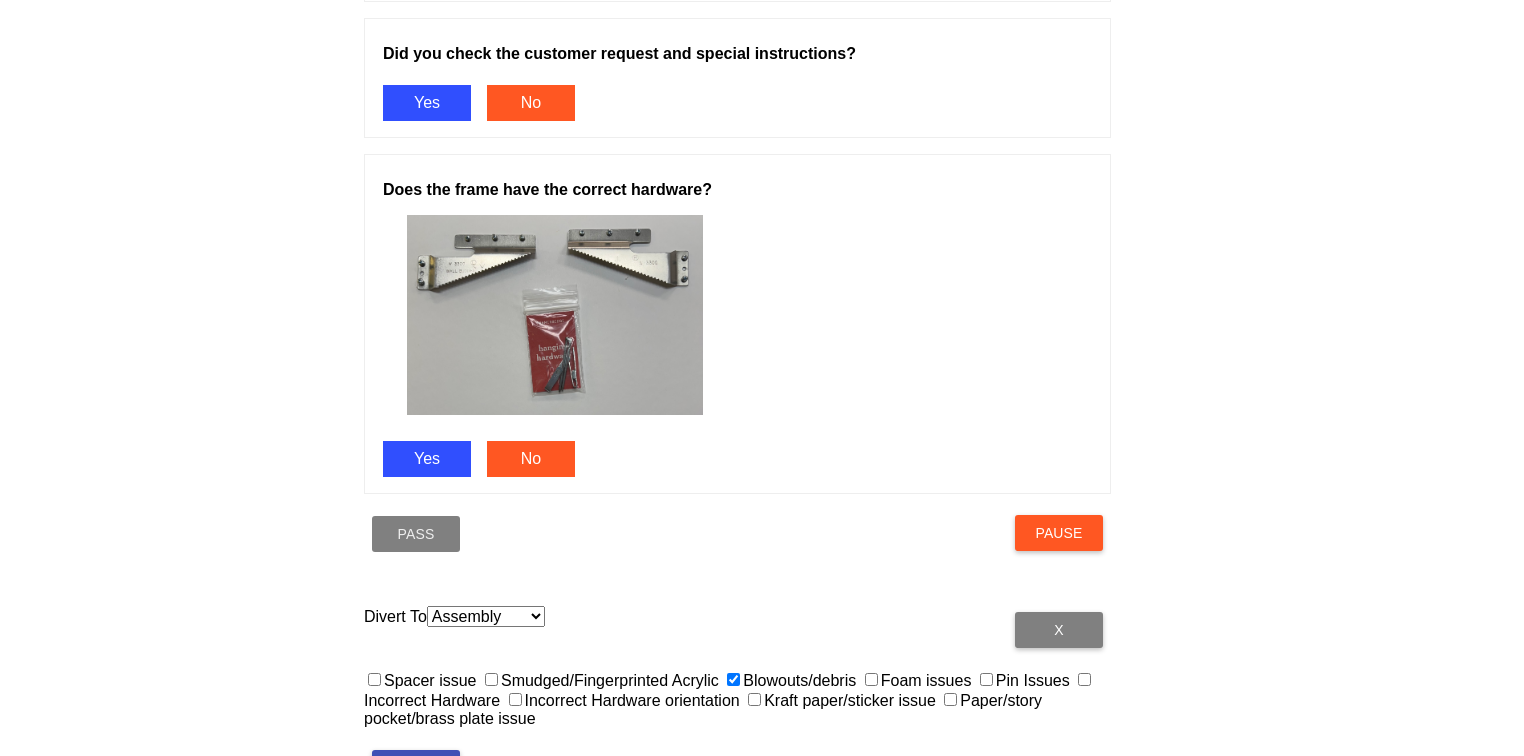 scroll, scrollTop: 1343, scrollLeft: 0, axis: vertical 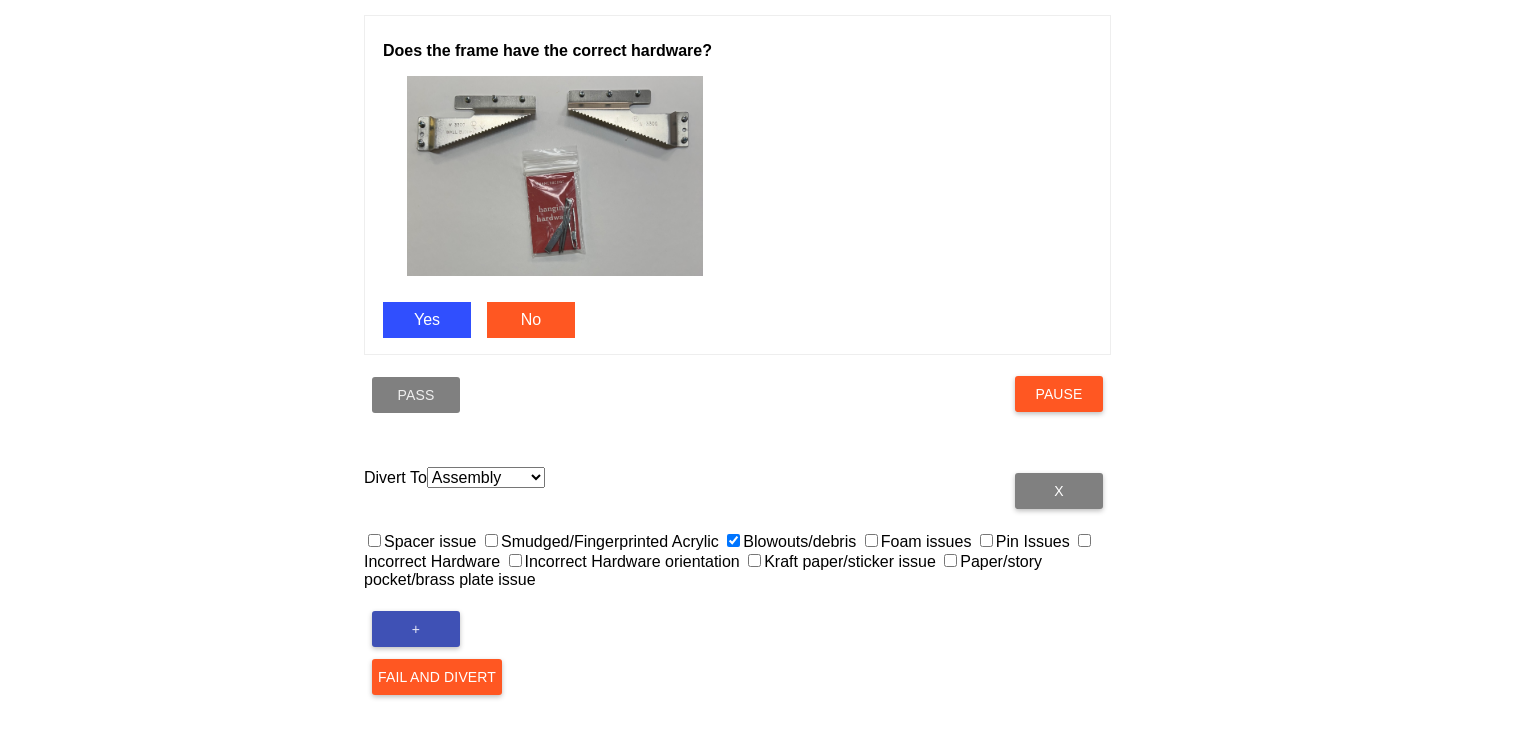 click on "Fail and Divert" at bounding box center (437, 677) 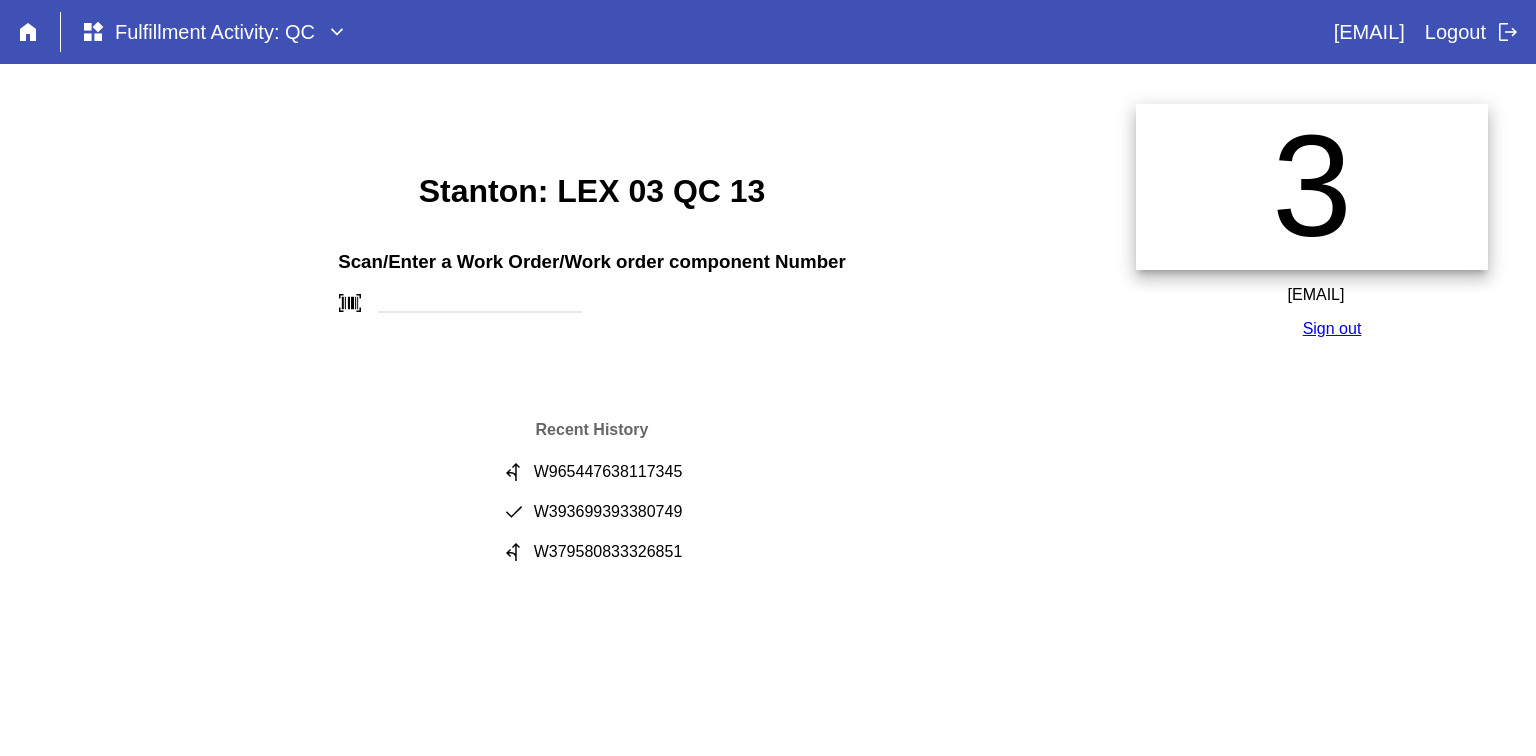 scroll, scrollTop: 0, scrollLeft: 0, axis: both 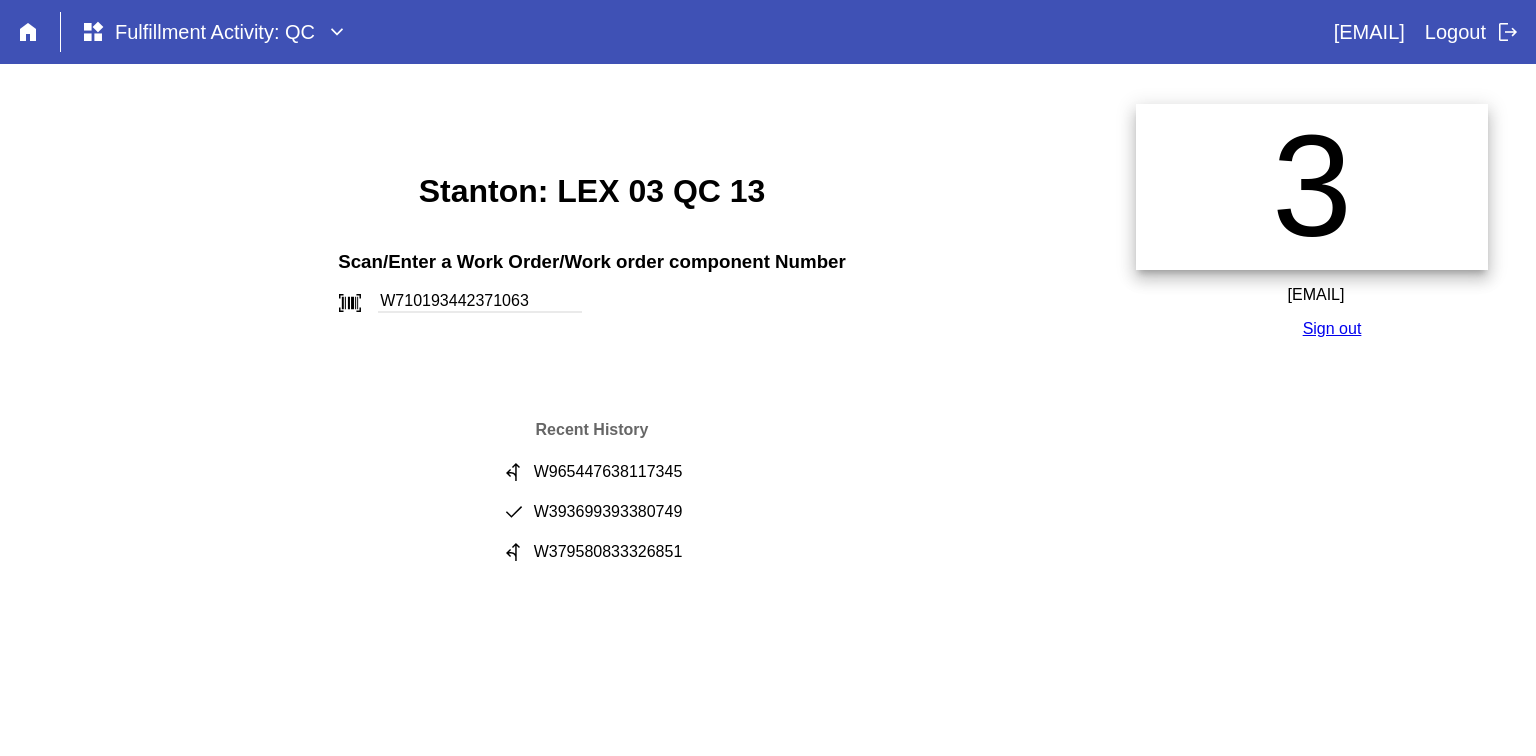 type on "W710193442371063" 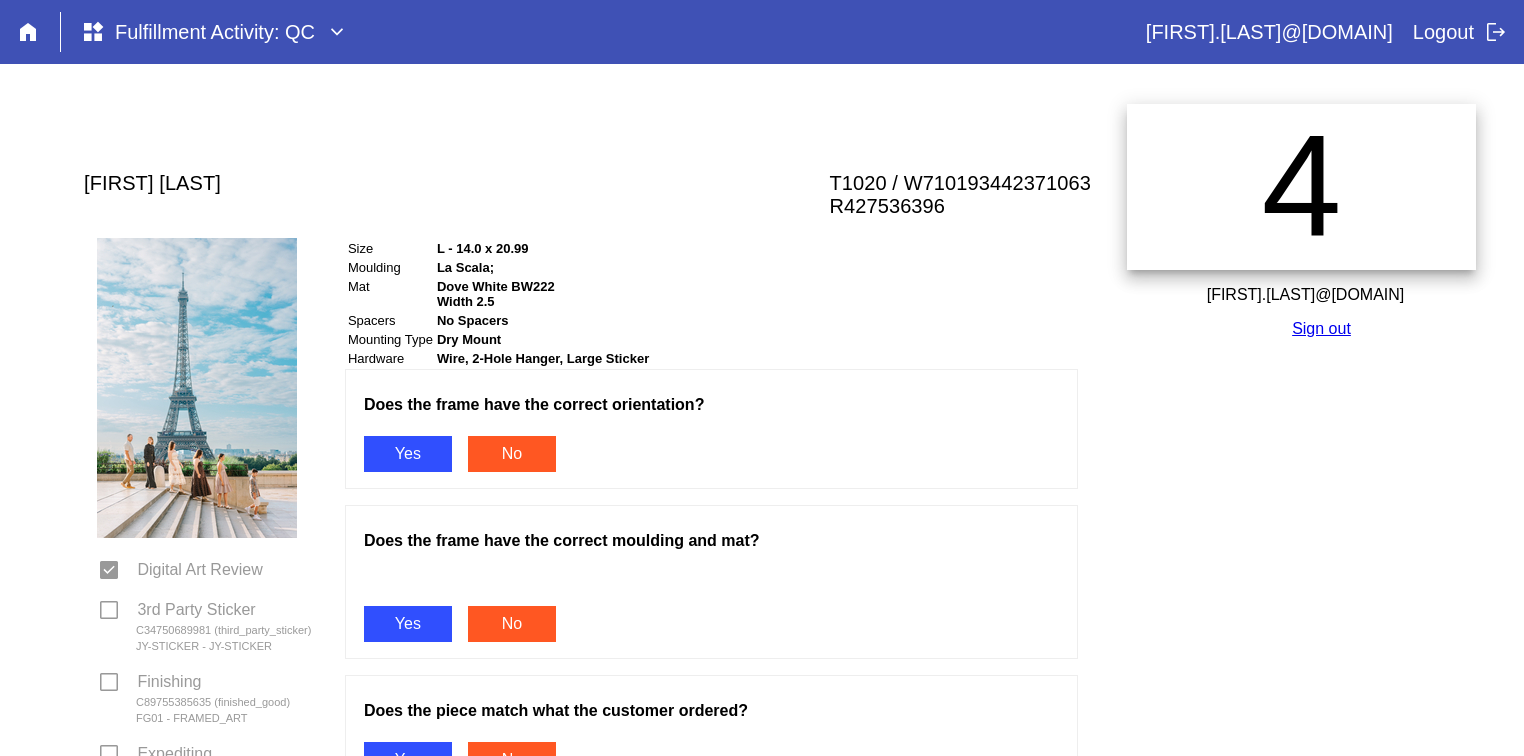 scroll, scrollTop: 0, scrollLeft: 0, axis: both 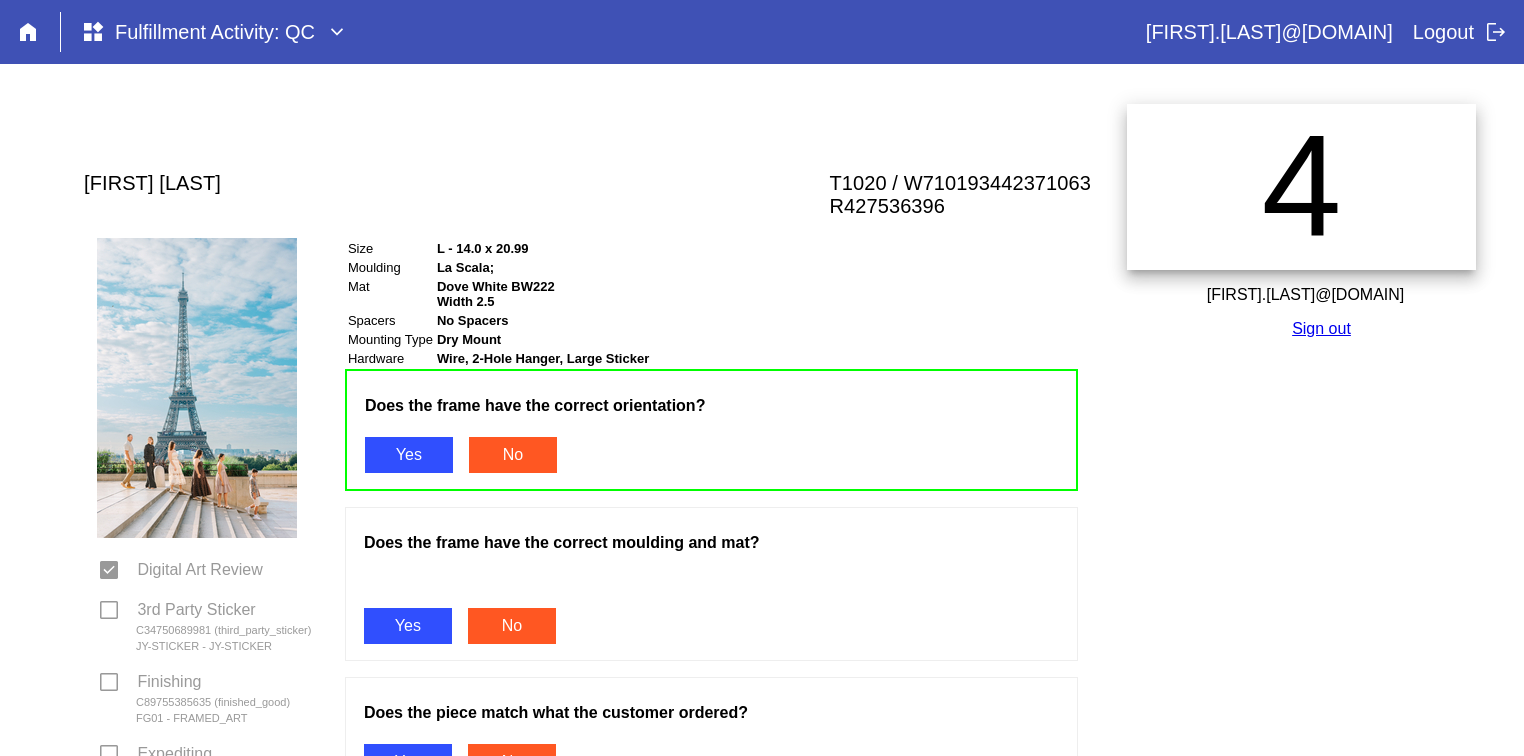 click on "Yes" at bounding box center [408, 626] 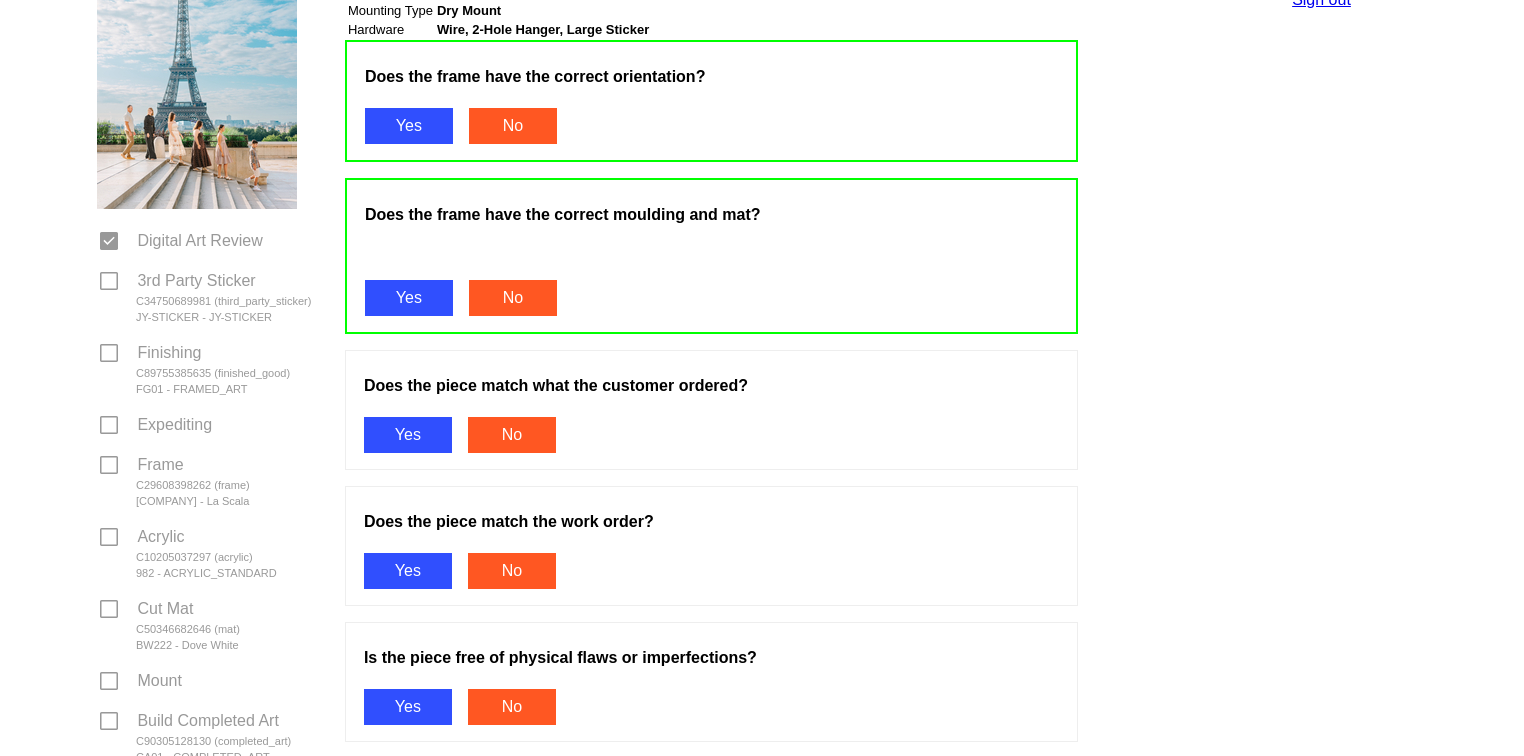 scroll, scrollTop: 365, scrollLeft: 0, axis: vertical 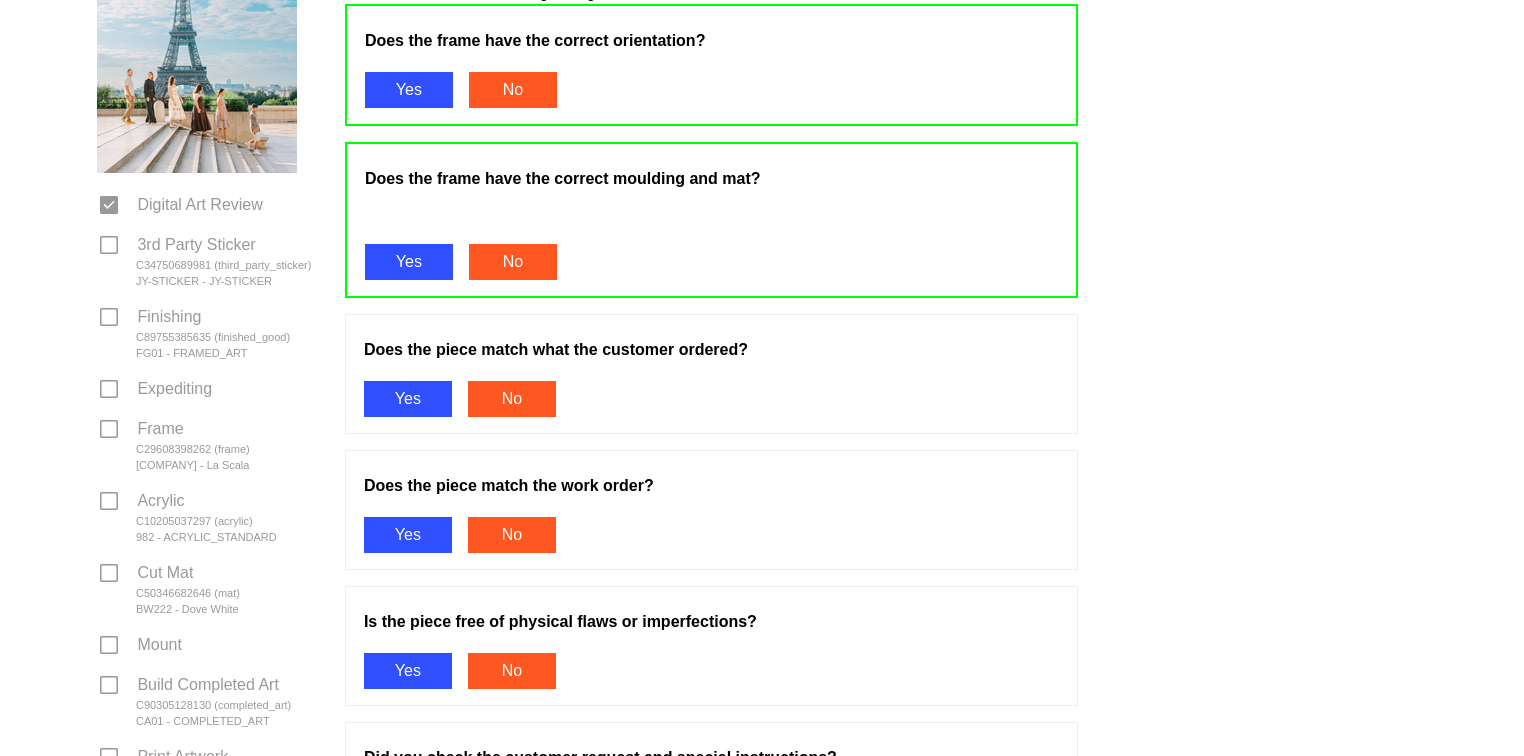 click on "Yes" at bounding box center (408, 399) 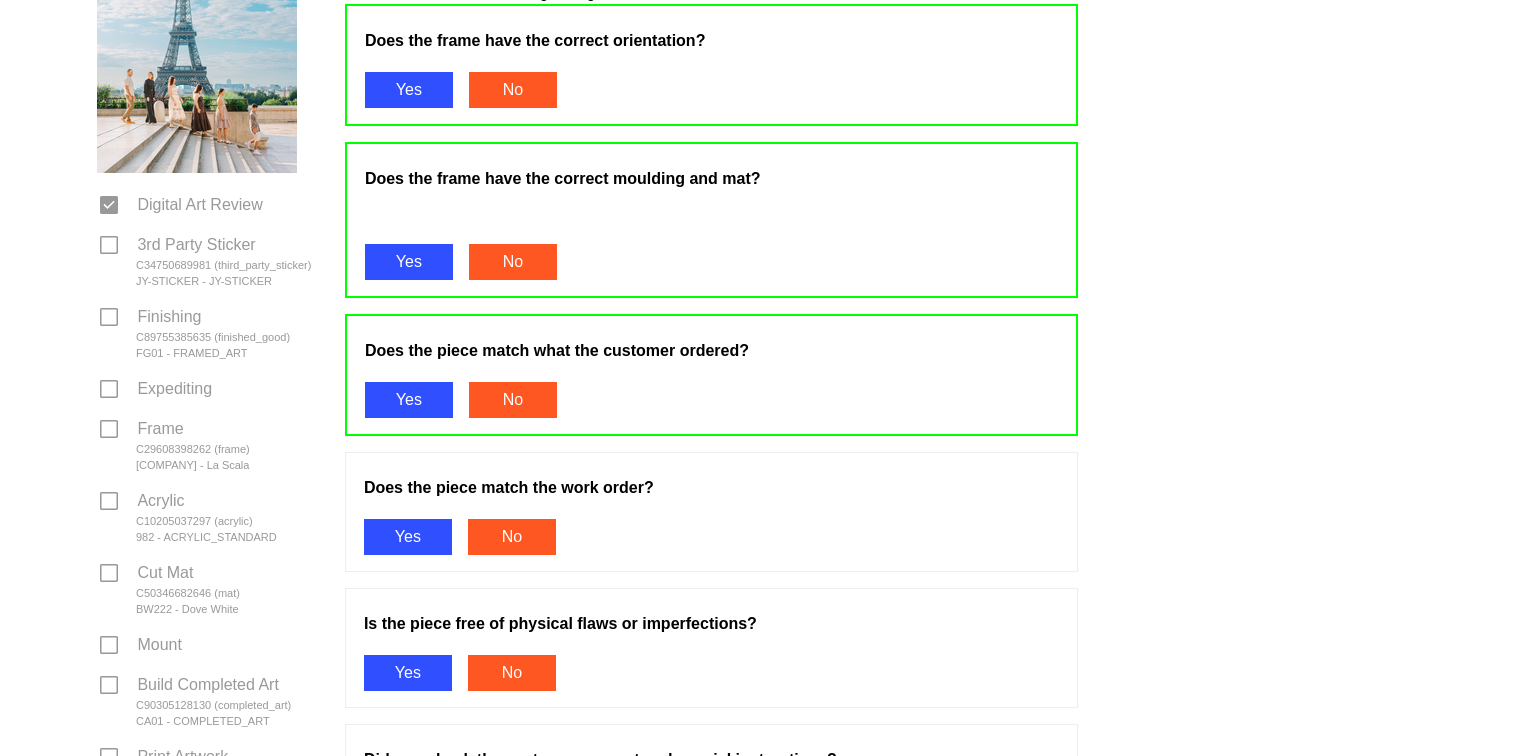 click on "Yes" at bounding box center [408, 537] 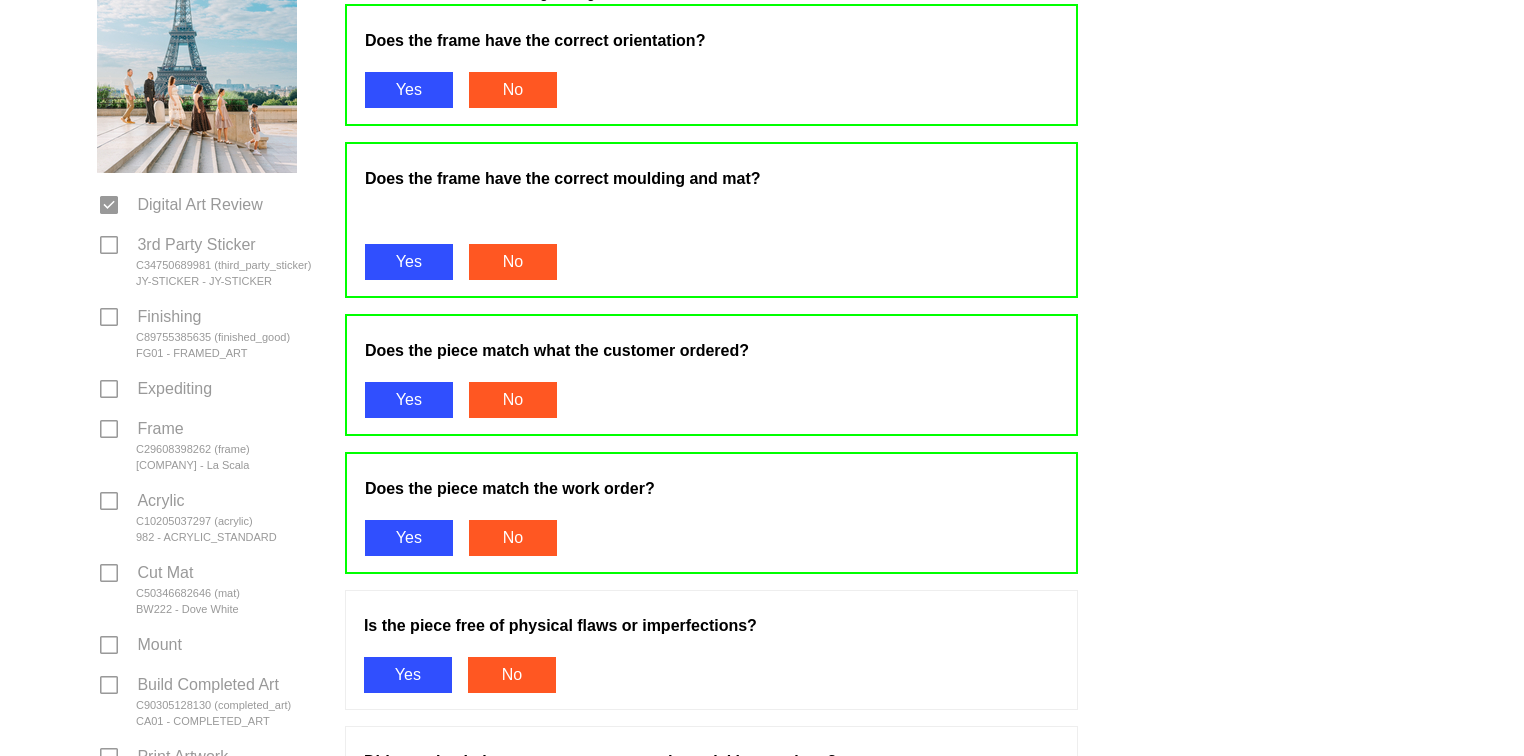click on "Yes" at bounding box center [408, 675] 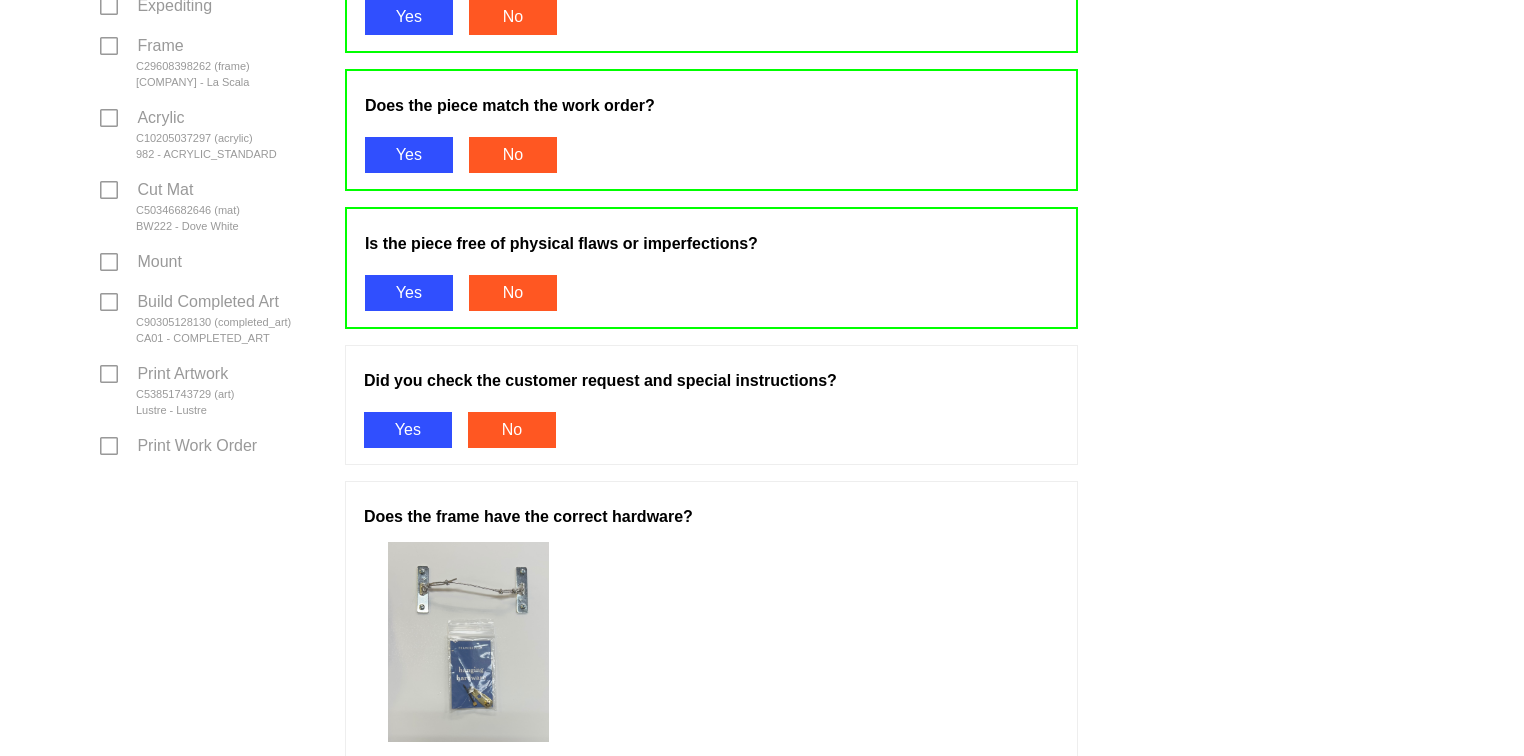 scroll, scrollTop: 768, scrollLeft: 0, axis: vertical 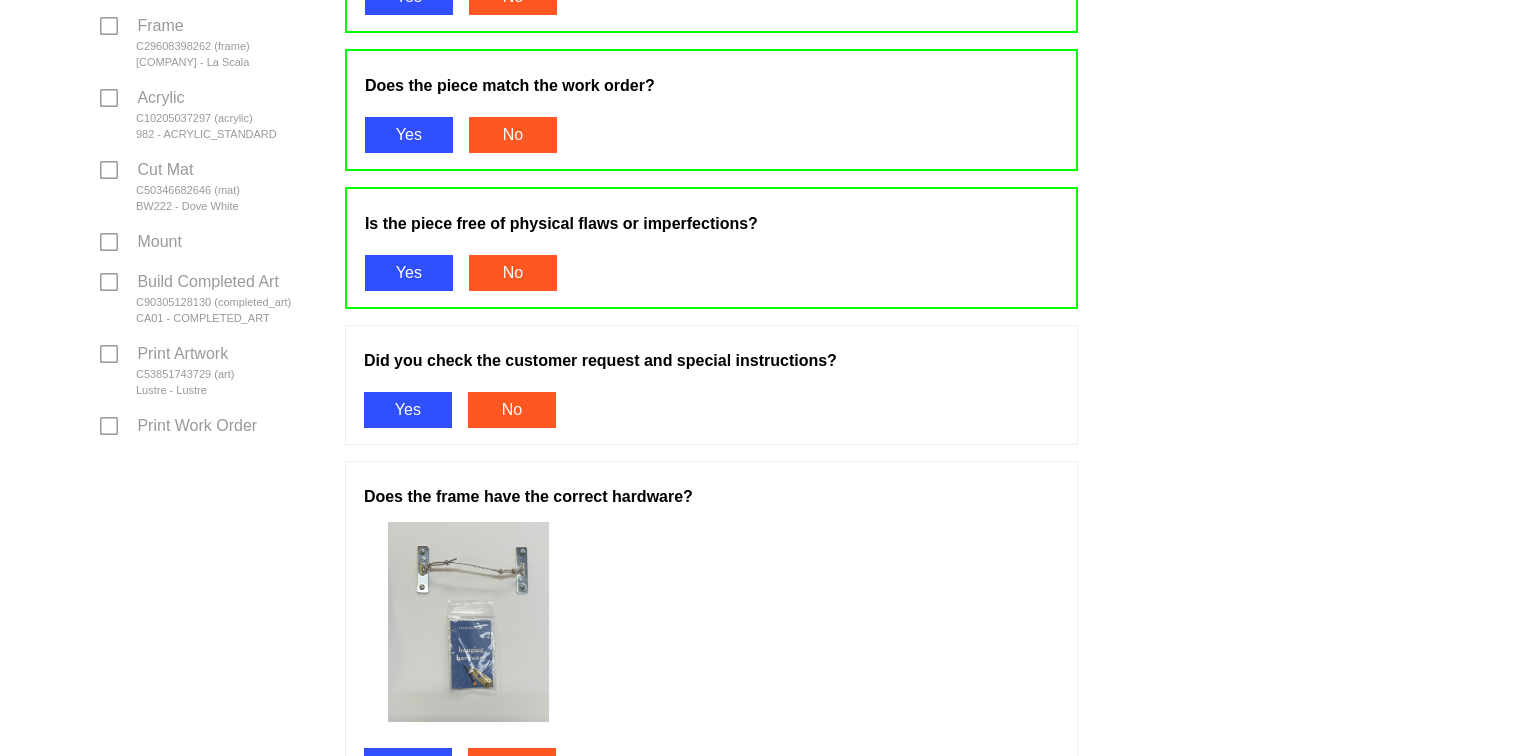 click on "Yes" at bounding box center (408, 410) 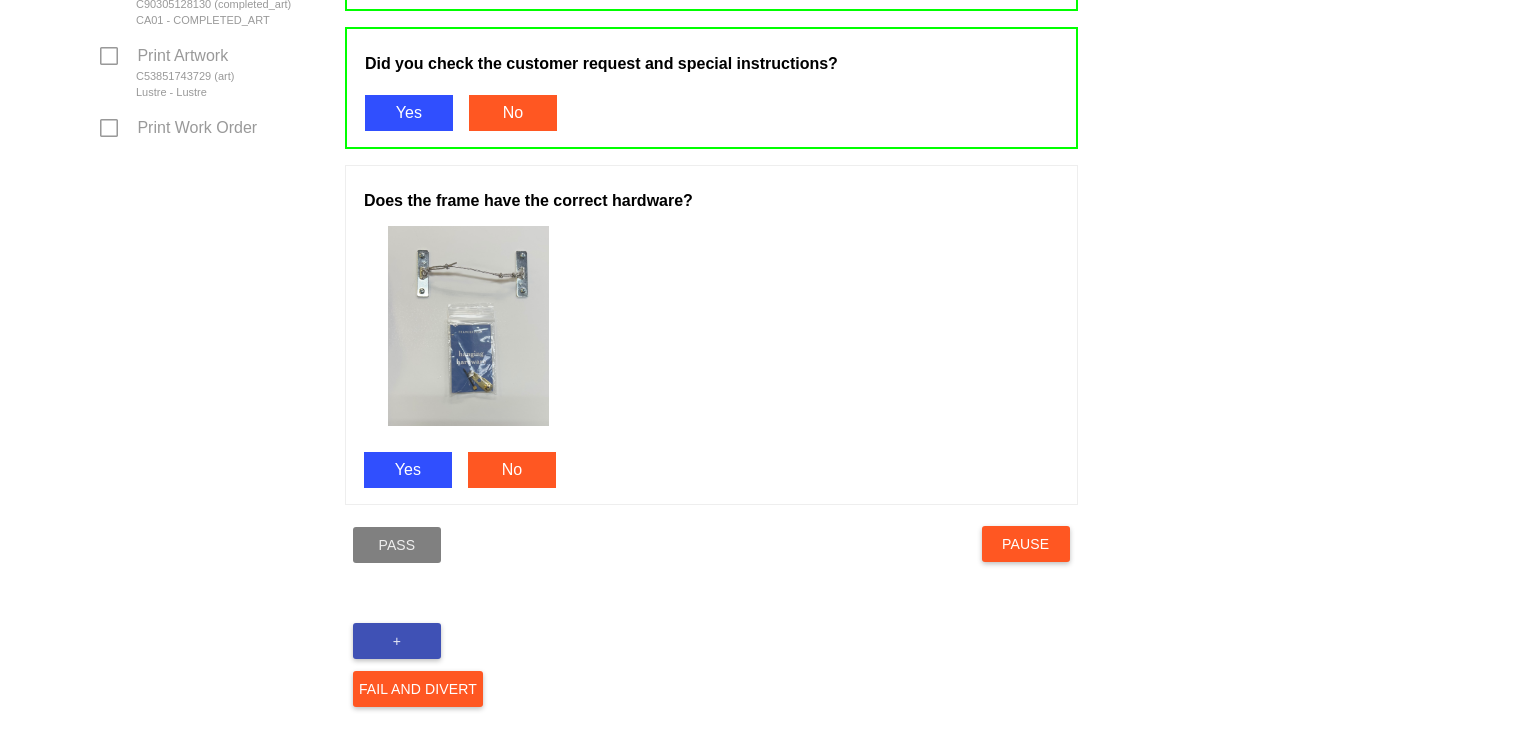 scroll, scrollTop: 1076, scrollLeft: 0, axis: vertical 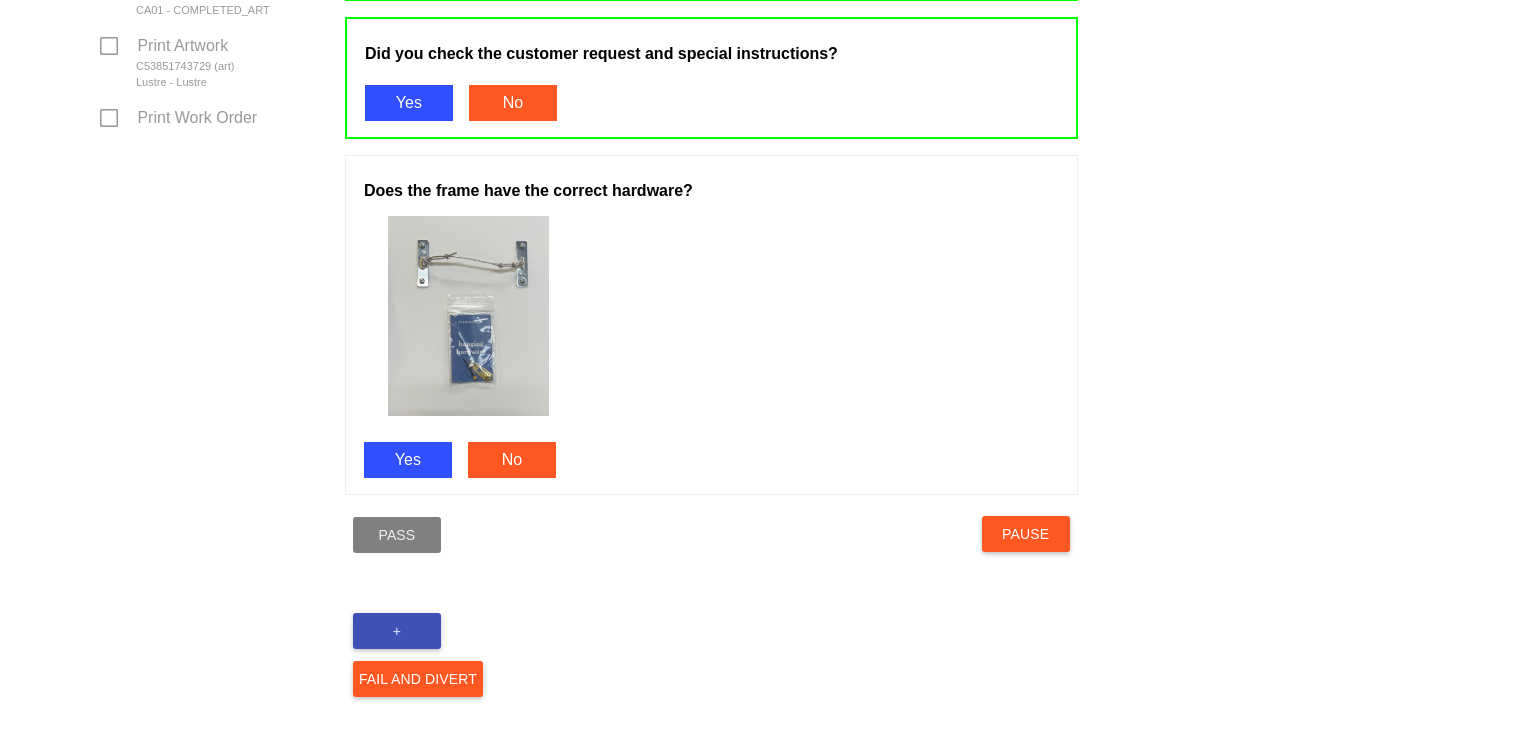 click on "Yes" at bounding box center (408, 460) 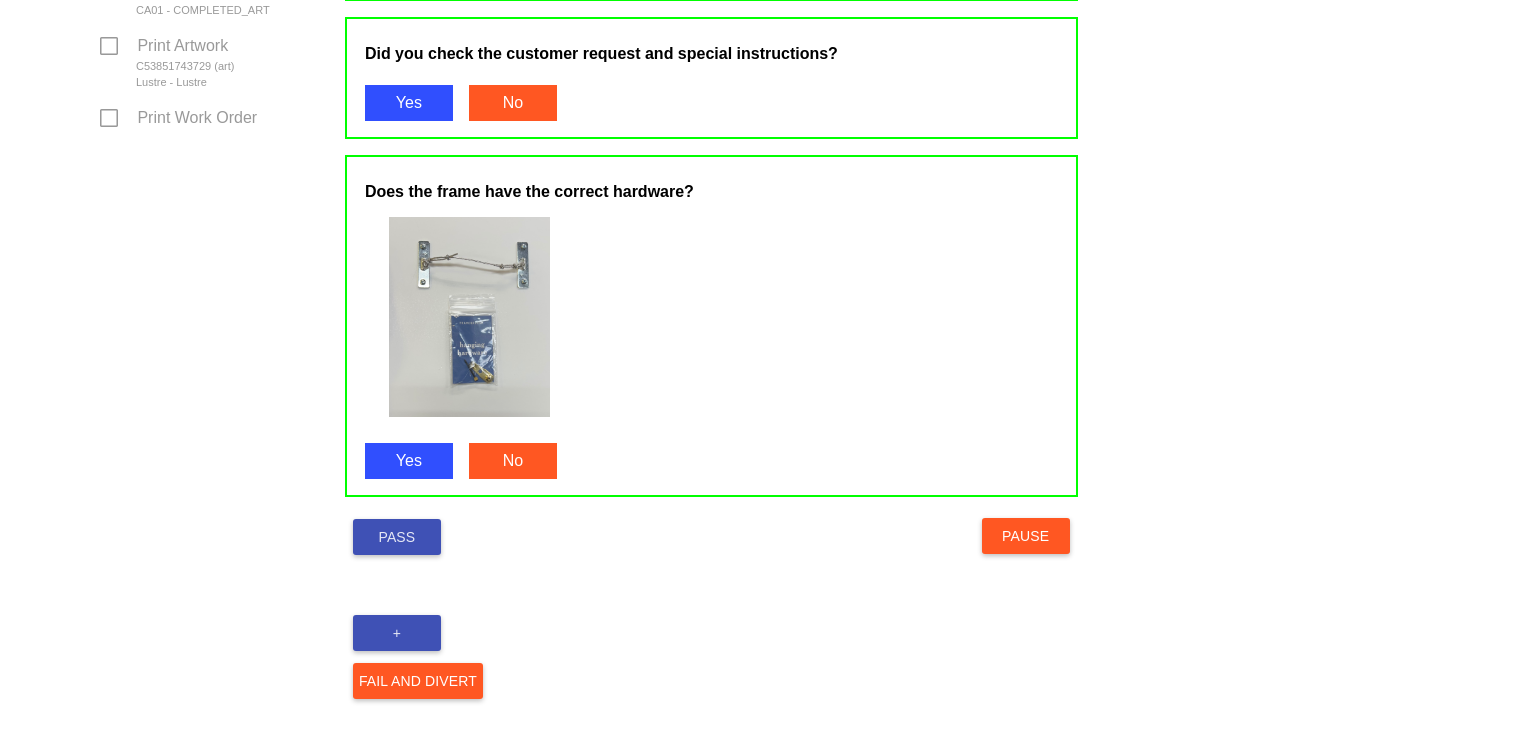 click on "Pass" at bounding box center (397, 537) 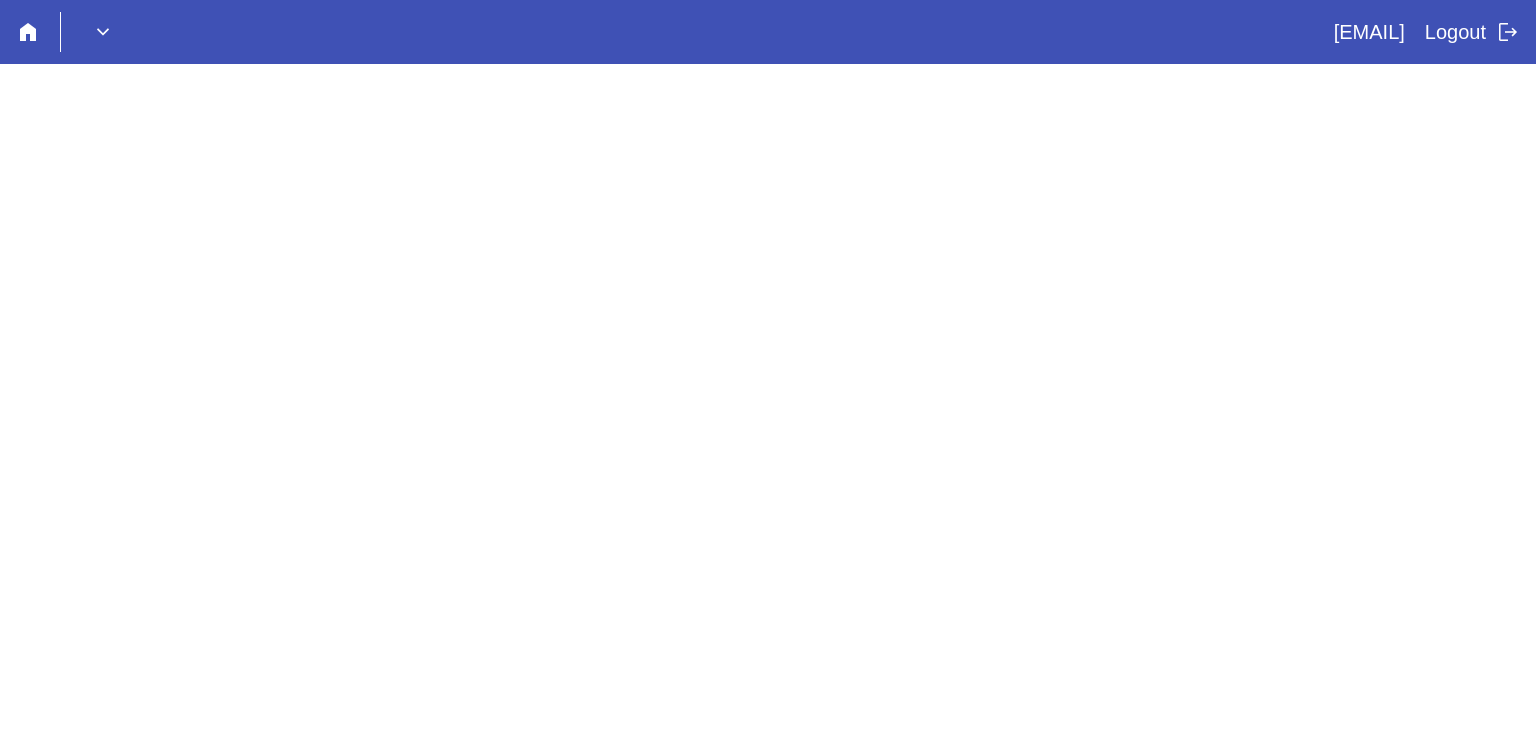 scroll, scrollTop: 0, scrollLeft: 0, axis: both 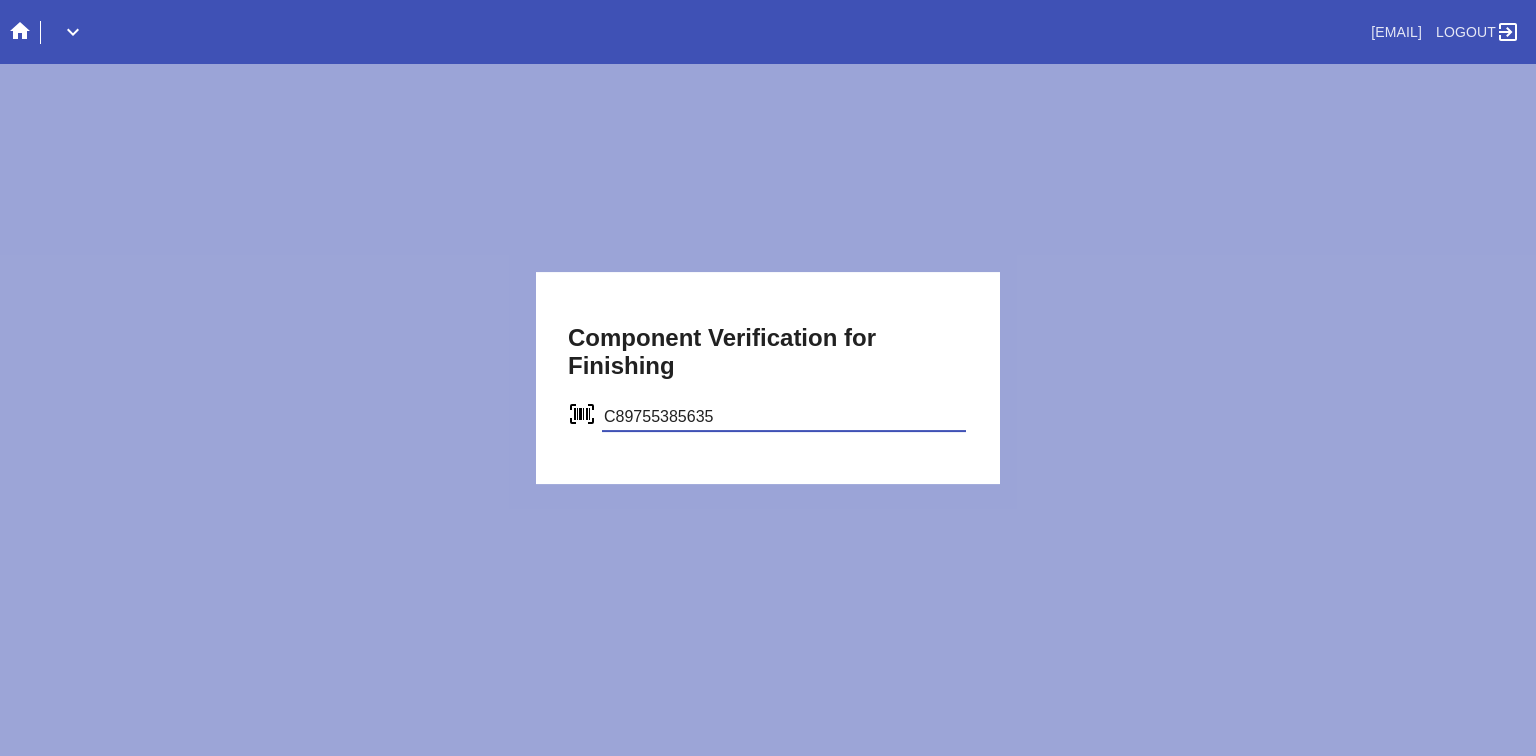 type on "C89755385635" 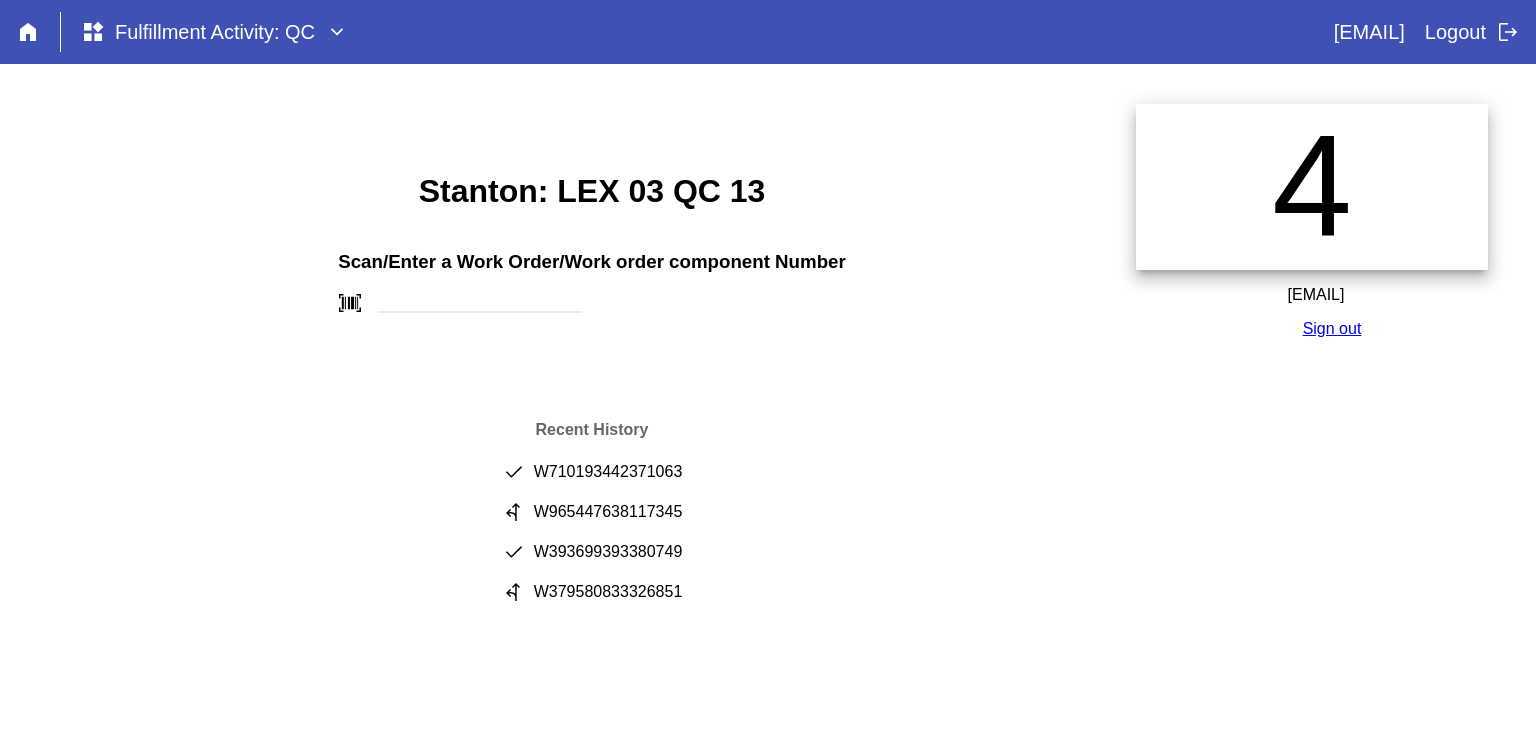scroll, scrollTop: 0, scrollLeft: 0, axis: both 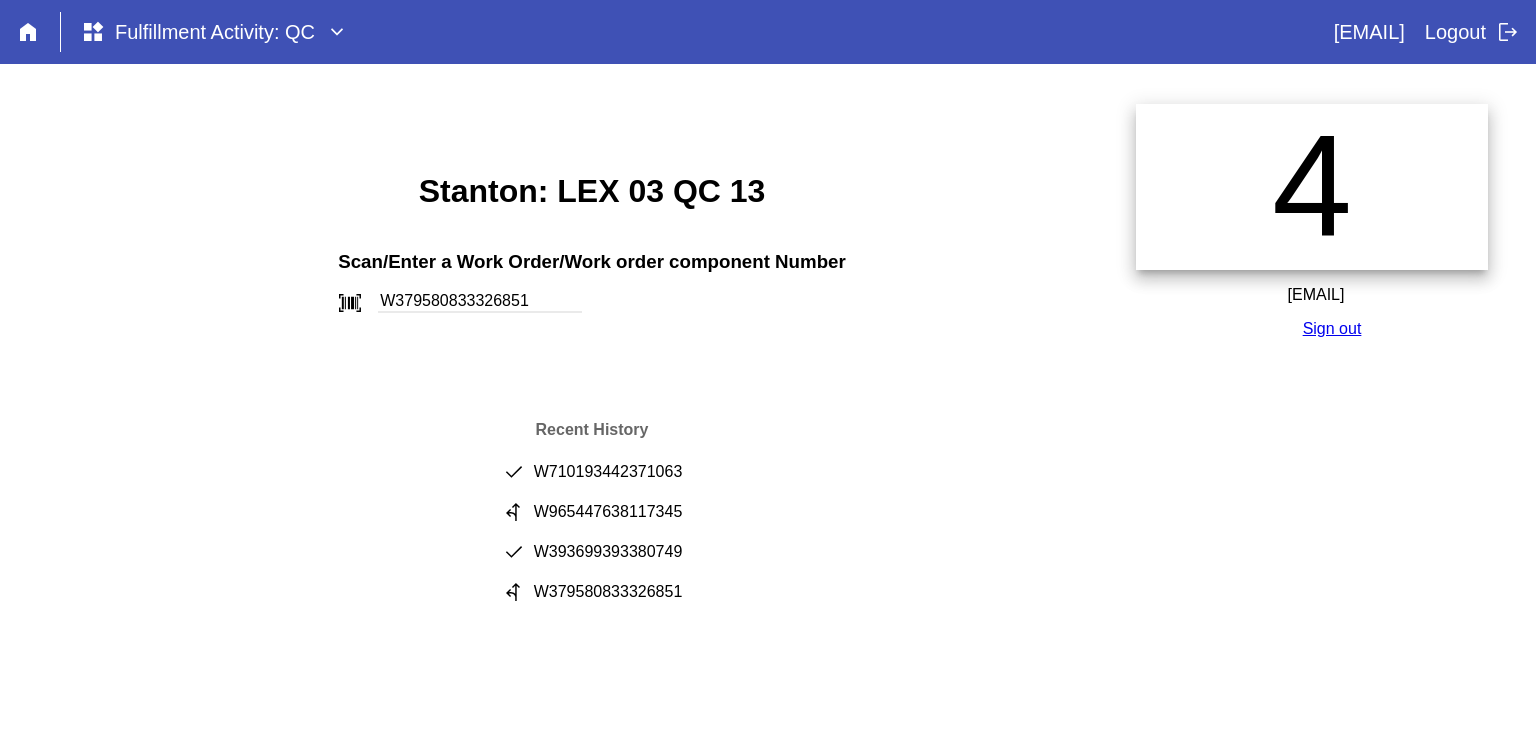 type on "W379580833326851" 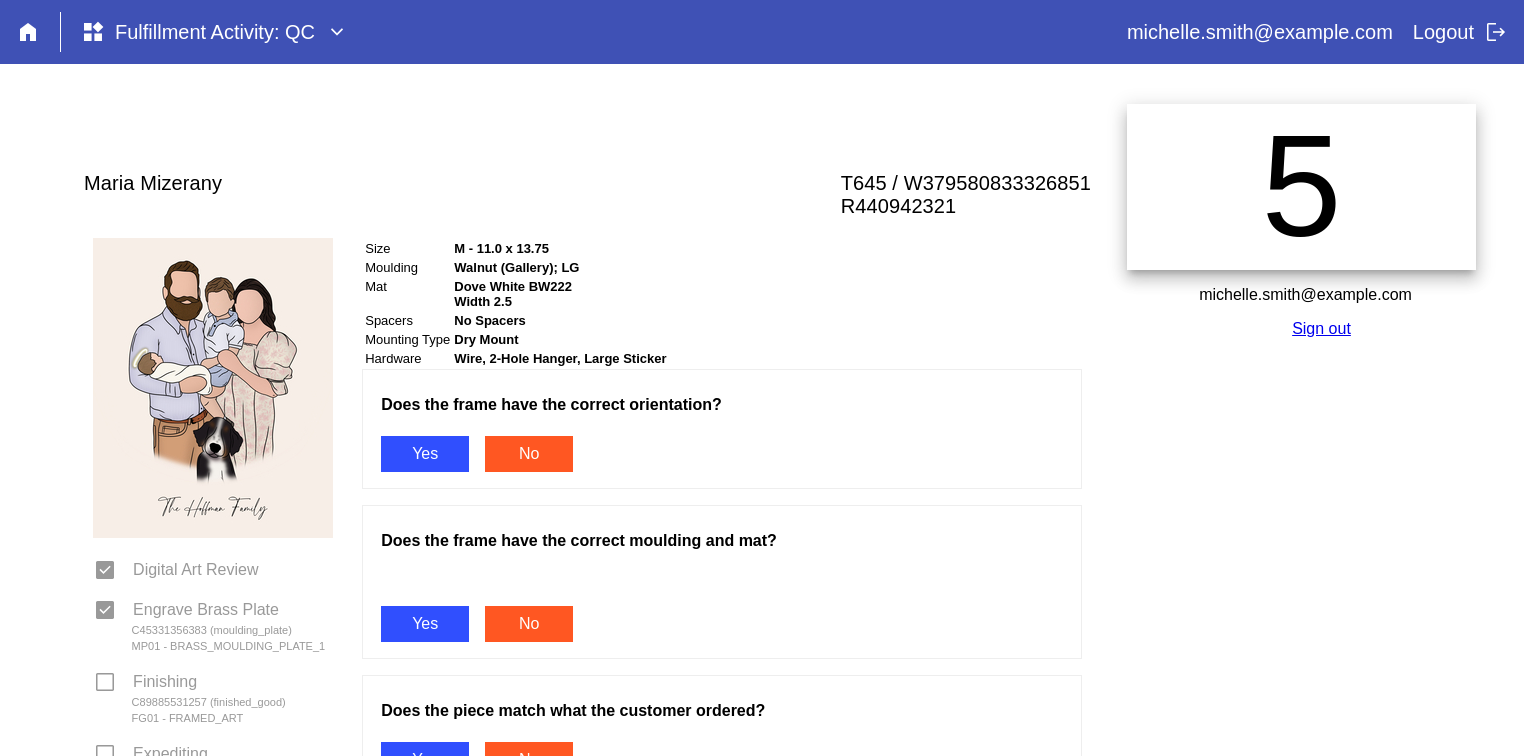 scroll, scrollTop: 0, scrollLeft: 0, axis: both 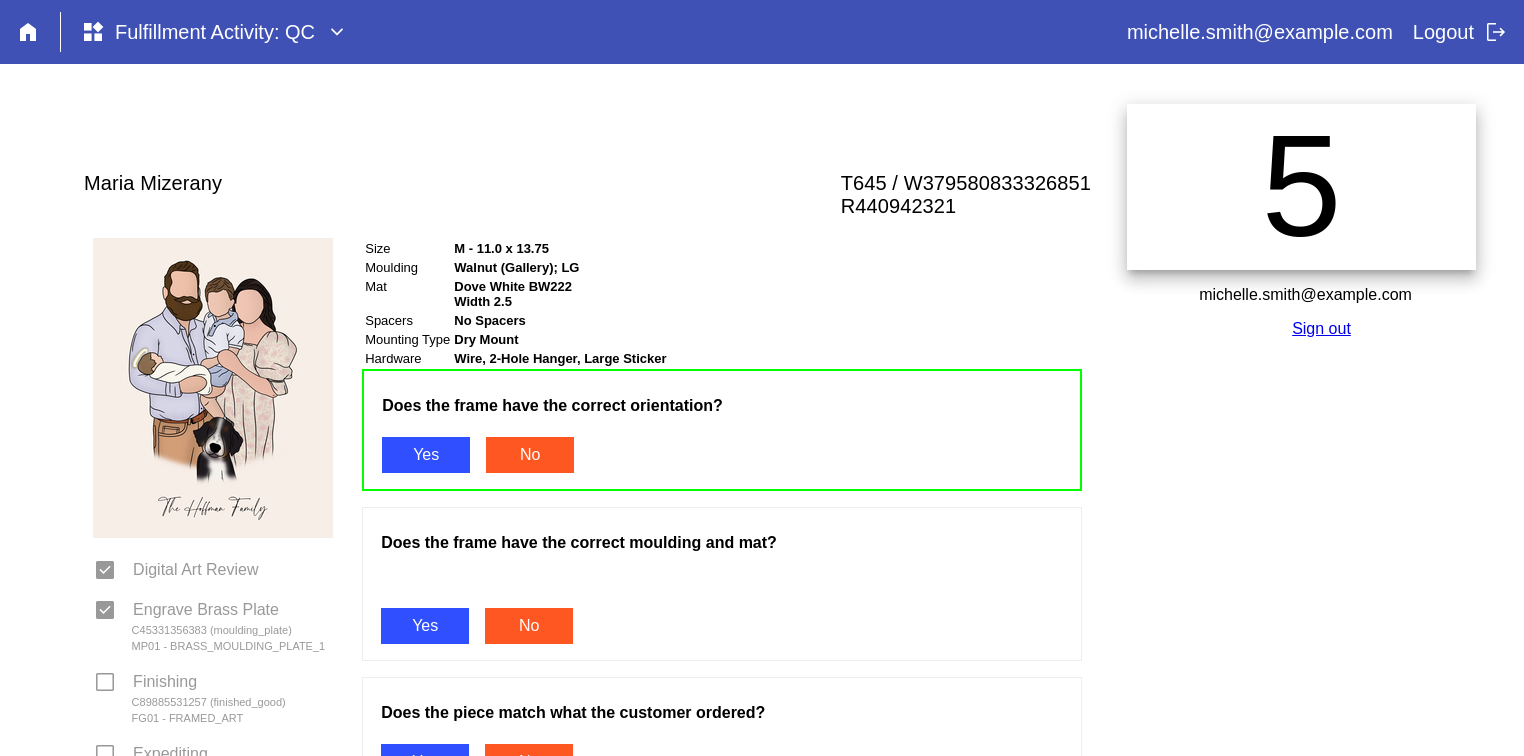 click on "Yes" at bounding box center [425, 626] 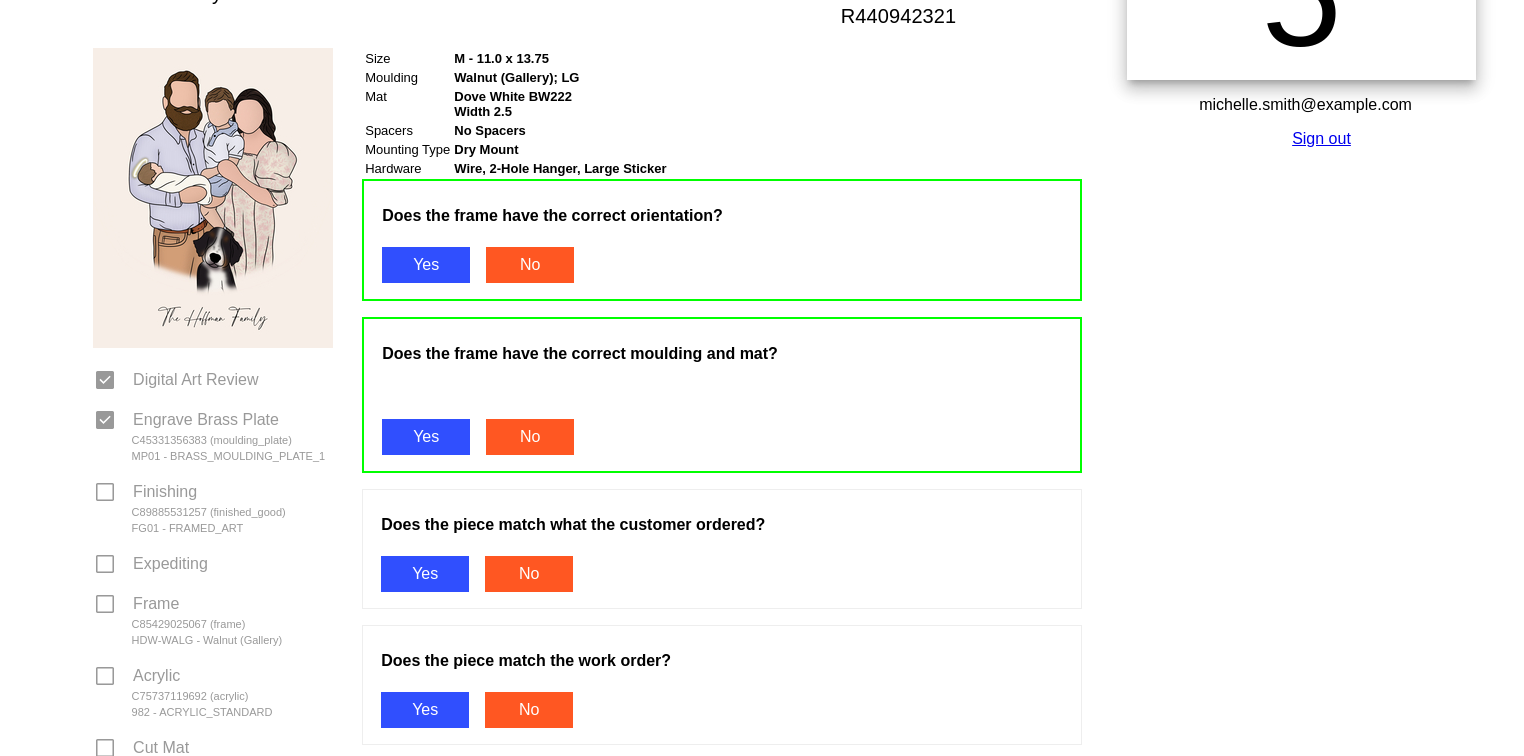 scroll, scrollTop: 328, scrollLeft: 0, axis: vertical 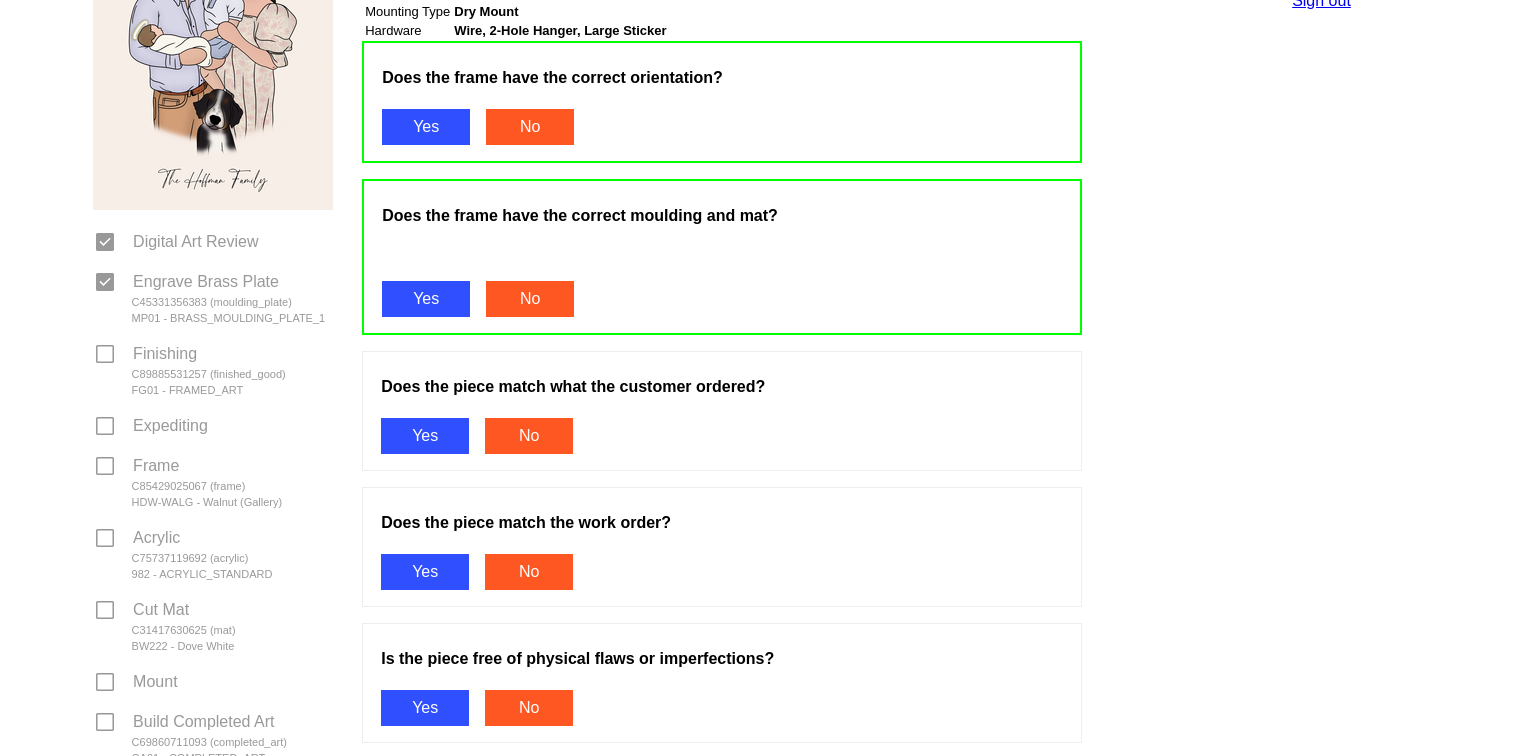 click on "Yes" at bounding box center [425, 436] 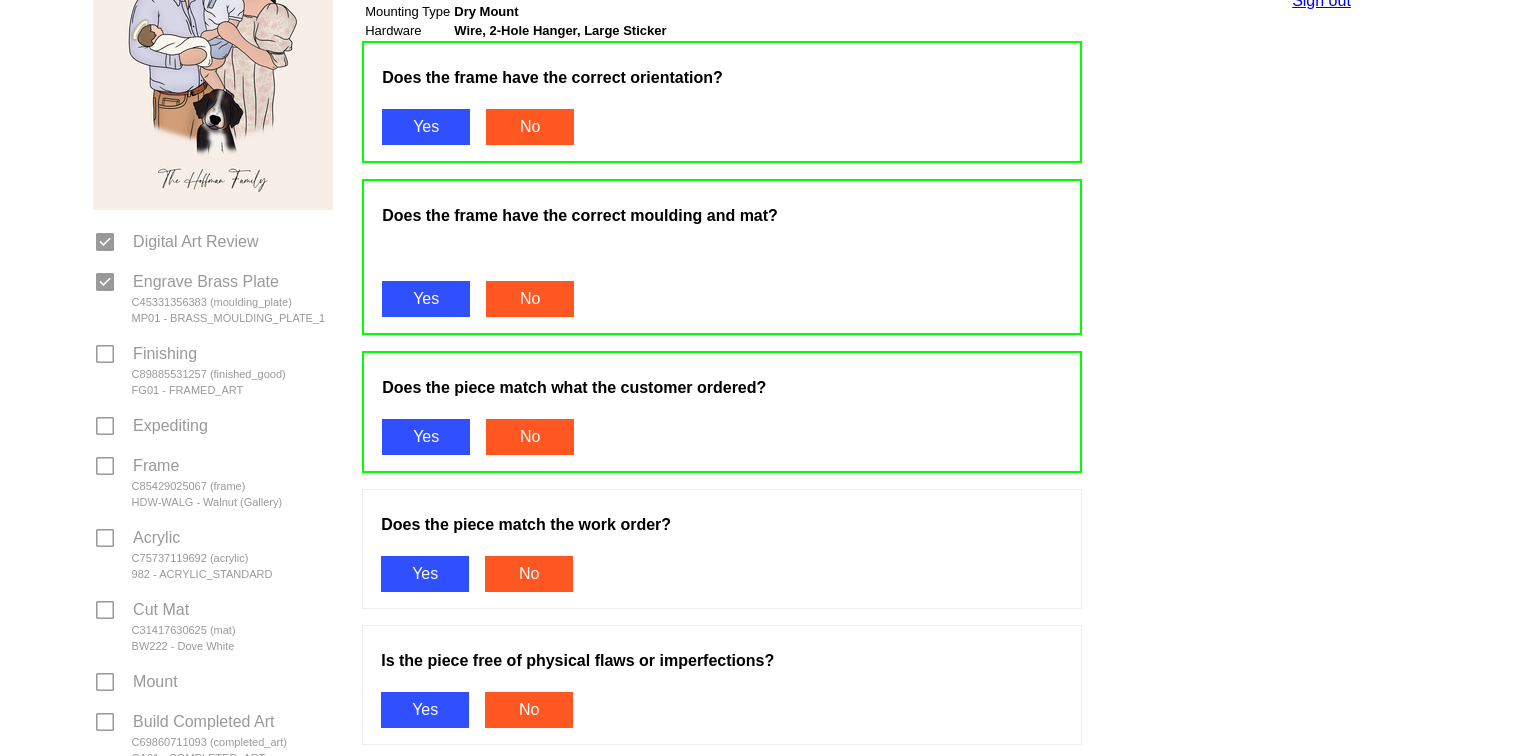 click on "Yes" at bounding box center (425, 574) 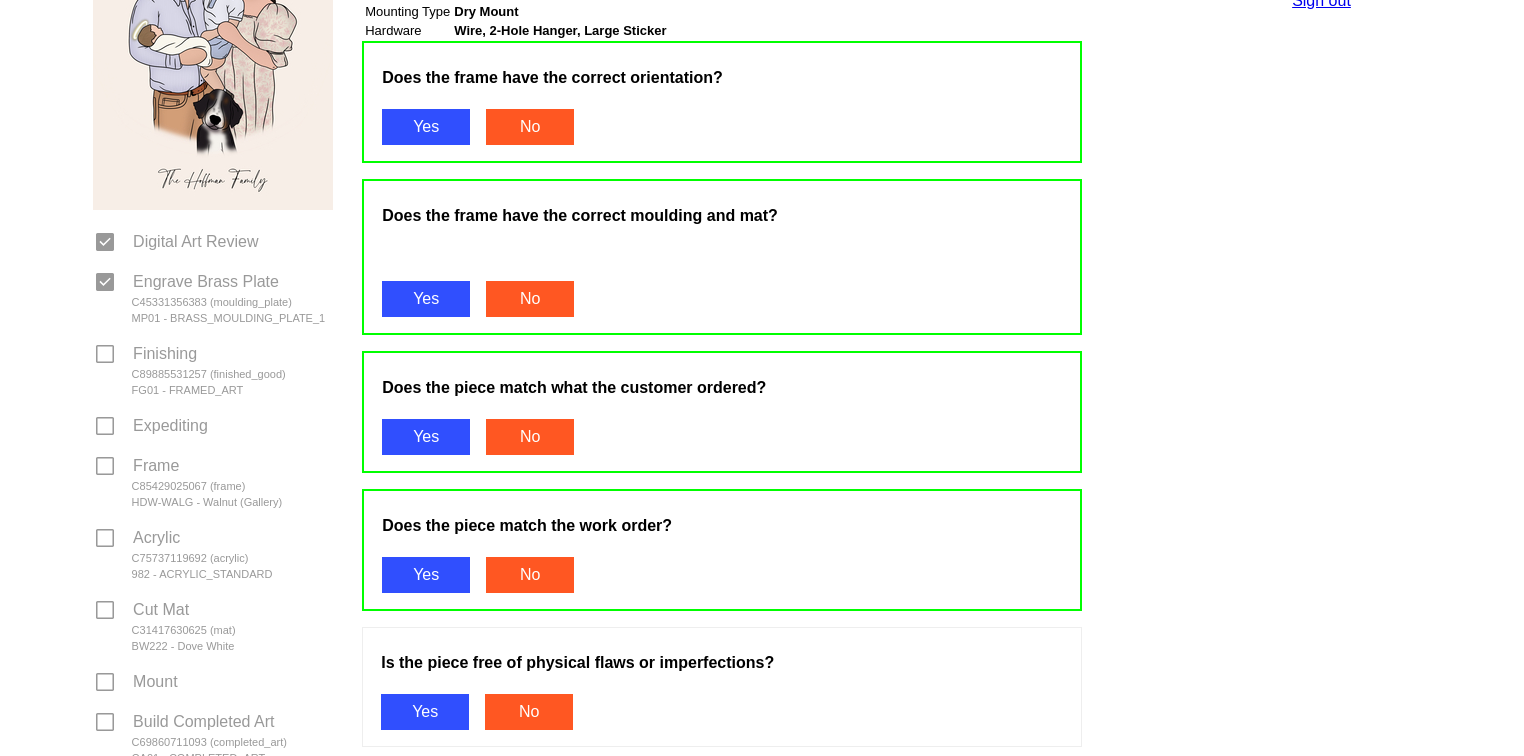 click on "Yes" at bounding box center (425, 712) 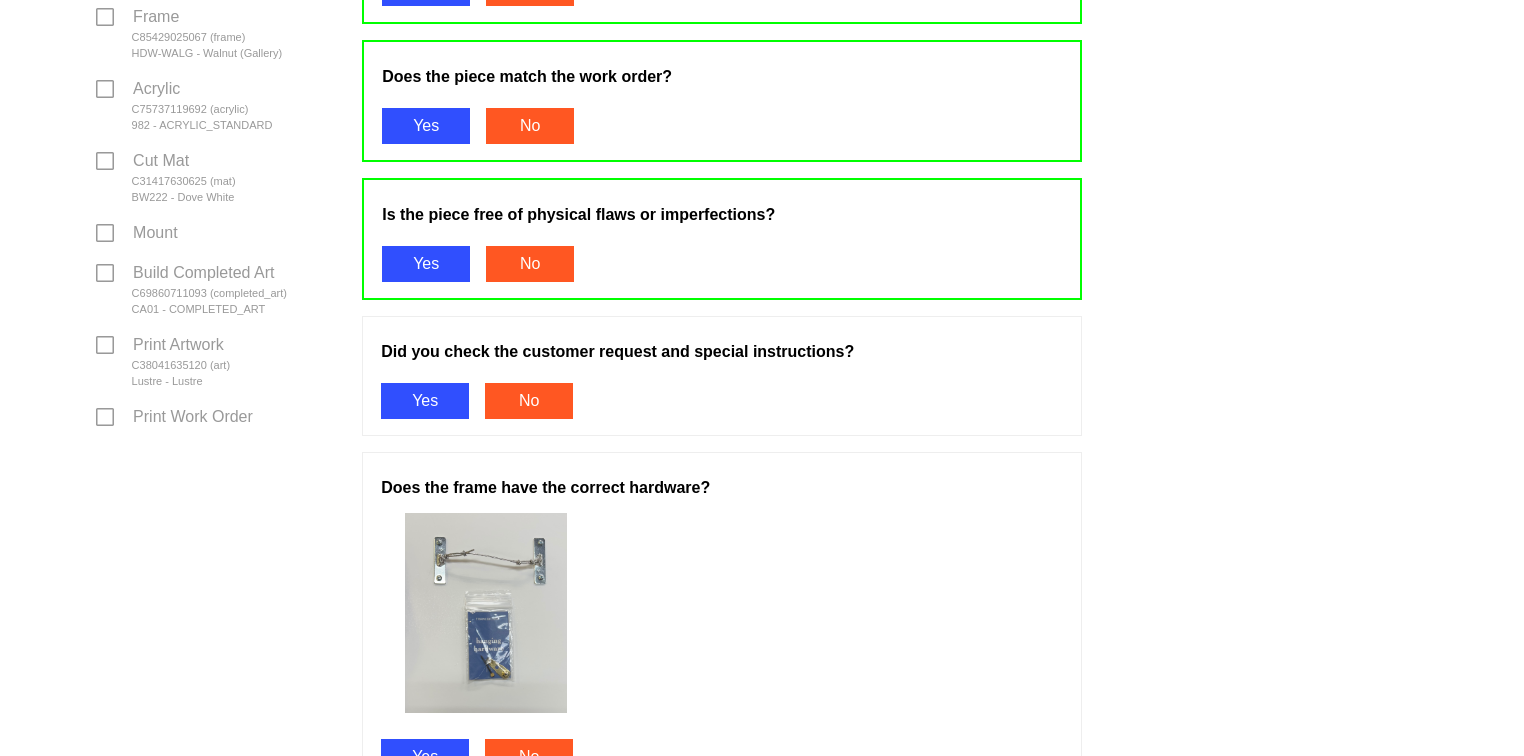 click on "Yes" at bounding box center [425, 401] 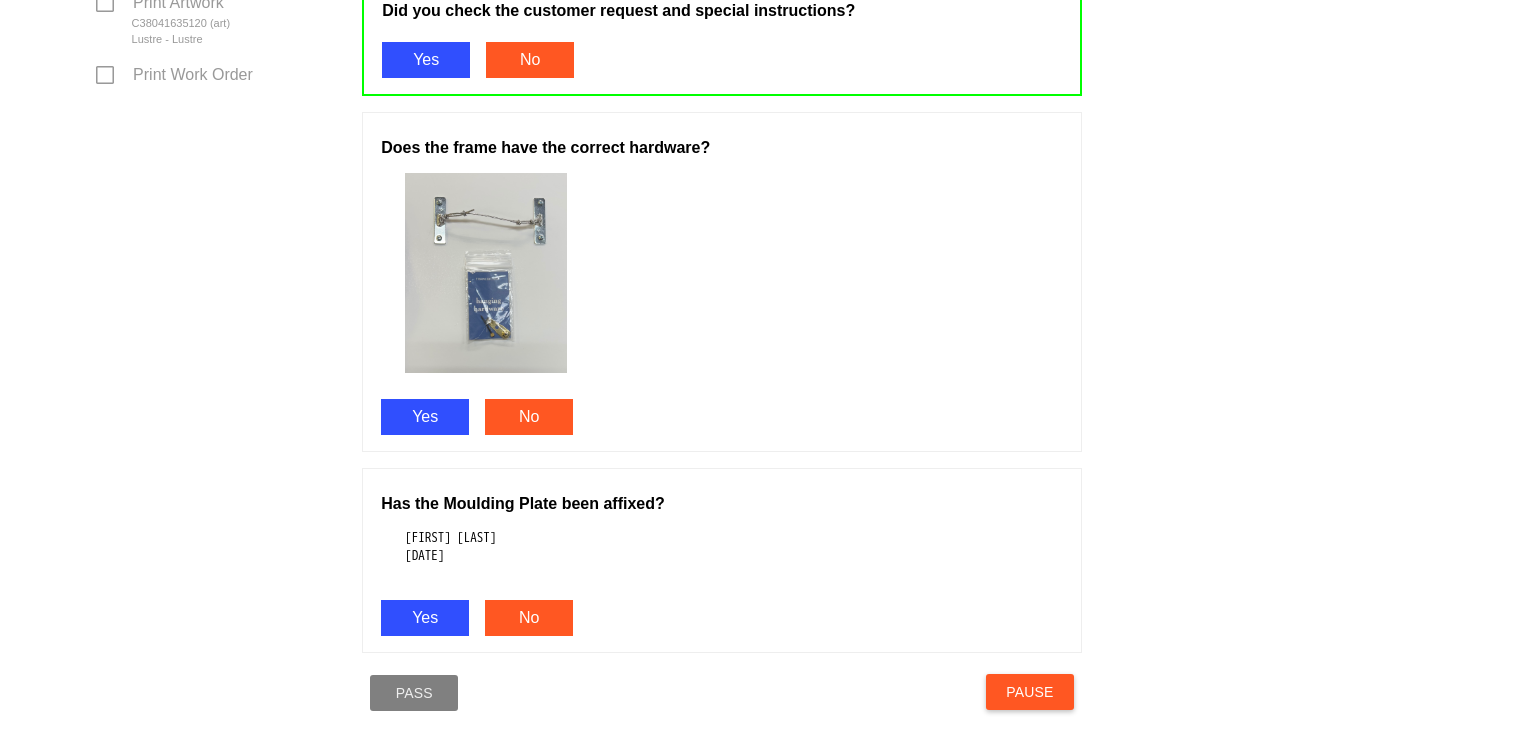 scroll, scrollTop: 1120, scrollLeft: 0, axis: vertical 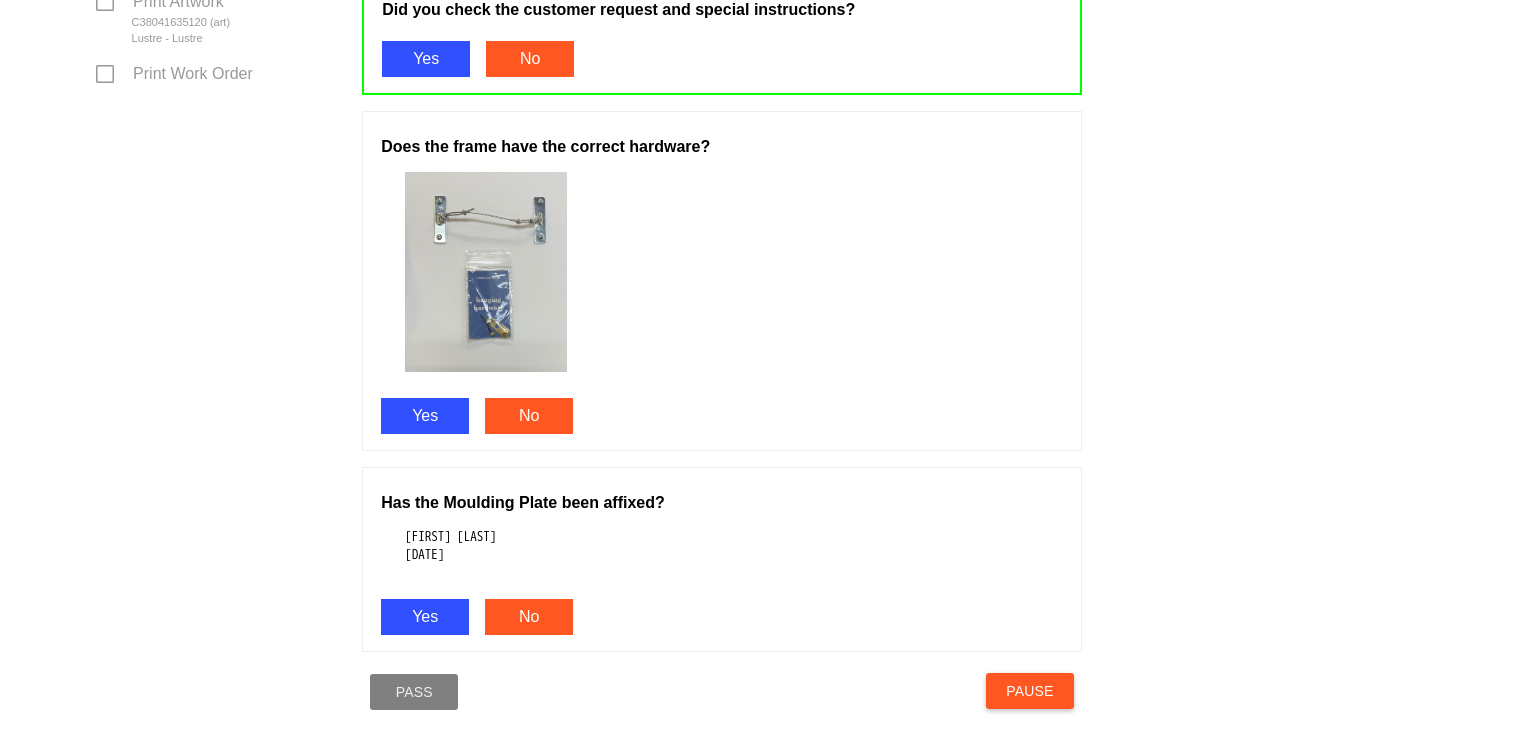 click on "Yes" at bounding box center (425, 416) 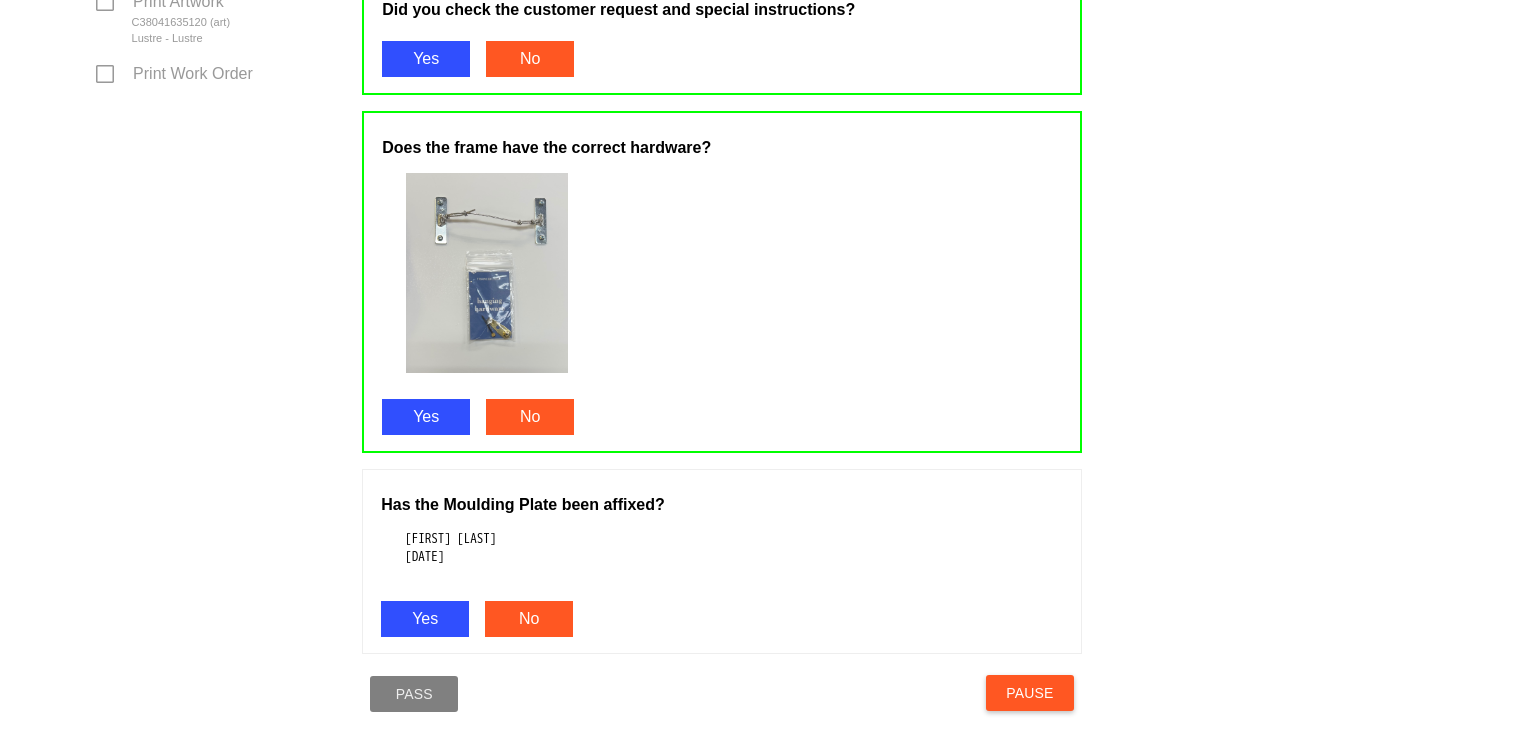 click on "Yes" at bounding box center (425, 619) 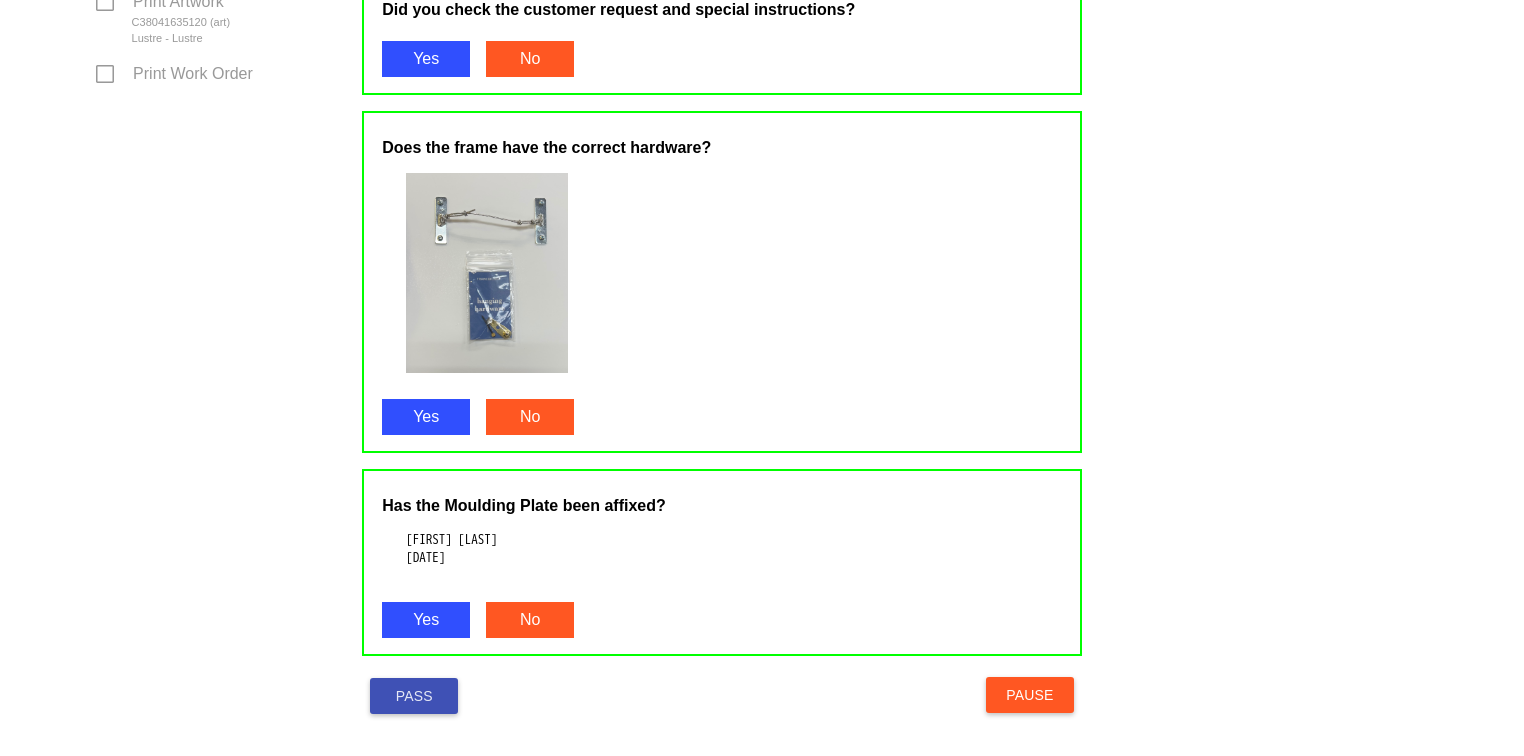 click on "Pass" at bounding box center [414, 696] 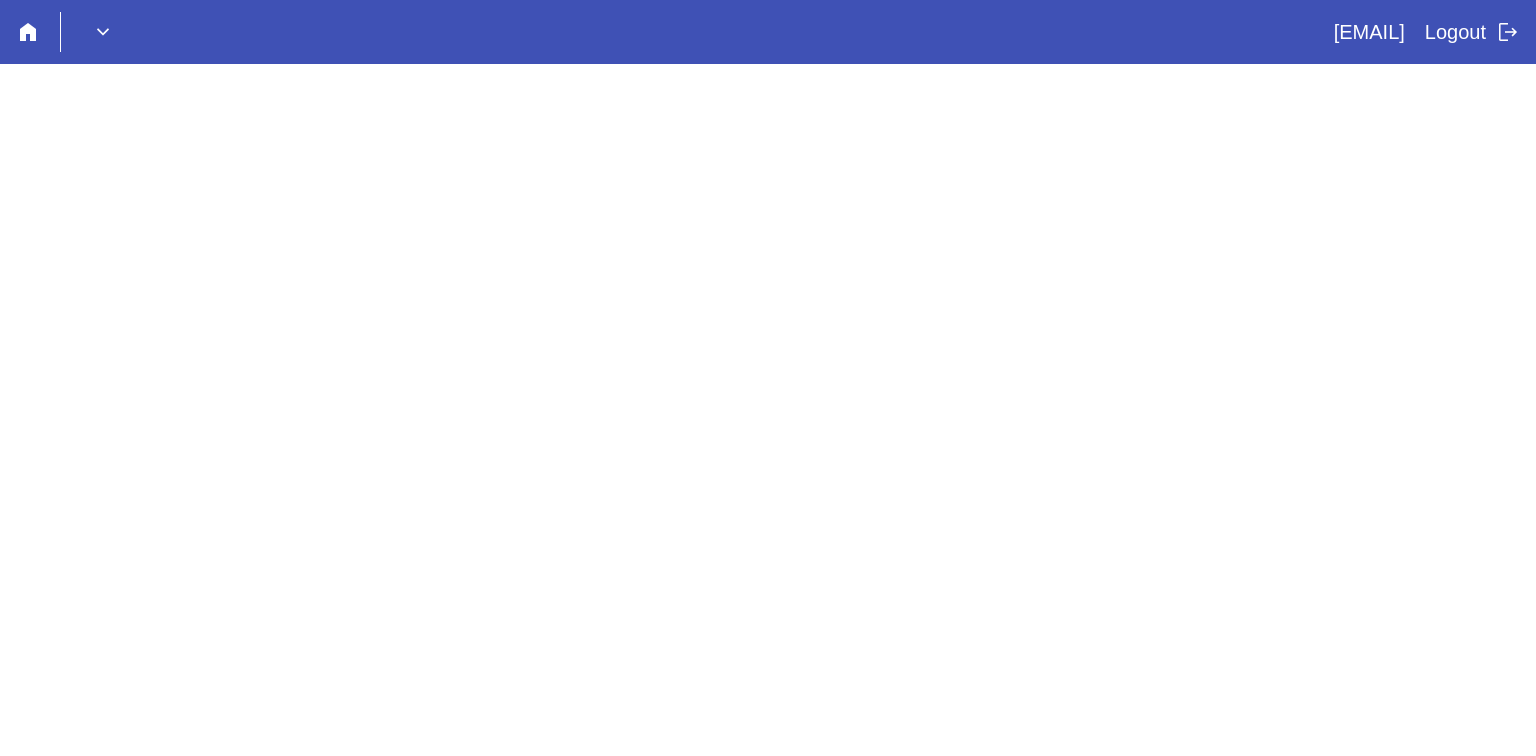 scroll, scrollTop: 0, scrollLeft: 0, axis: both 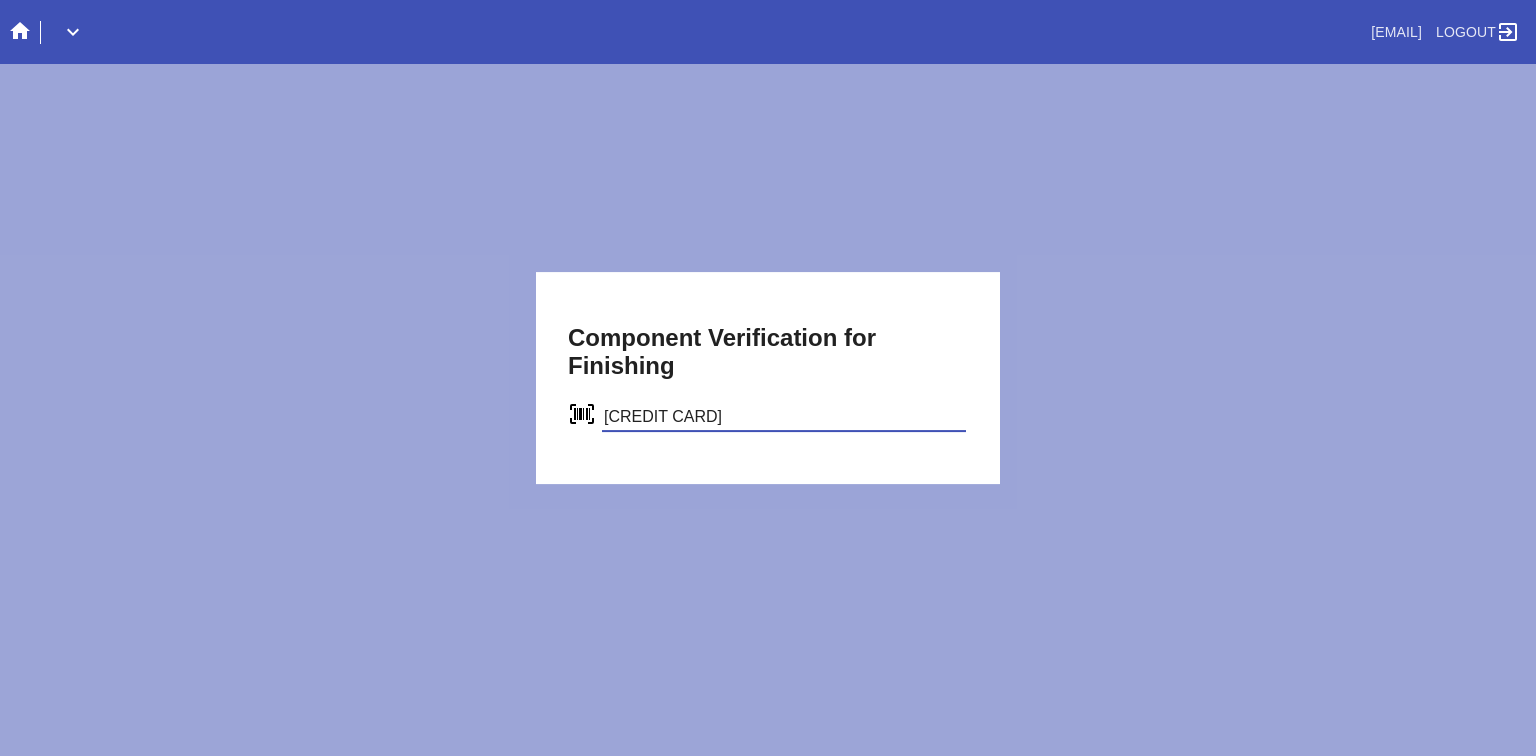 type on "[CREDIT CARD]" 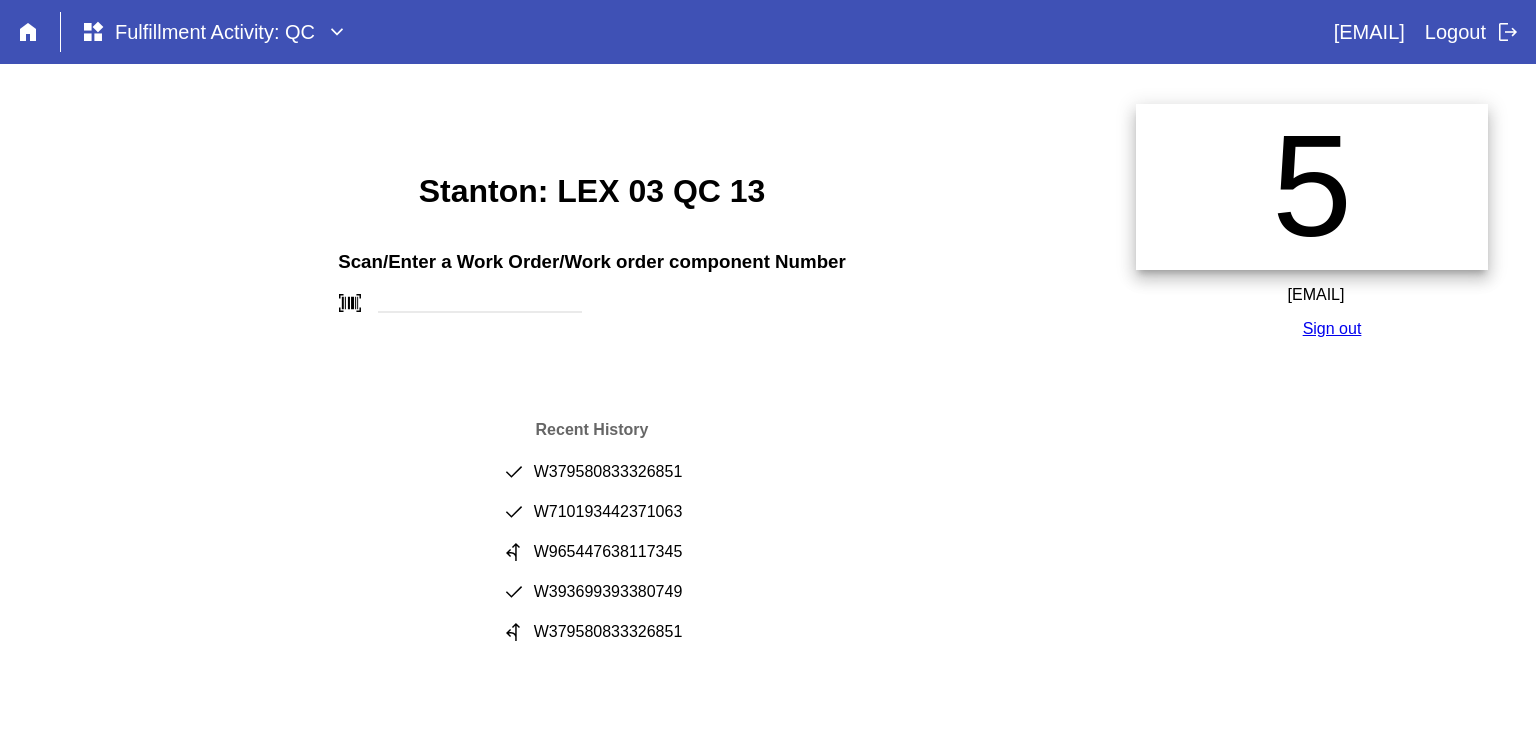 scroll, scrollTop: 0, scrollLeft: 0, axis: both 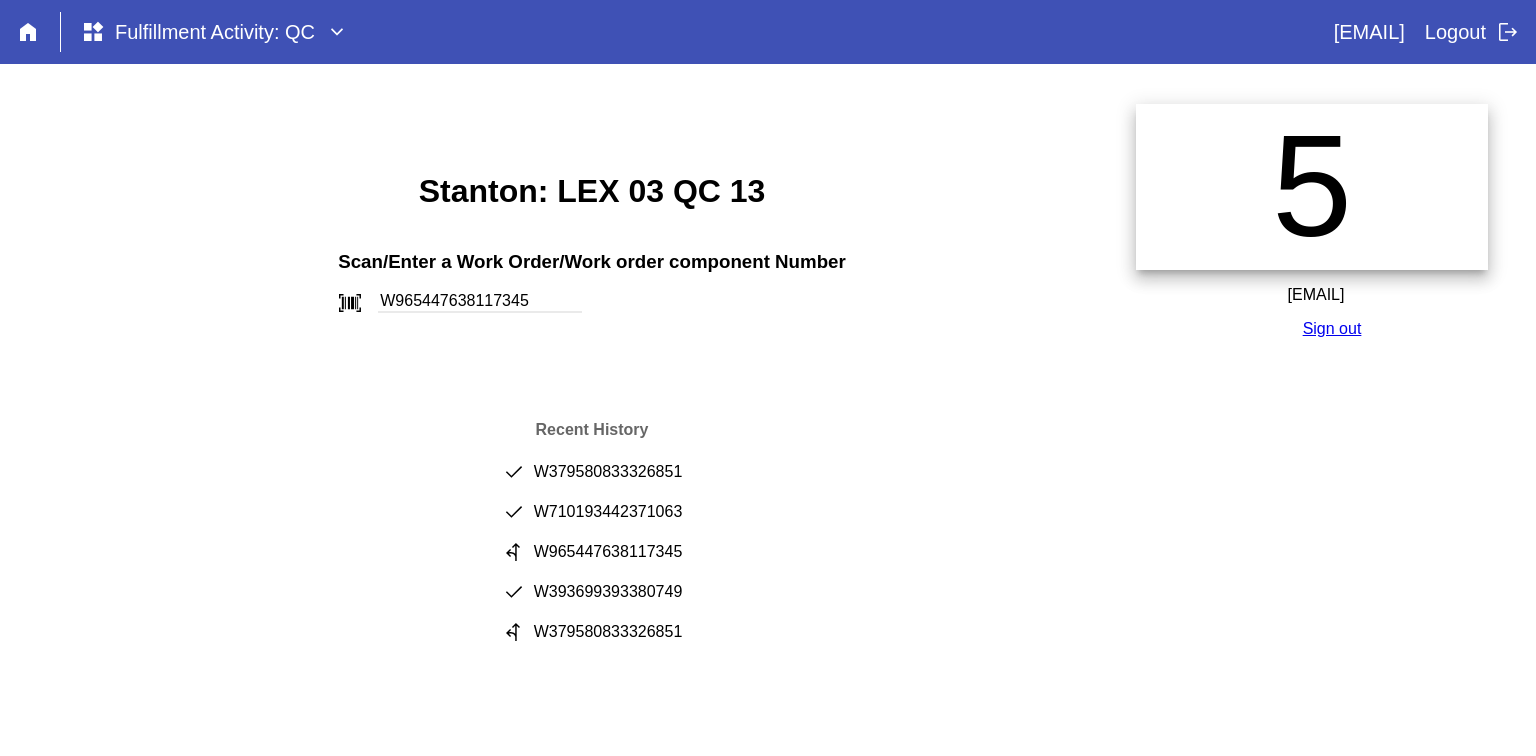 type on "W965447638117345" 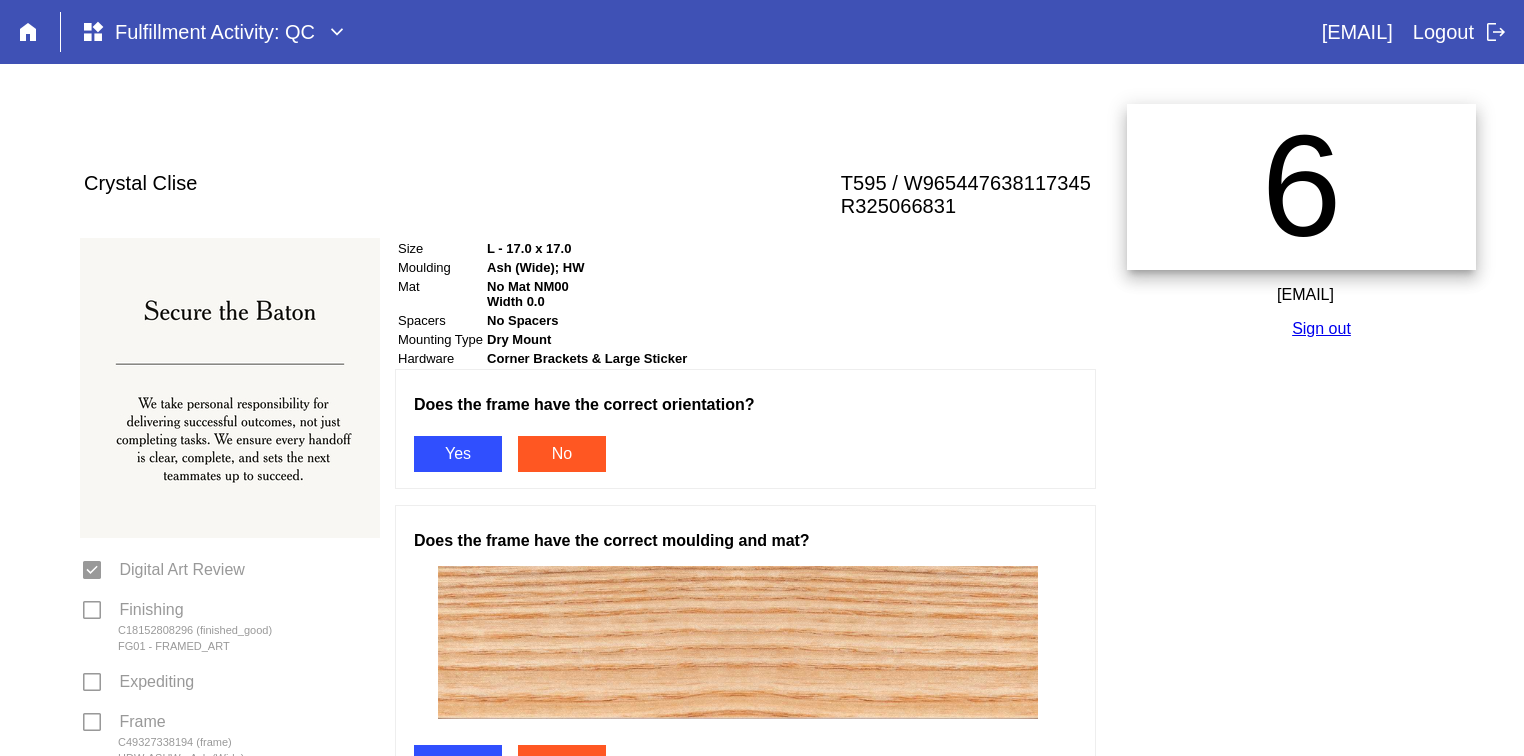 scroll, scrollTop: 0, scrollLeft: 0, axis: both 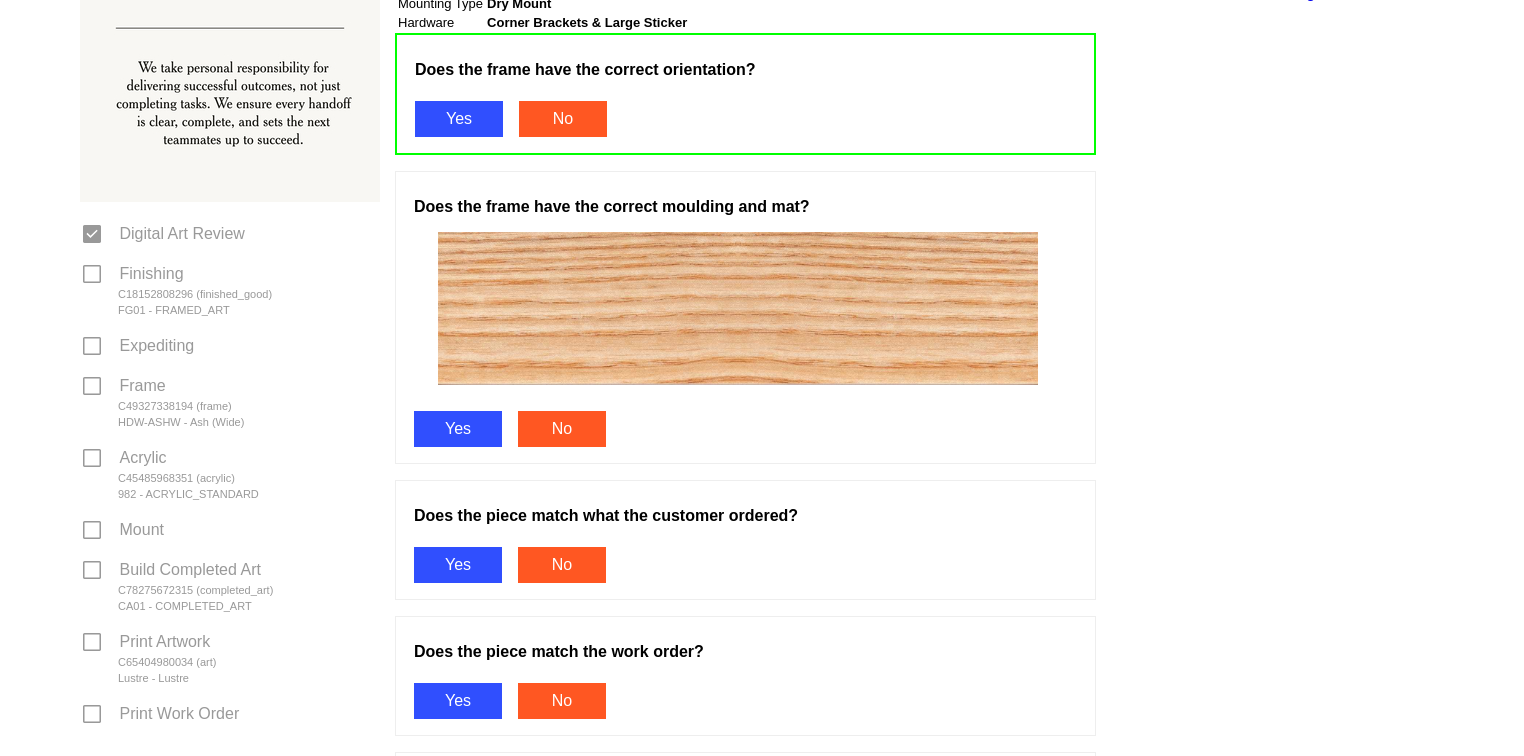 click on "Yes" at bounding box center (458, 429) 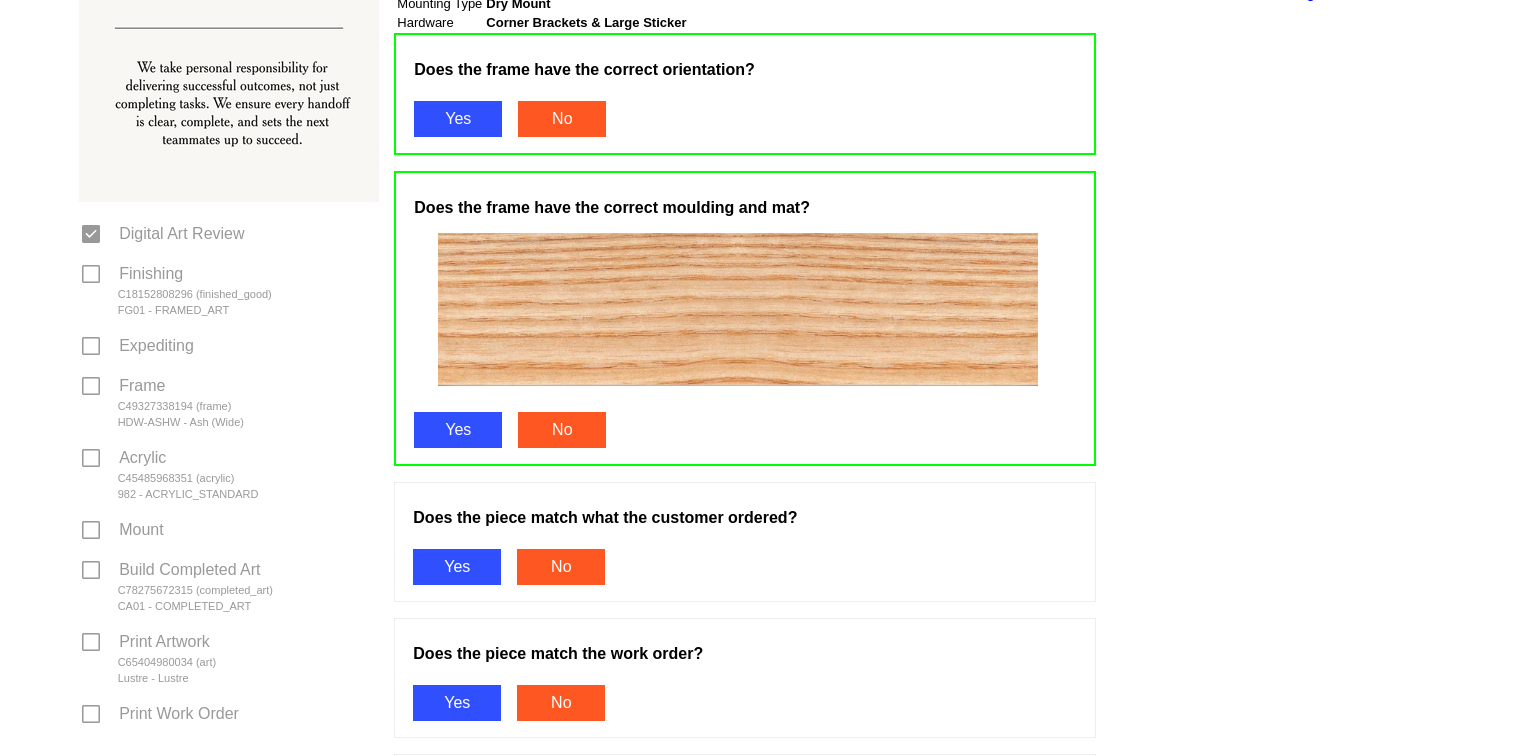 click on "Yes" at bounding box center [457, 567] 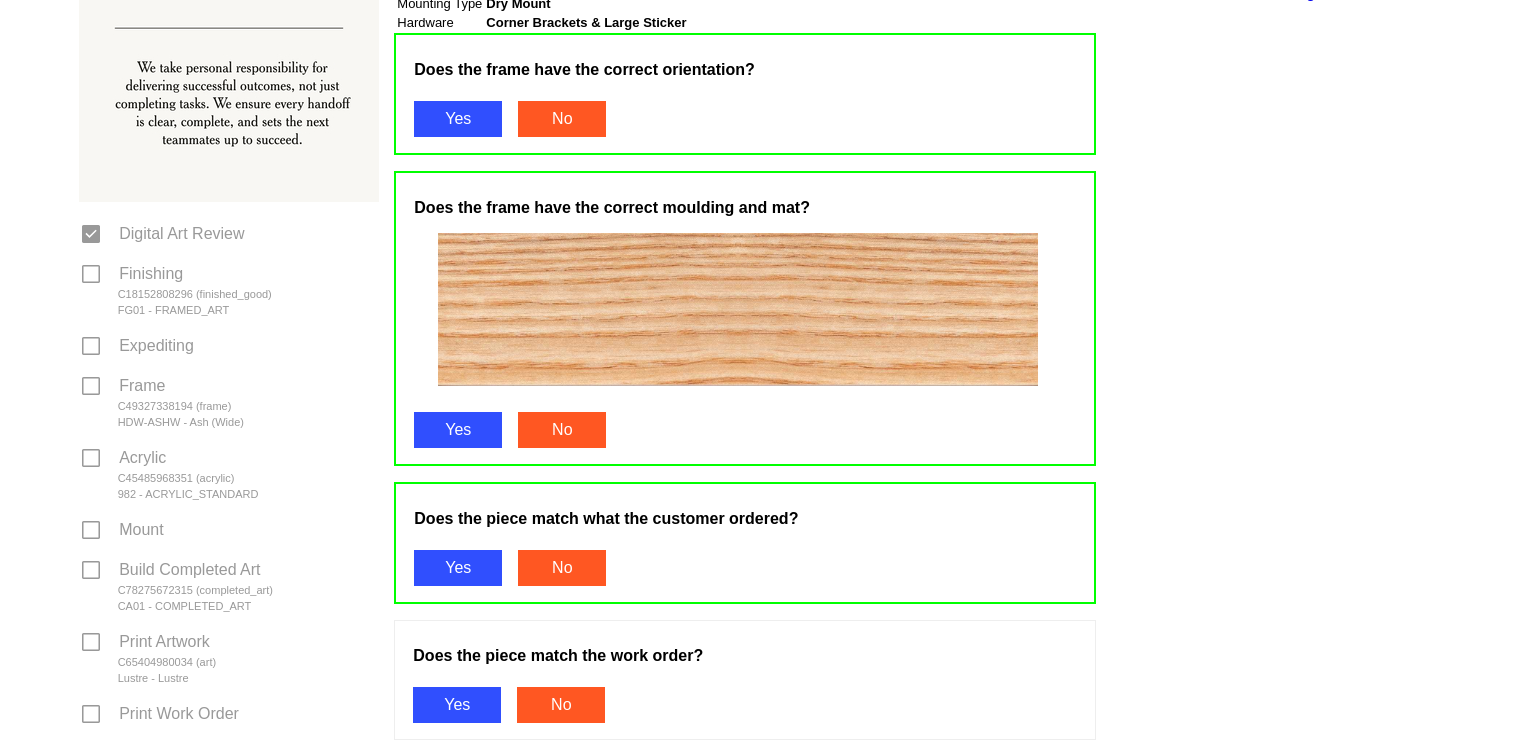 click on "Yes" at bounding box center (457, 705) 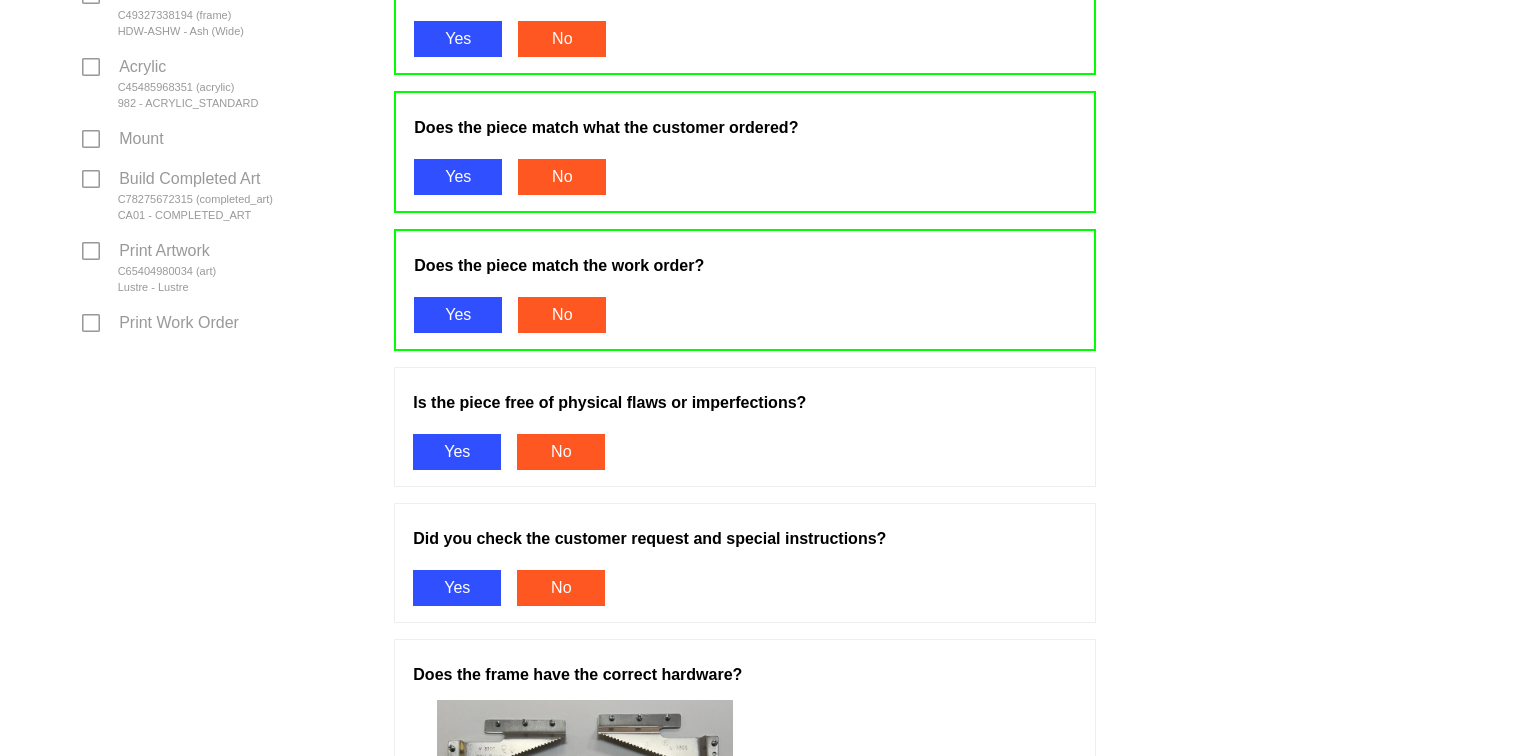 scroll, scrollTop: 740, scrollLeft: 0, axis: vertical 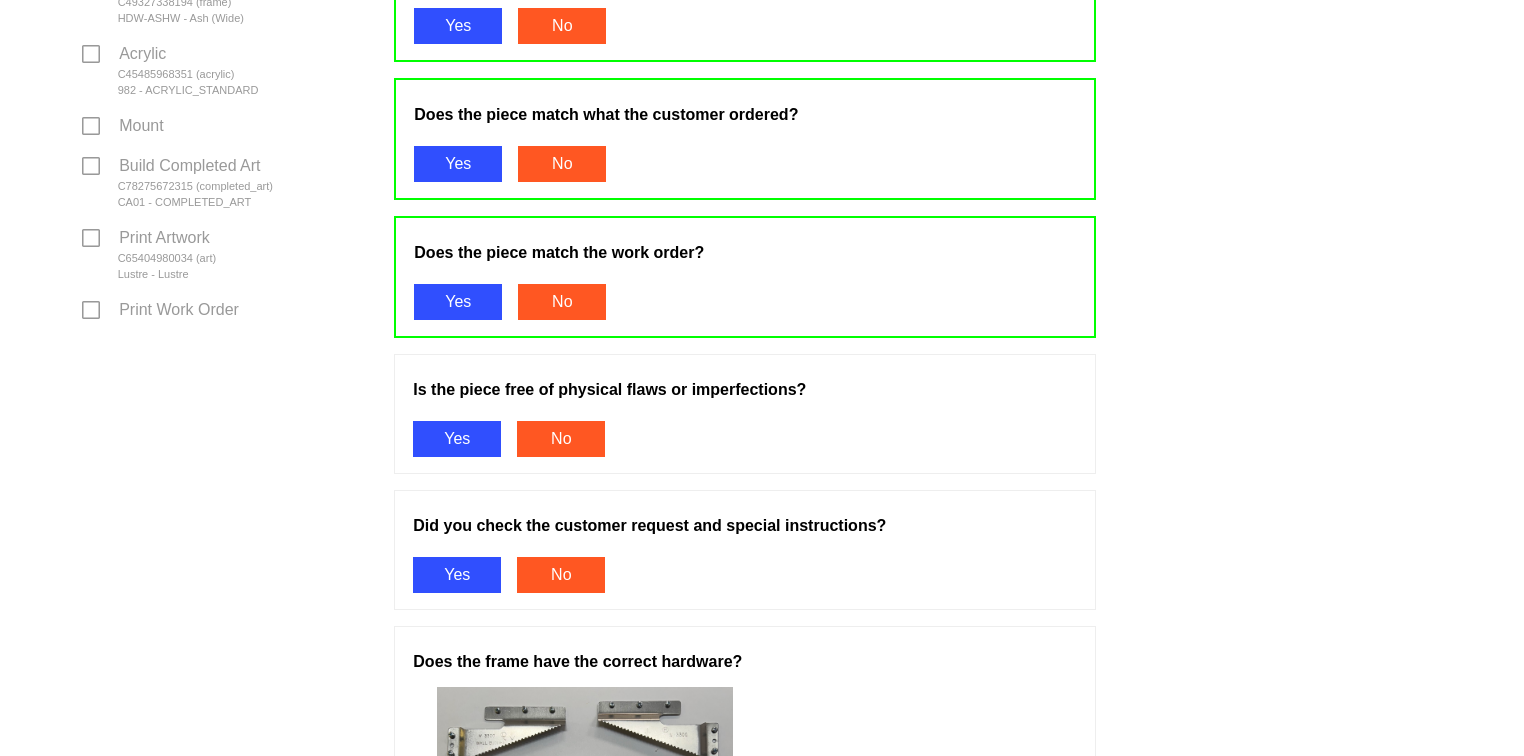 click on "Yes" at bounding box center (457, 439) 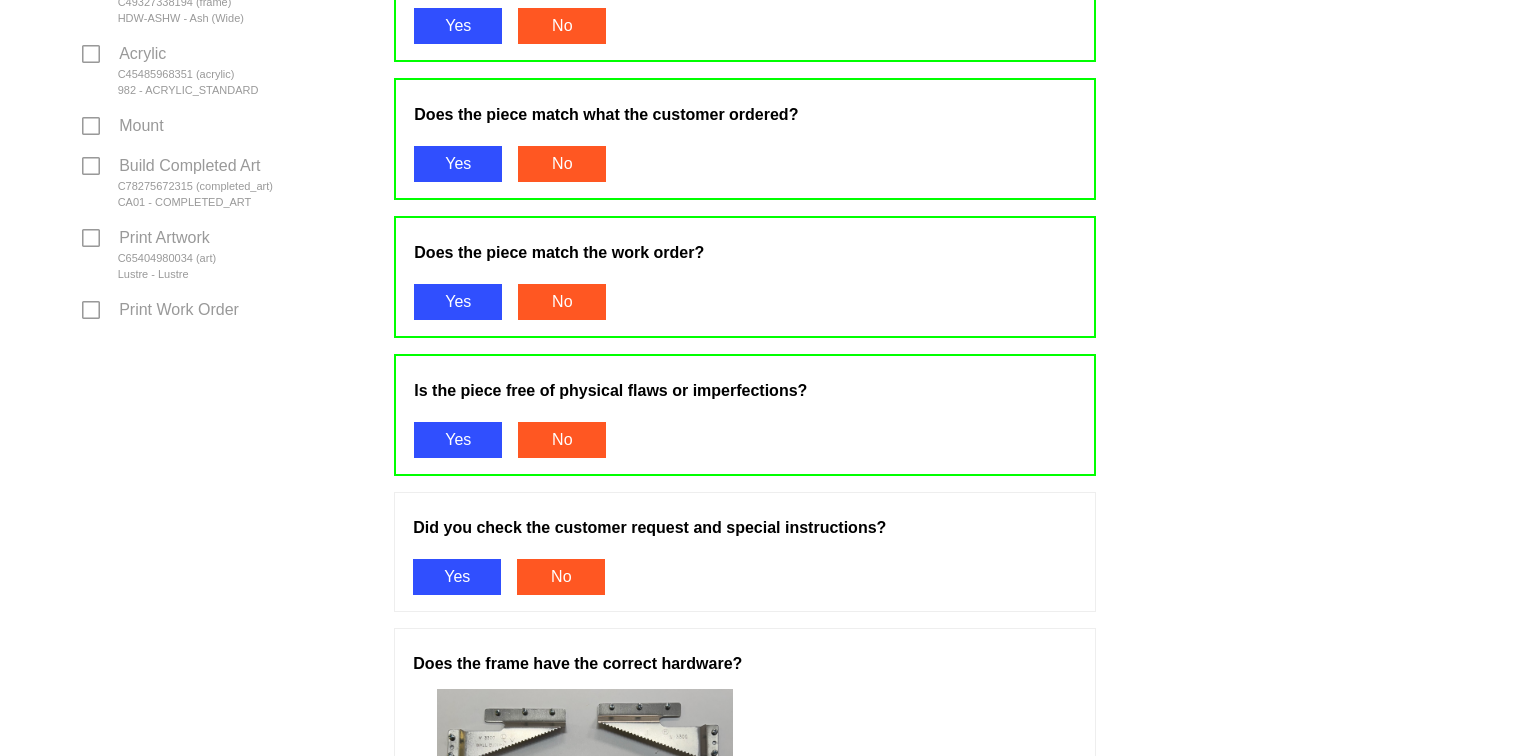 click on "Yes" at bounding box center [457, 577] 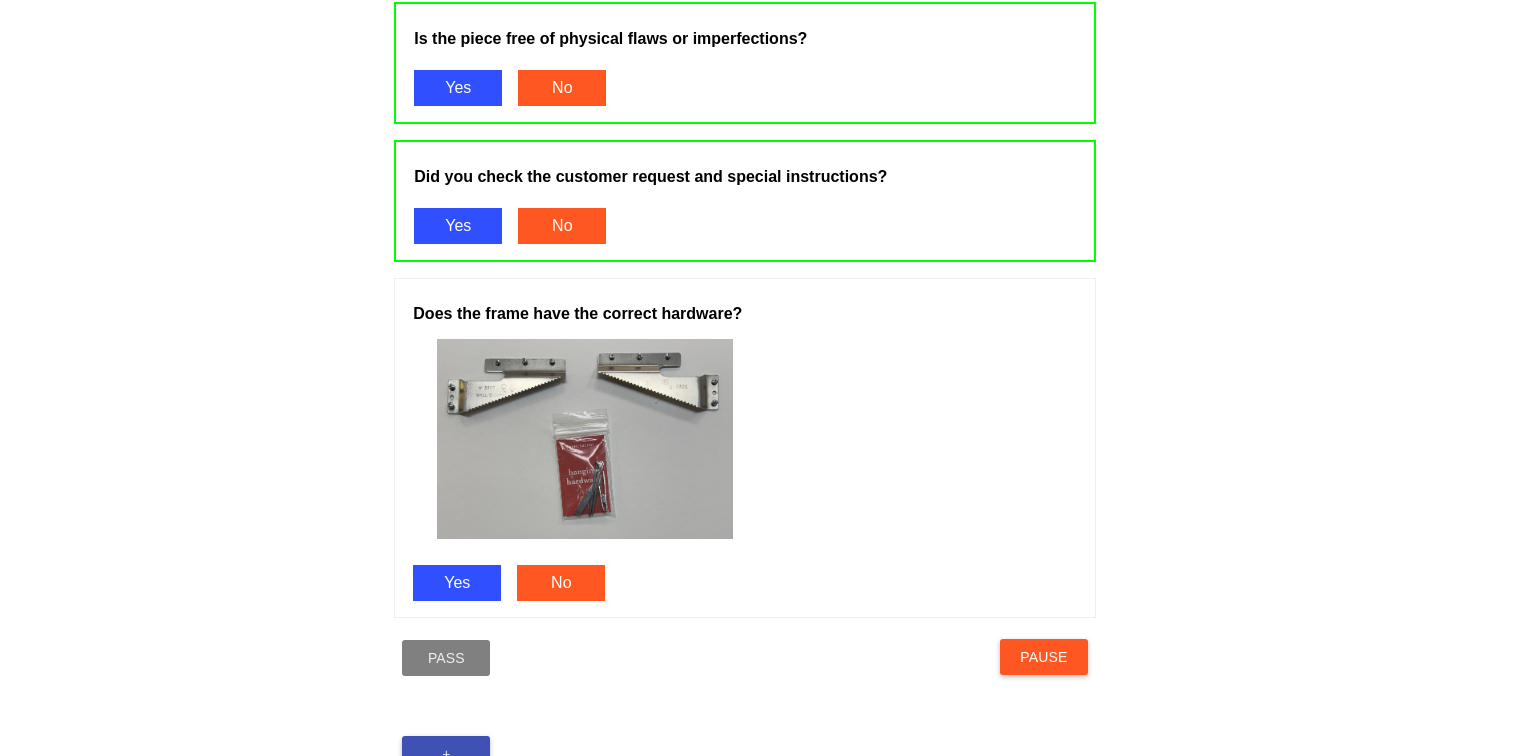 scroll, scrollTop: 1100, scrollLeft: 0, axis: vertical 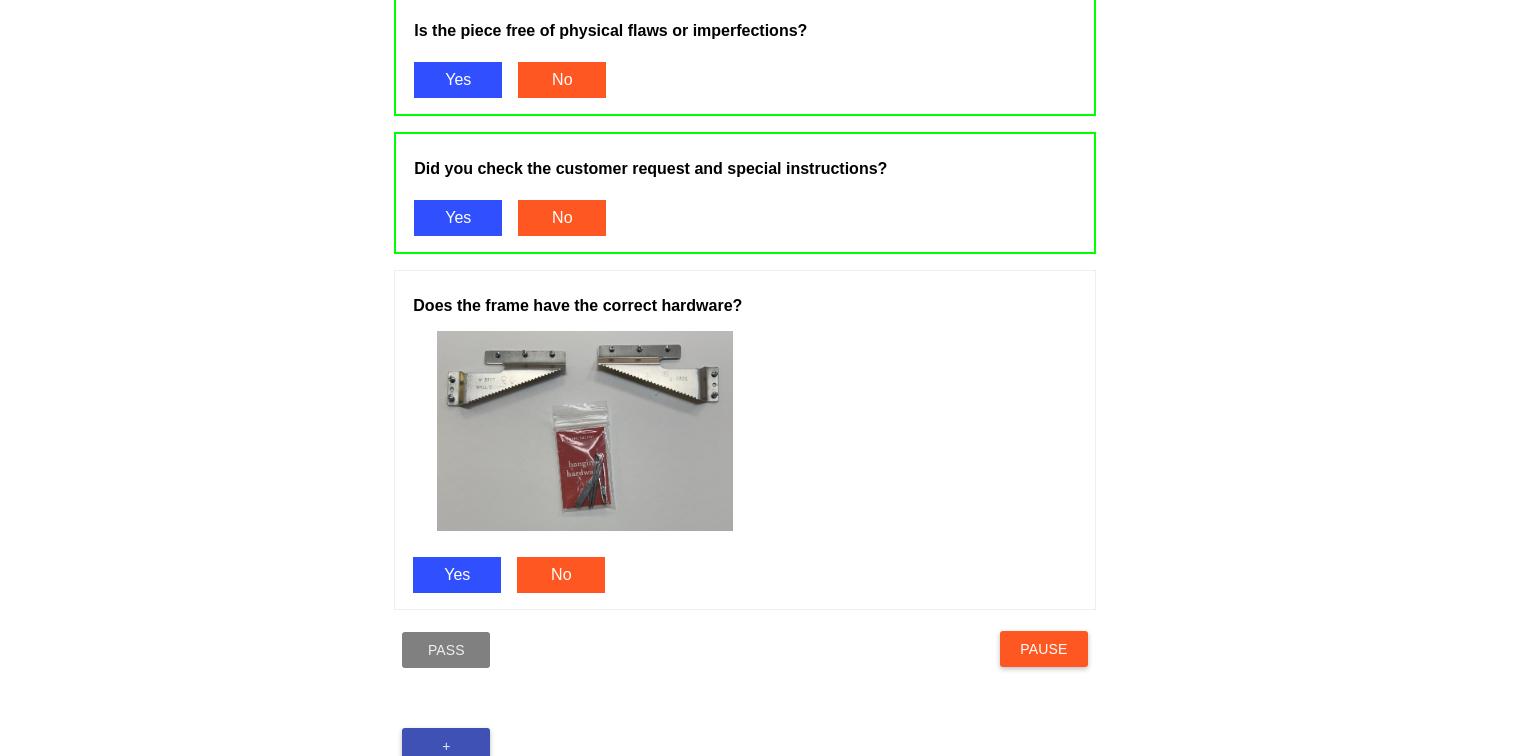 click on "Yes" at bounding box center (457, 575) 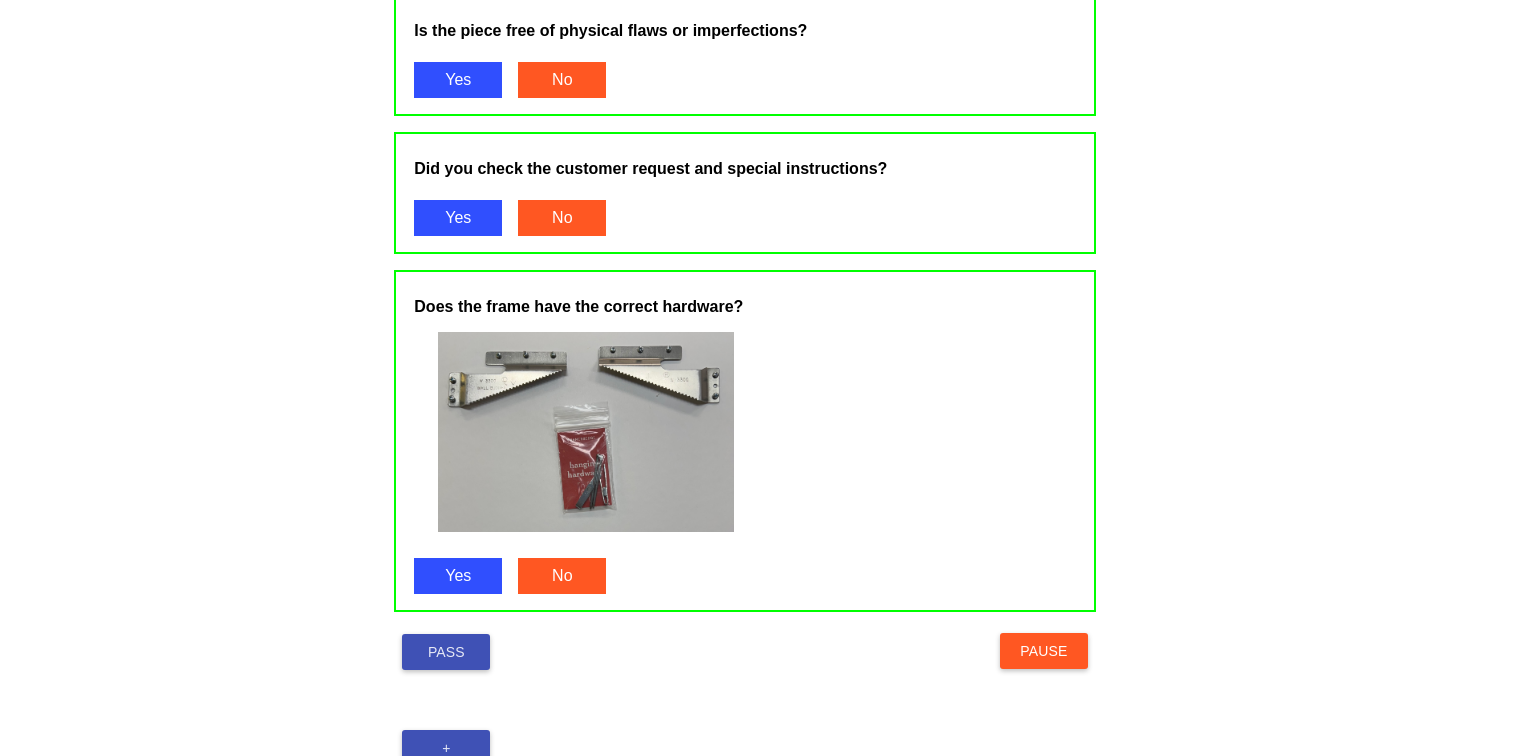 click on "Pass" at bounding box center [446, 652] 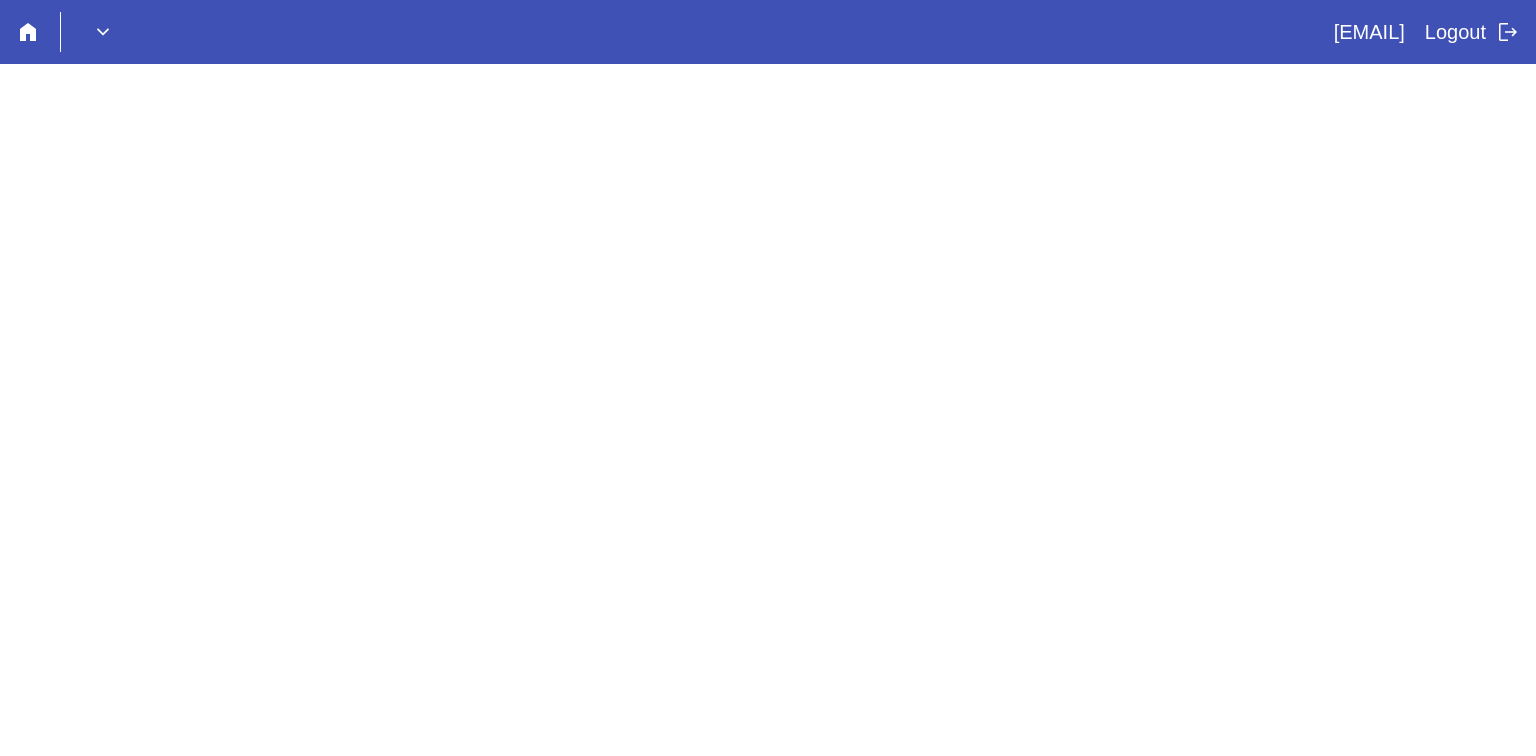 scroll, scrollTop: 0, scrollLeft: 0, axis: both 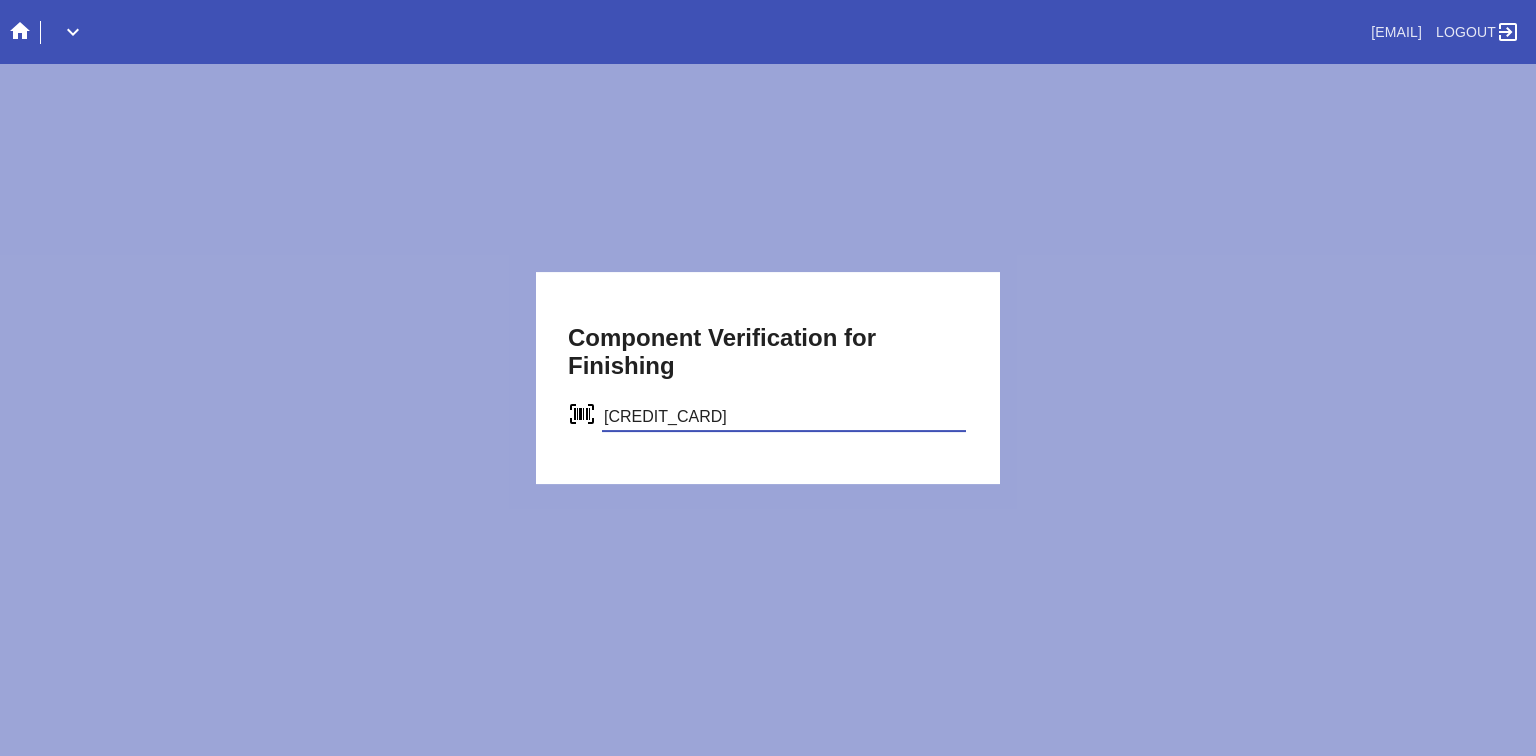 type on "C18152808296" 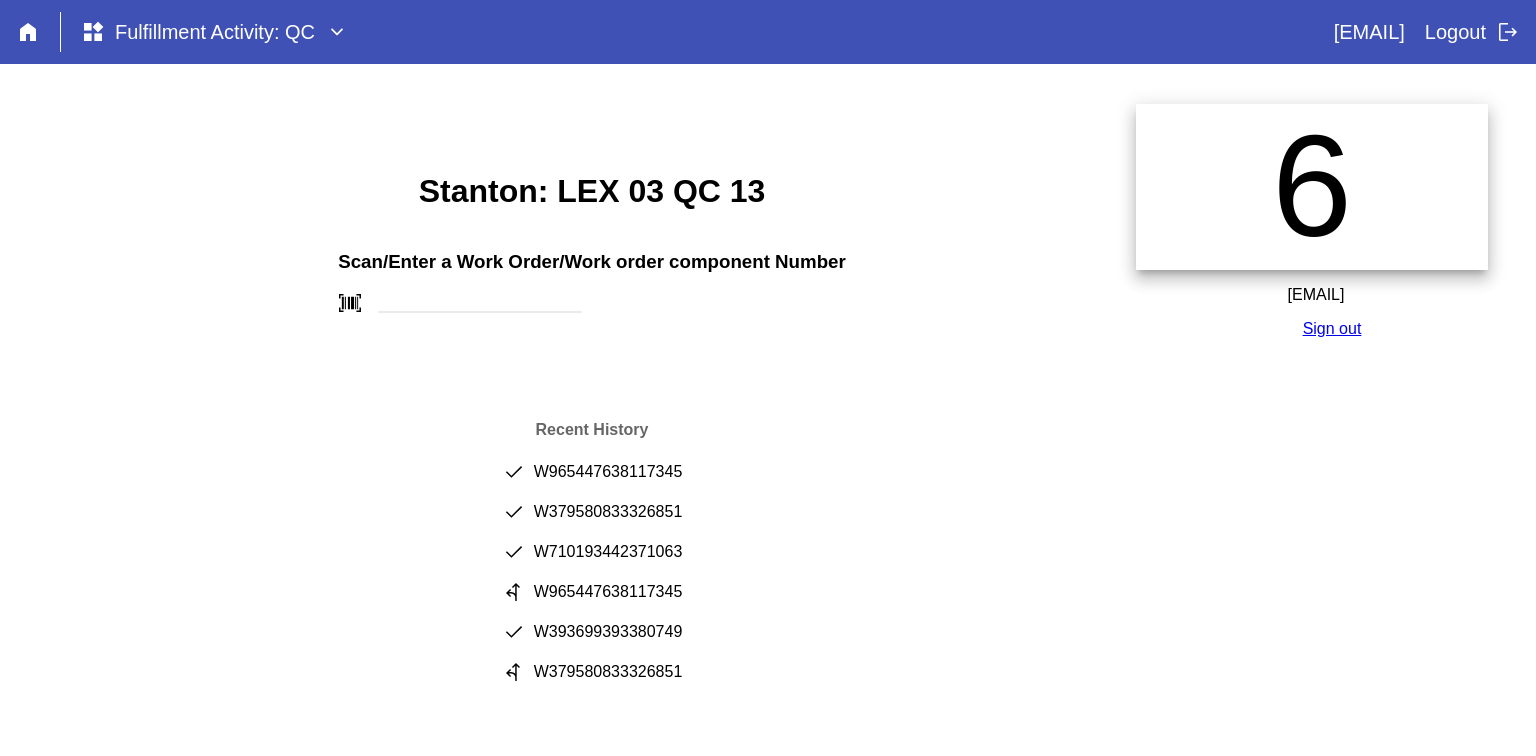 scroll, scrollTop: 0, scrollLeft: 0, axis: both 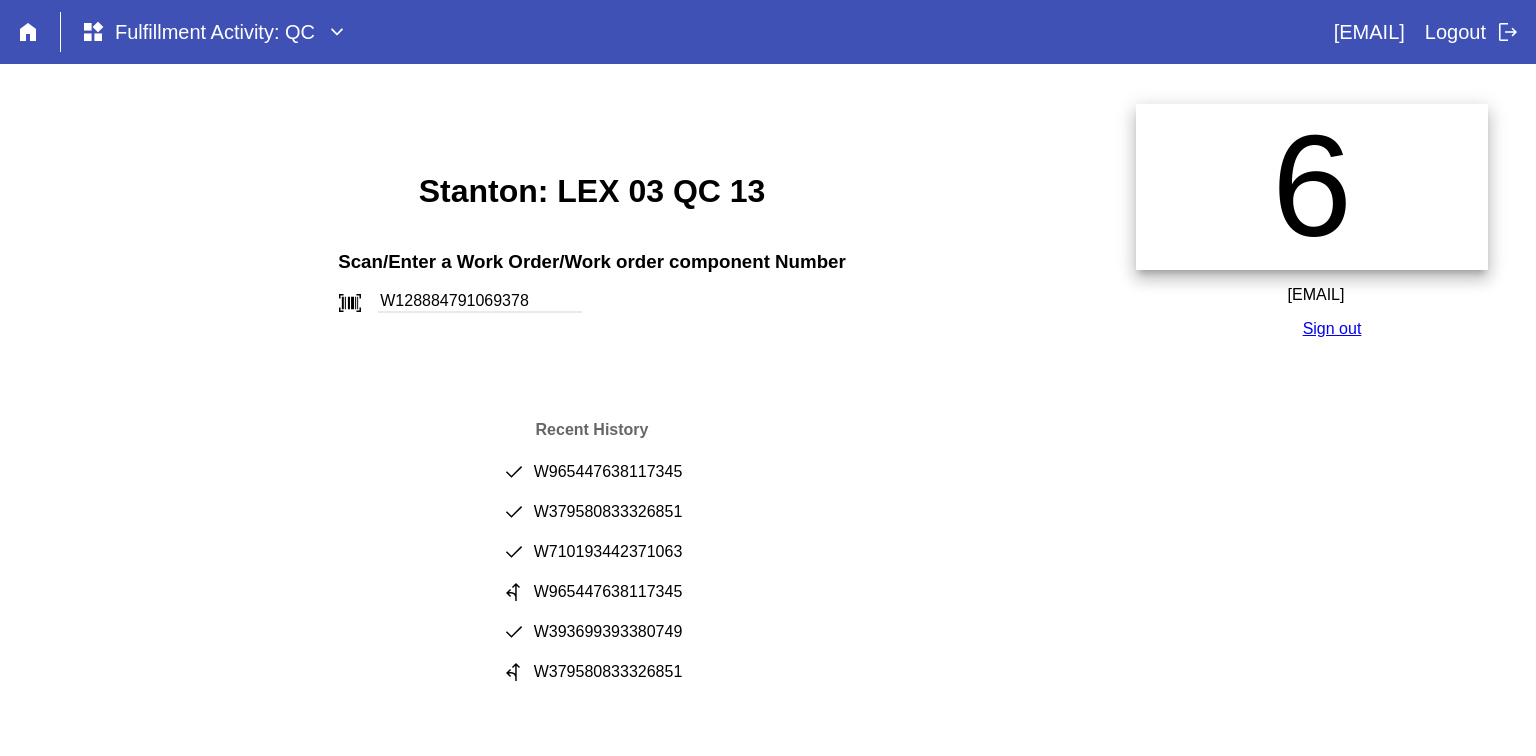 type on "W128884791069378" 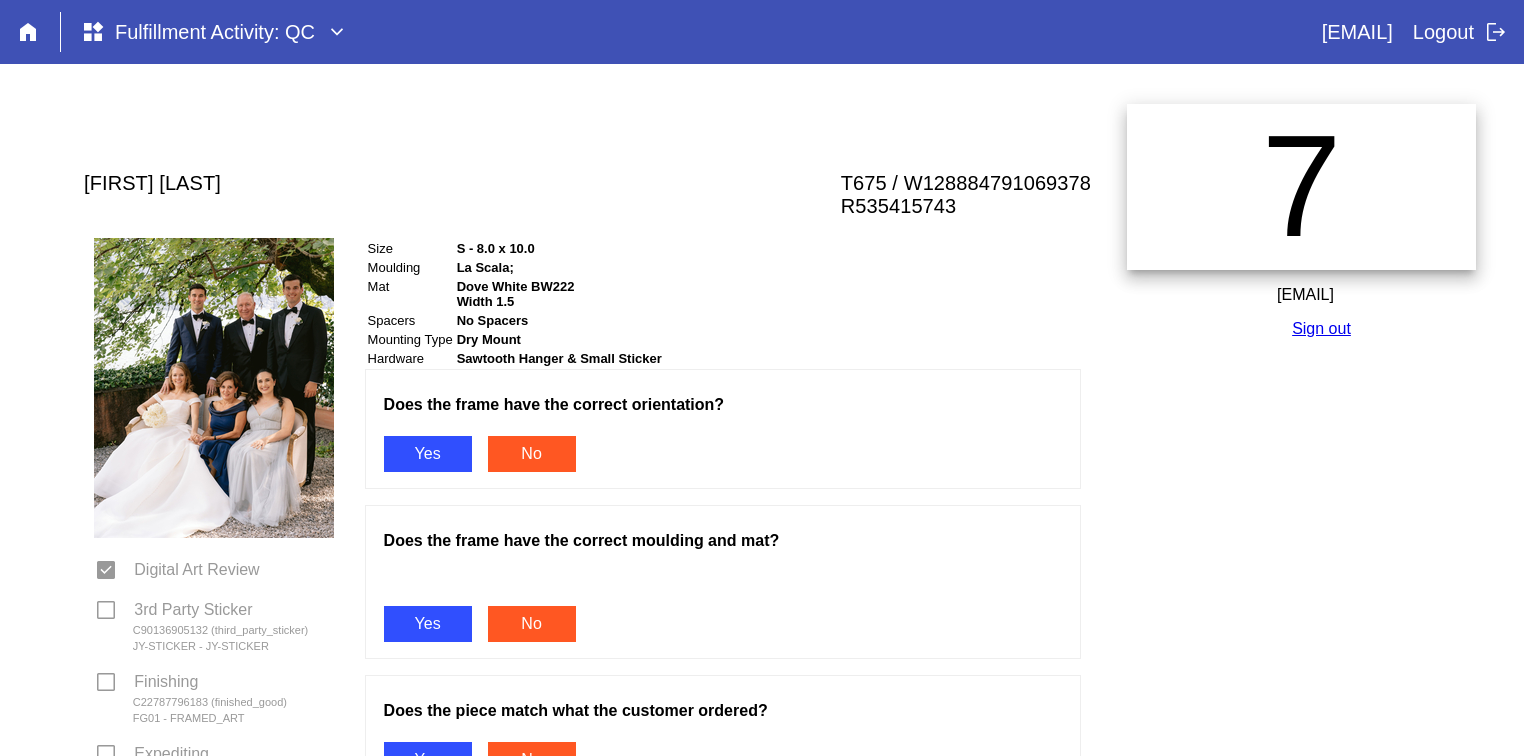 scroll, scrollTop: 0, scrollLeft: 0, axis: both 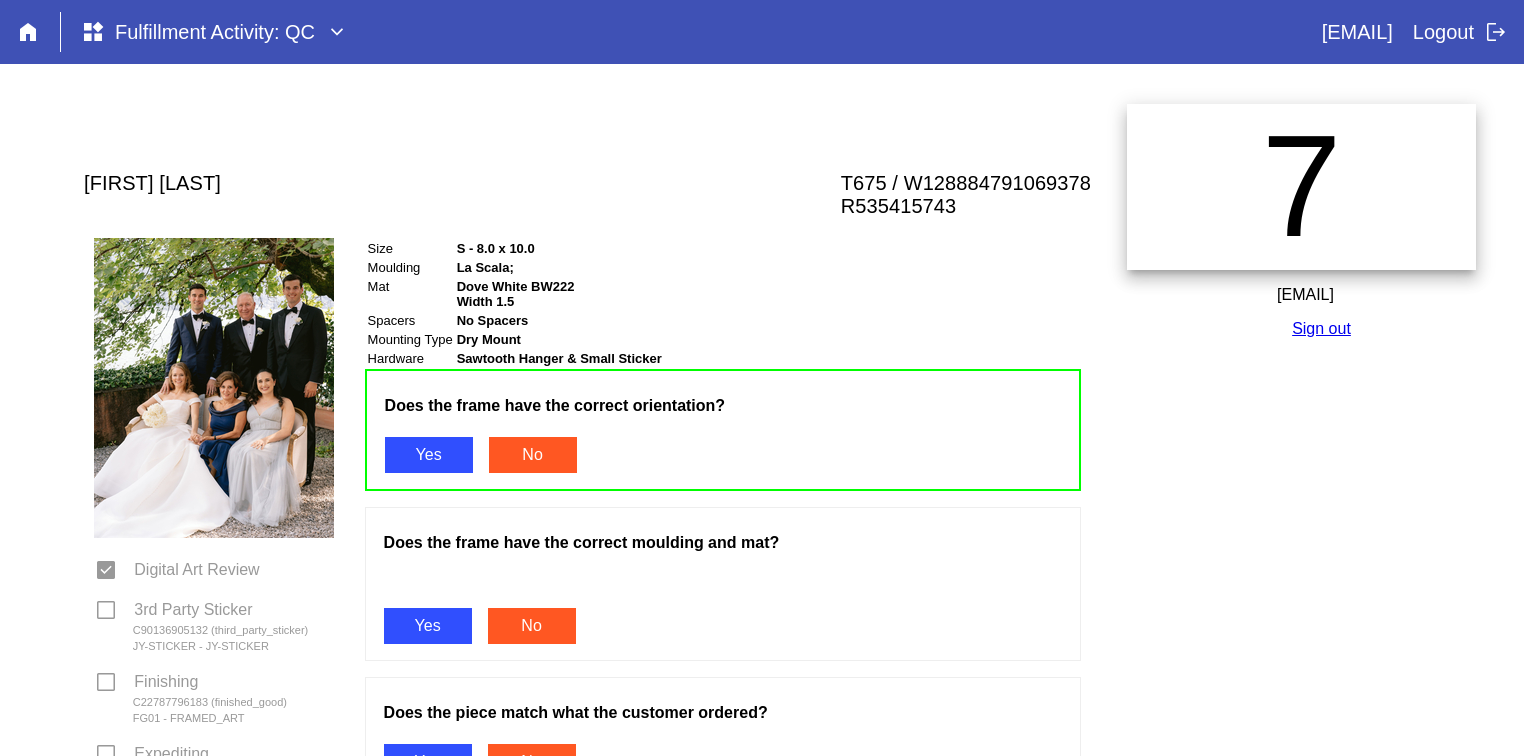 click on "Yes" at bounding box center (428, 626) 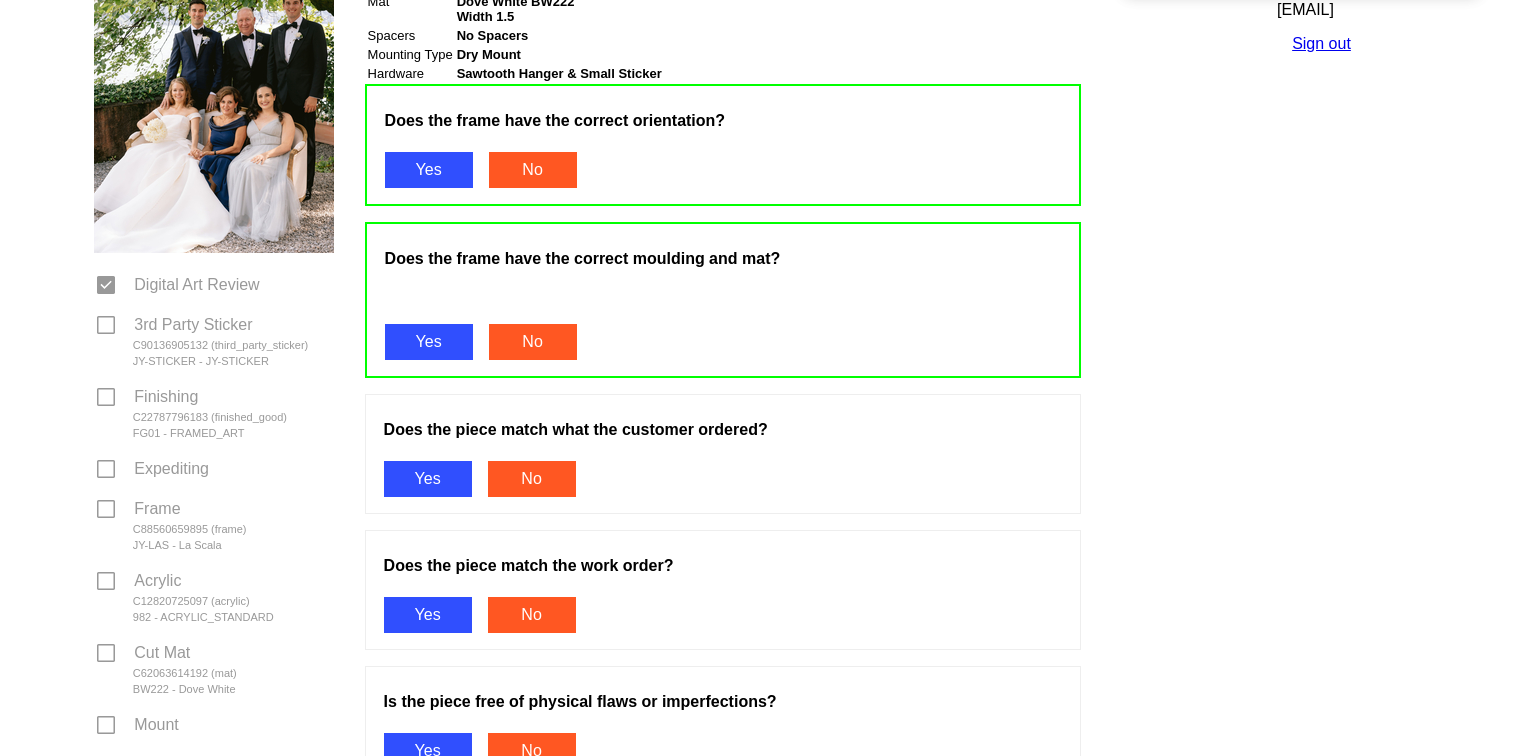 scroll, scrollTop: 299, scrollLeft: 0, axis: vertical 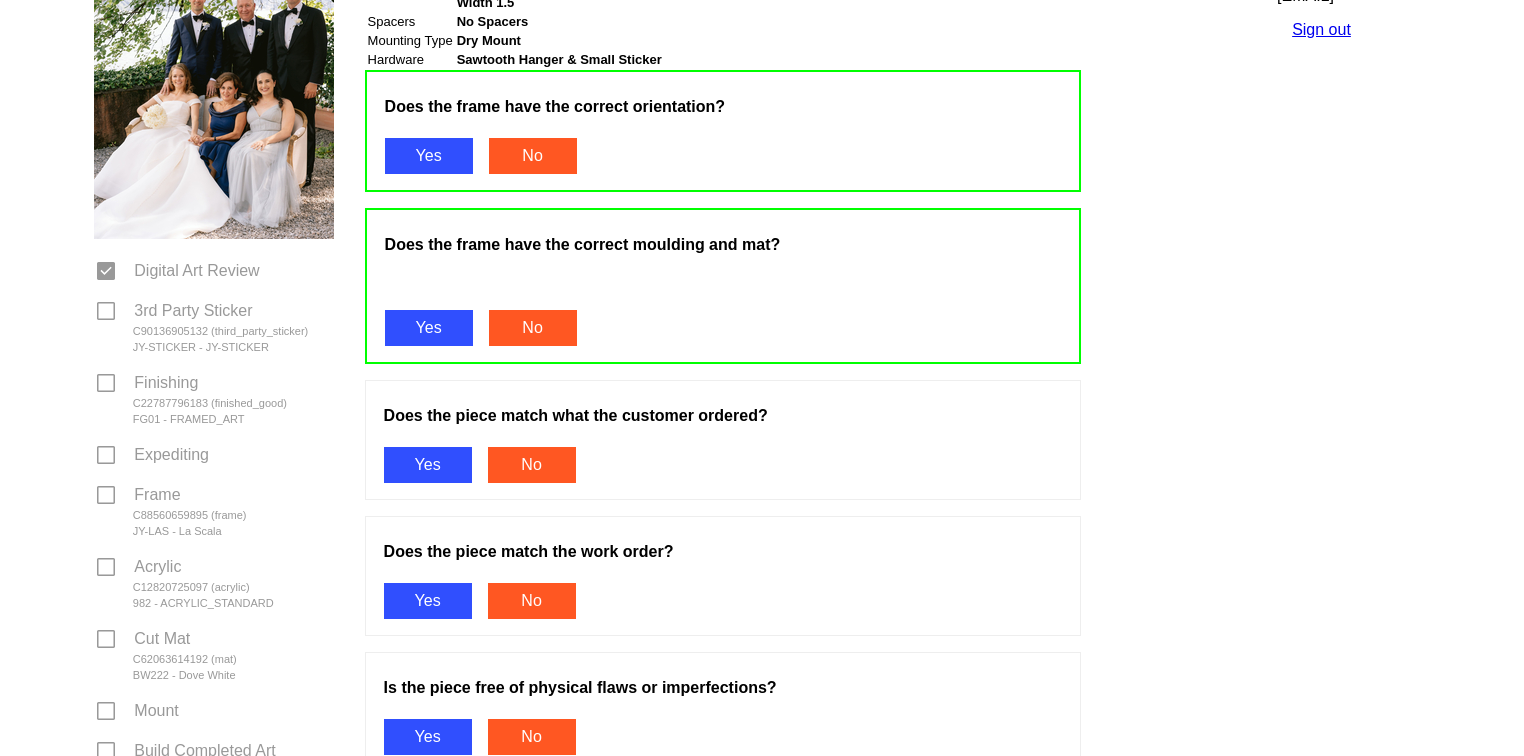 click on "Yes" at bounding box center (428, 465) 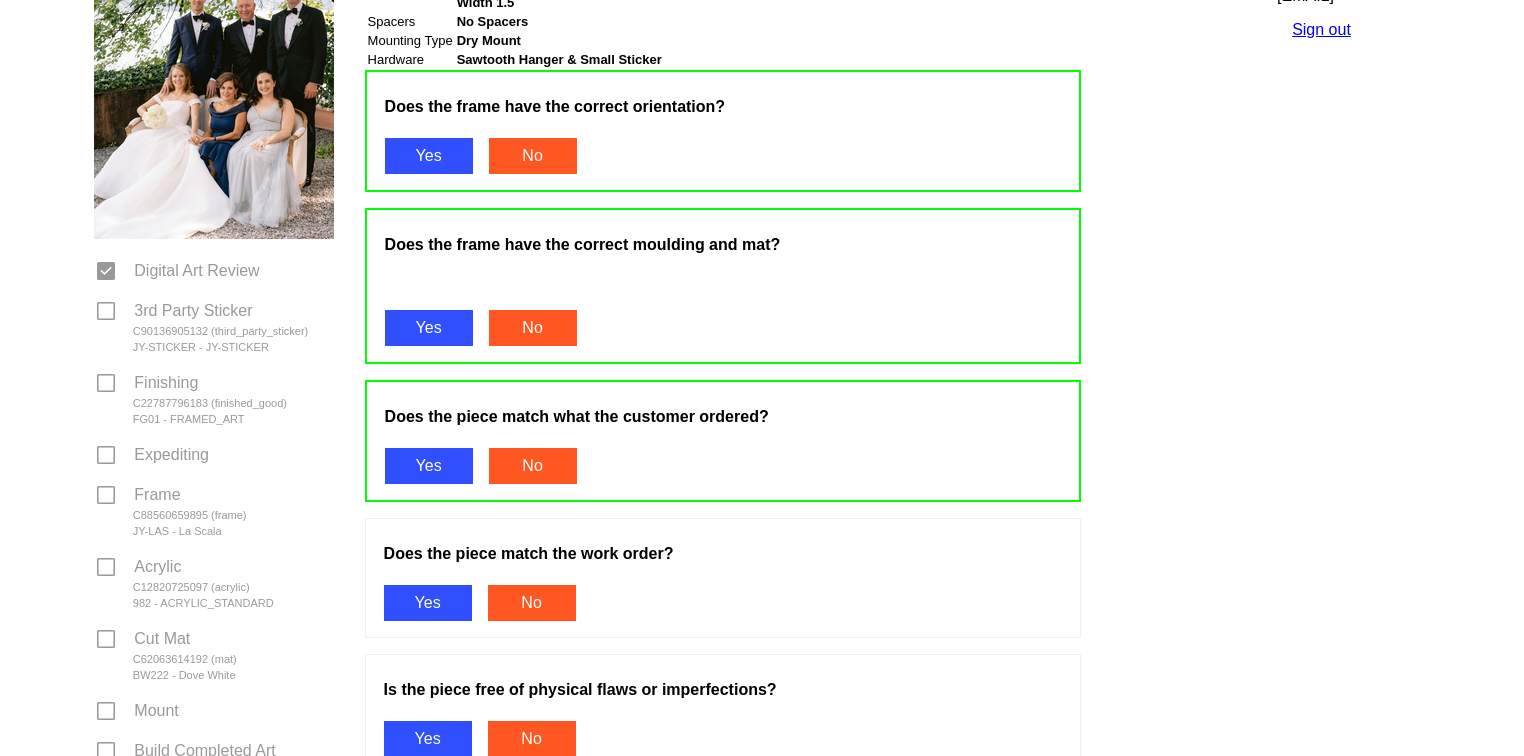 click on "Yes" at bounding box center (428, 603) 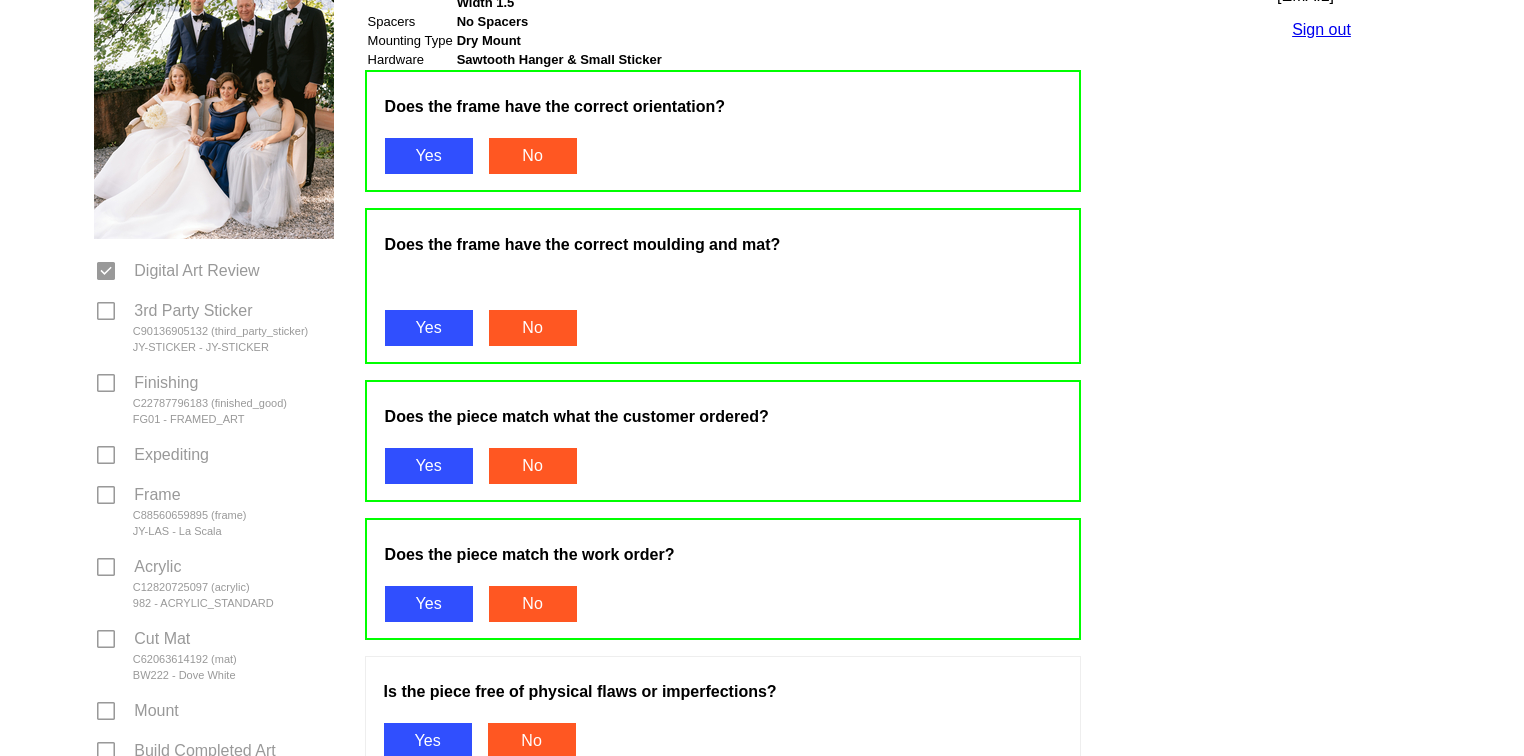 click on "Yes" at bounding box center (428, 741) 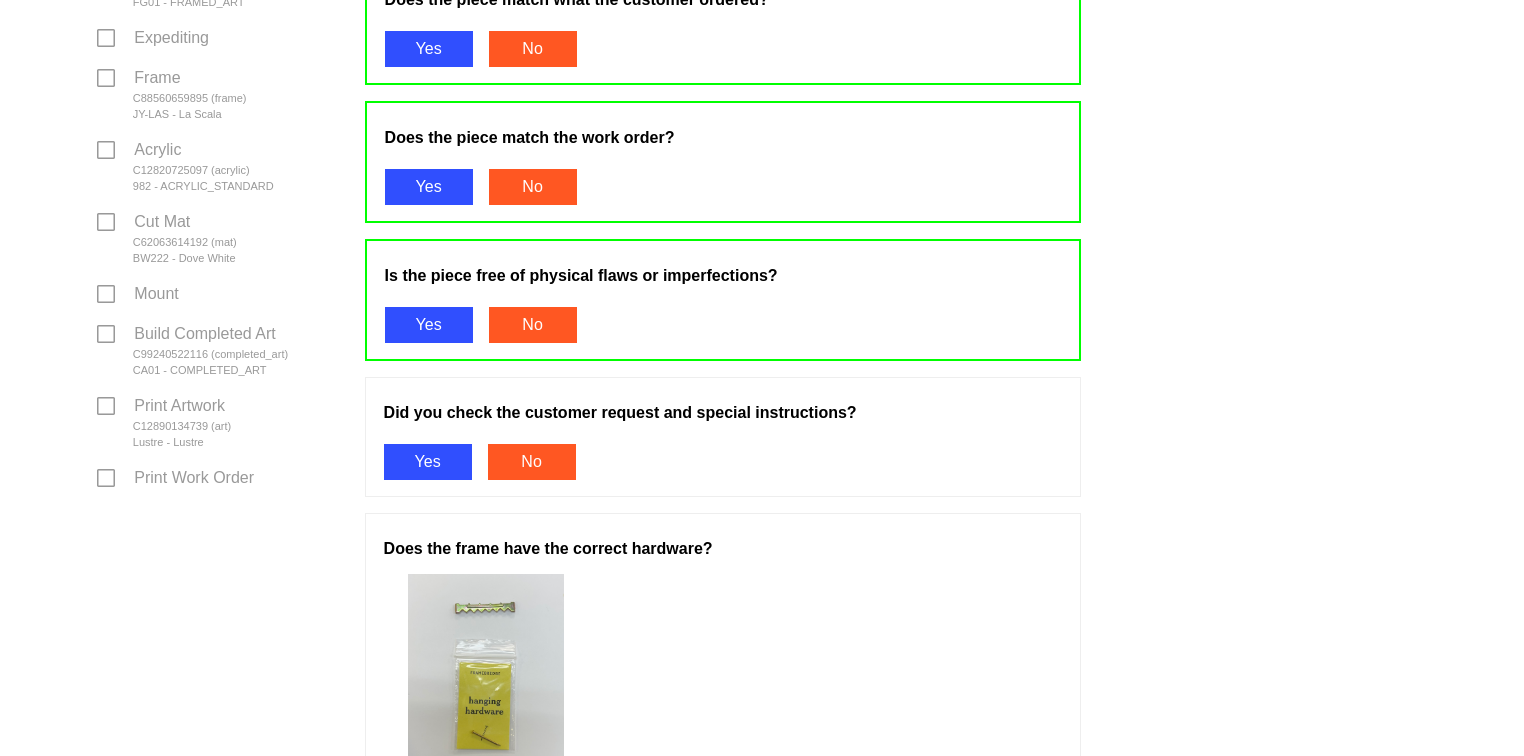 click on "Yes" at bounding box center (428, 462) 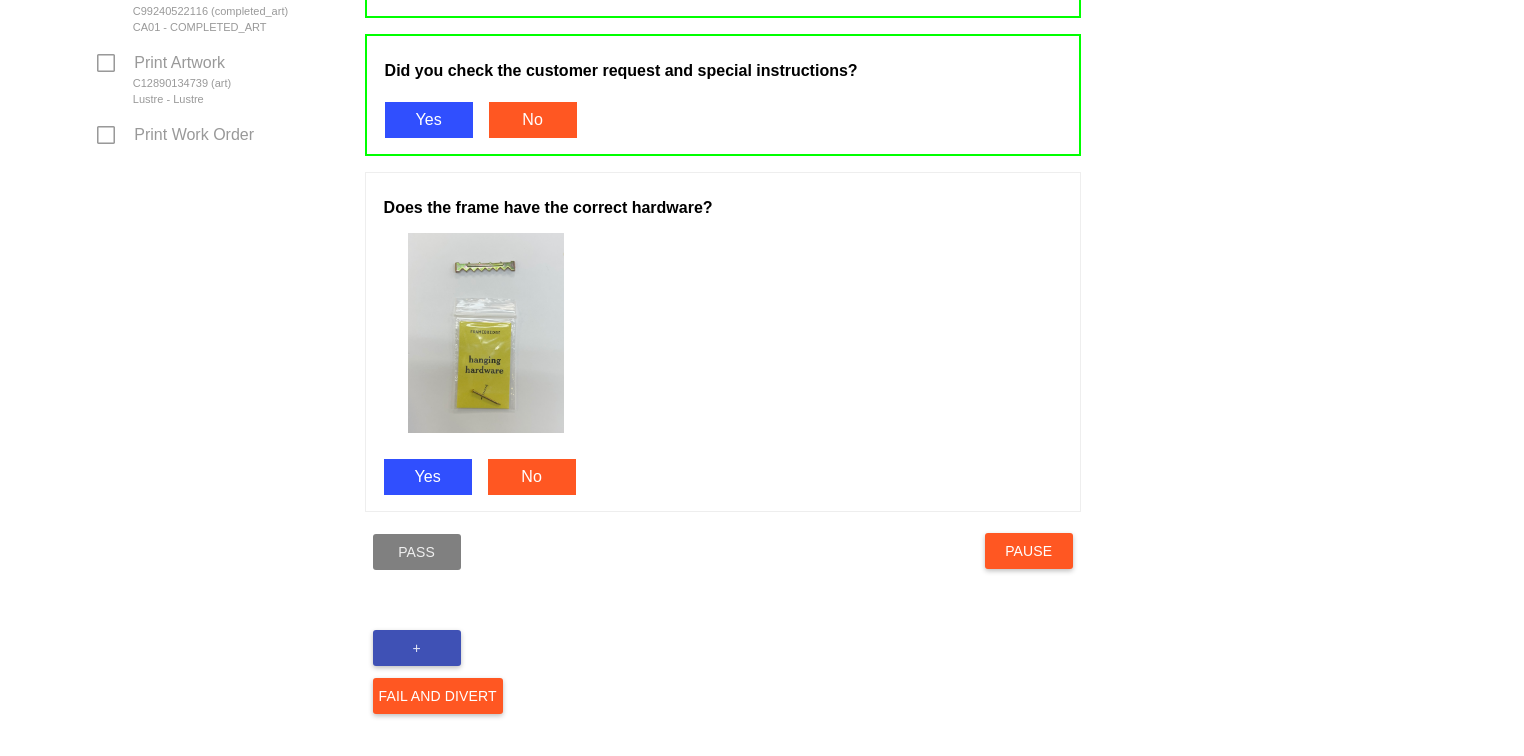 scroll, scrollTop: 1076, scrollLeft: 0, axis: vertical 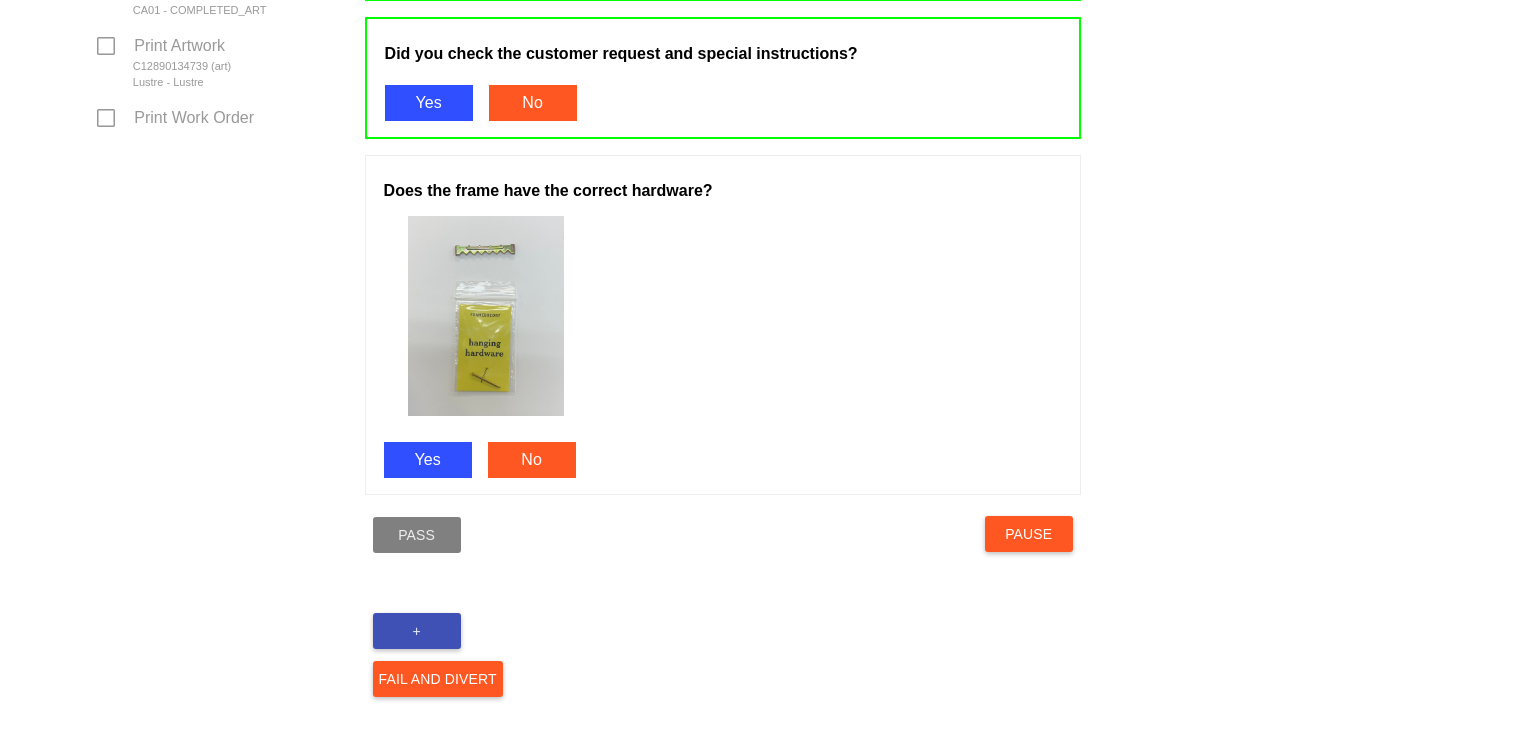 click on "Yes" at bounding box center [428, 460] 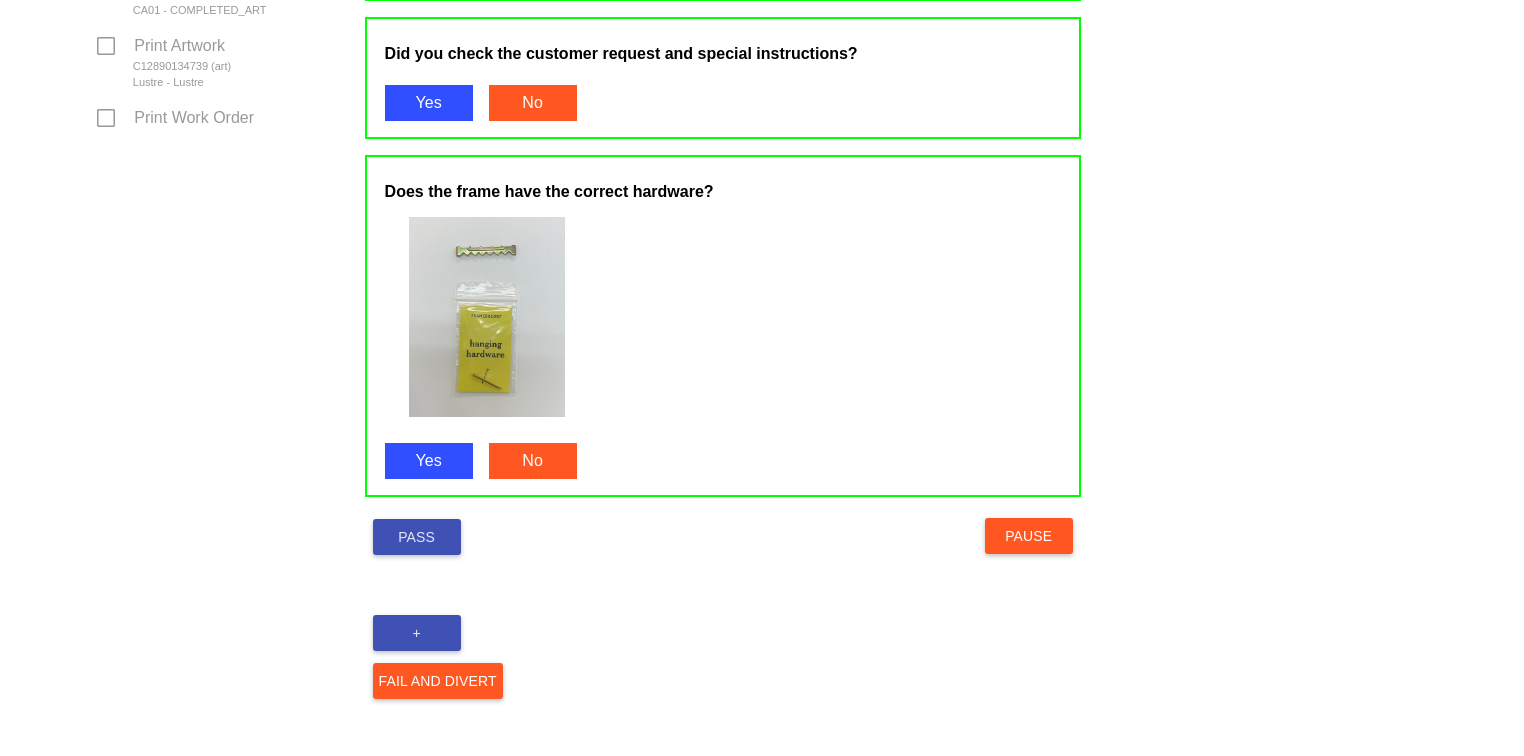 click on "Pass" at bounding box center [417, 537] 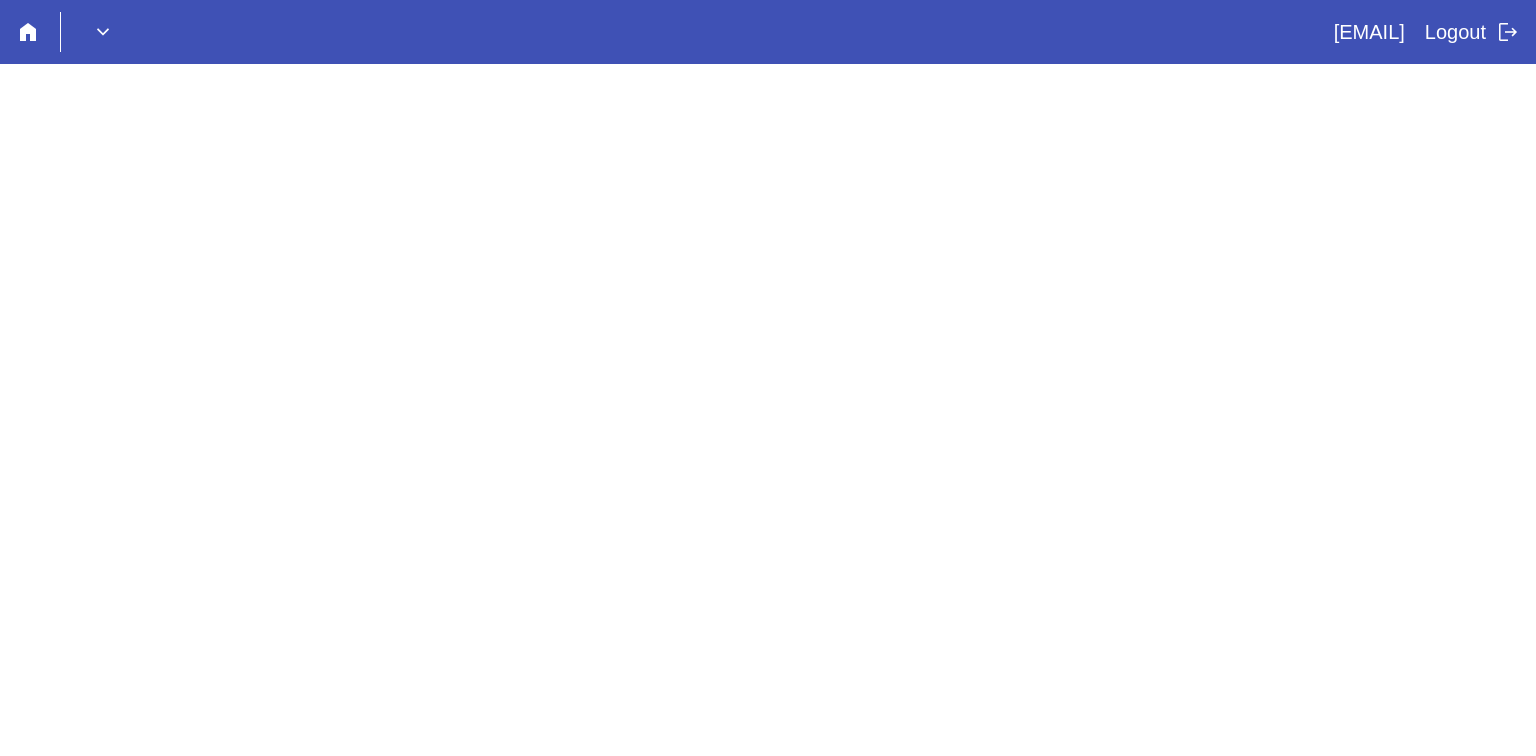 scroll, scrollTop: 0, scrollLeft: 0, axis: both 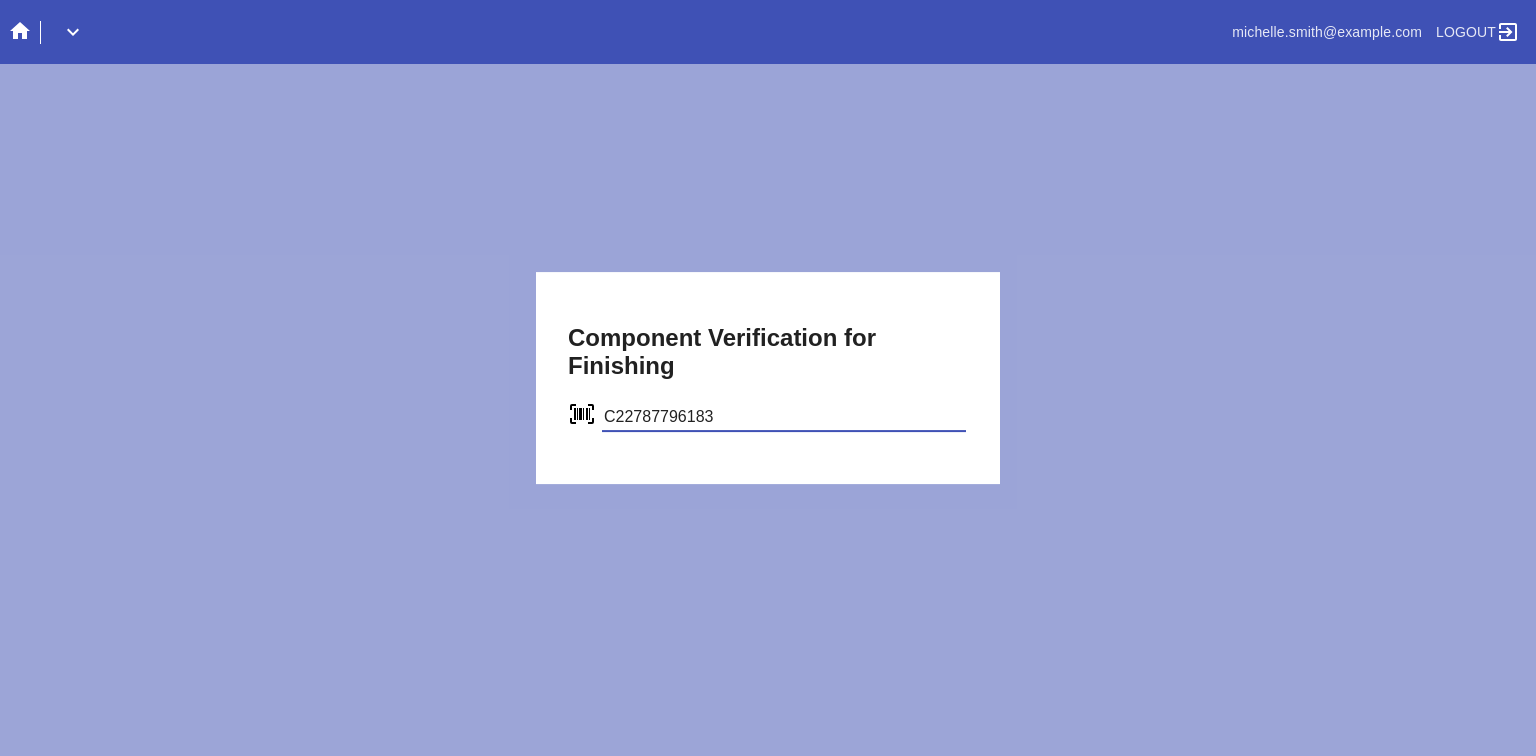 type on "C22787796183" 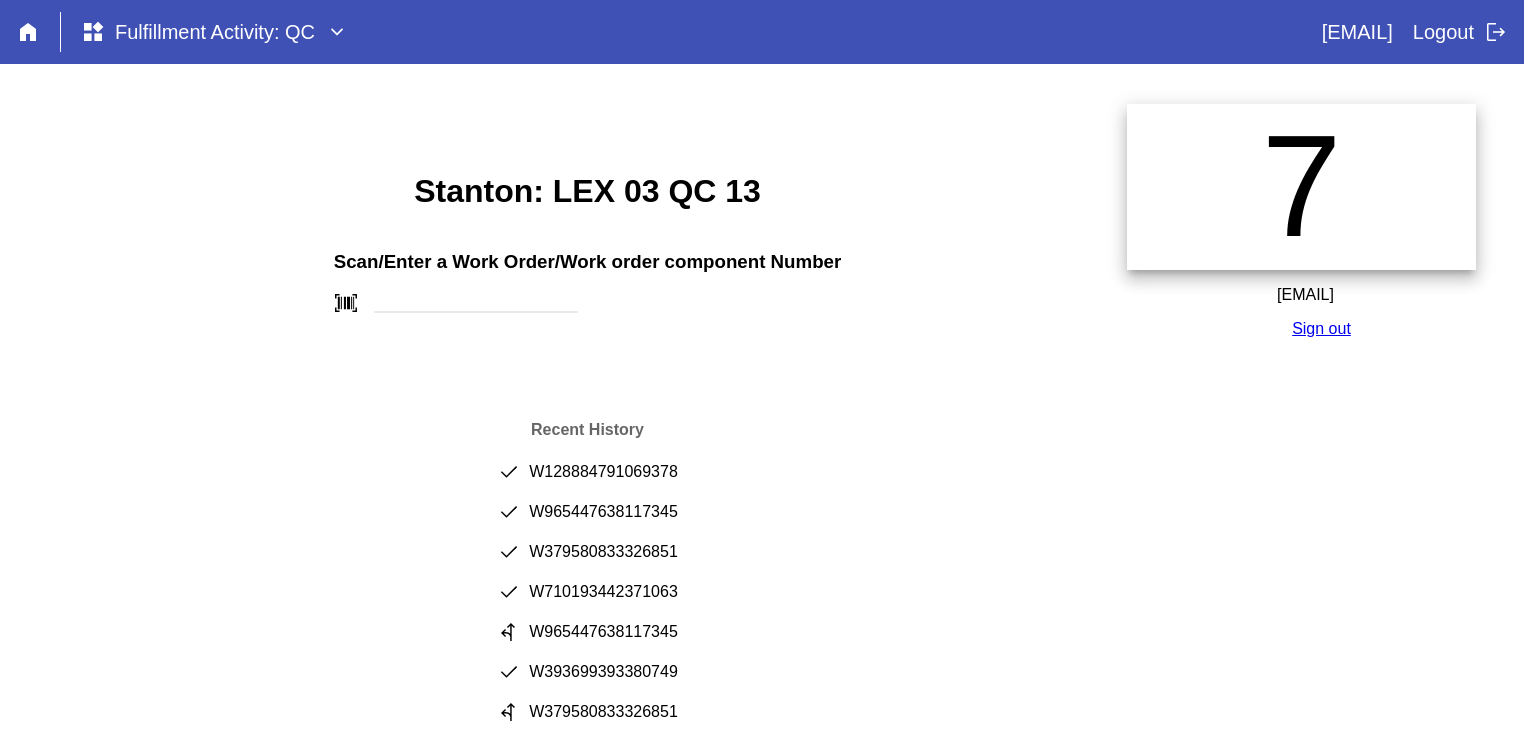 scroll, scrollTop: 0, scrollLeft: 0, axis: both 